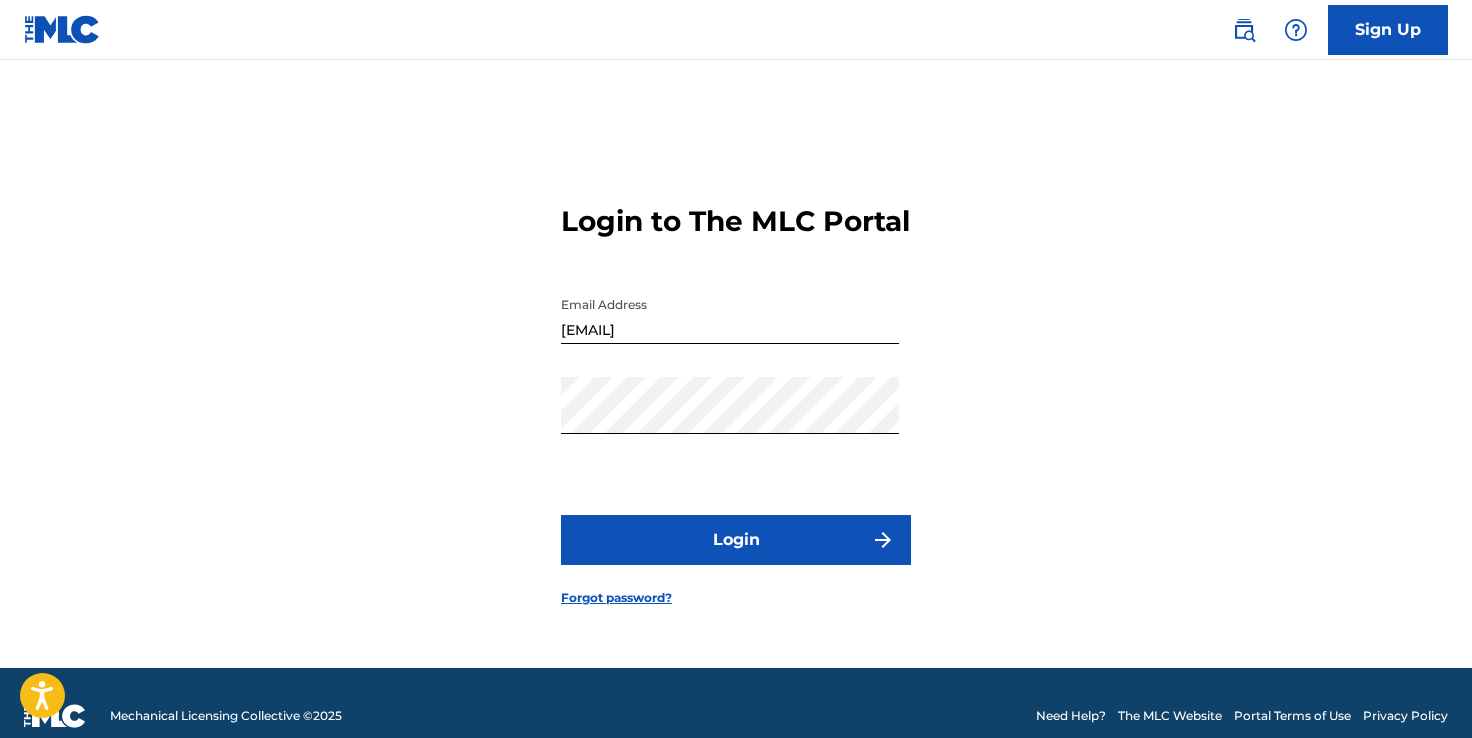 scroll, scrollTop: 0, scrollLeft: 0, axis: both 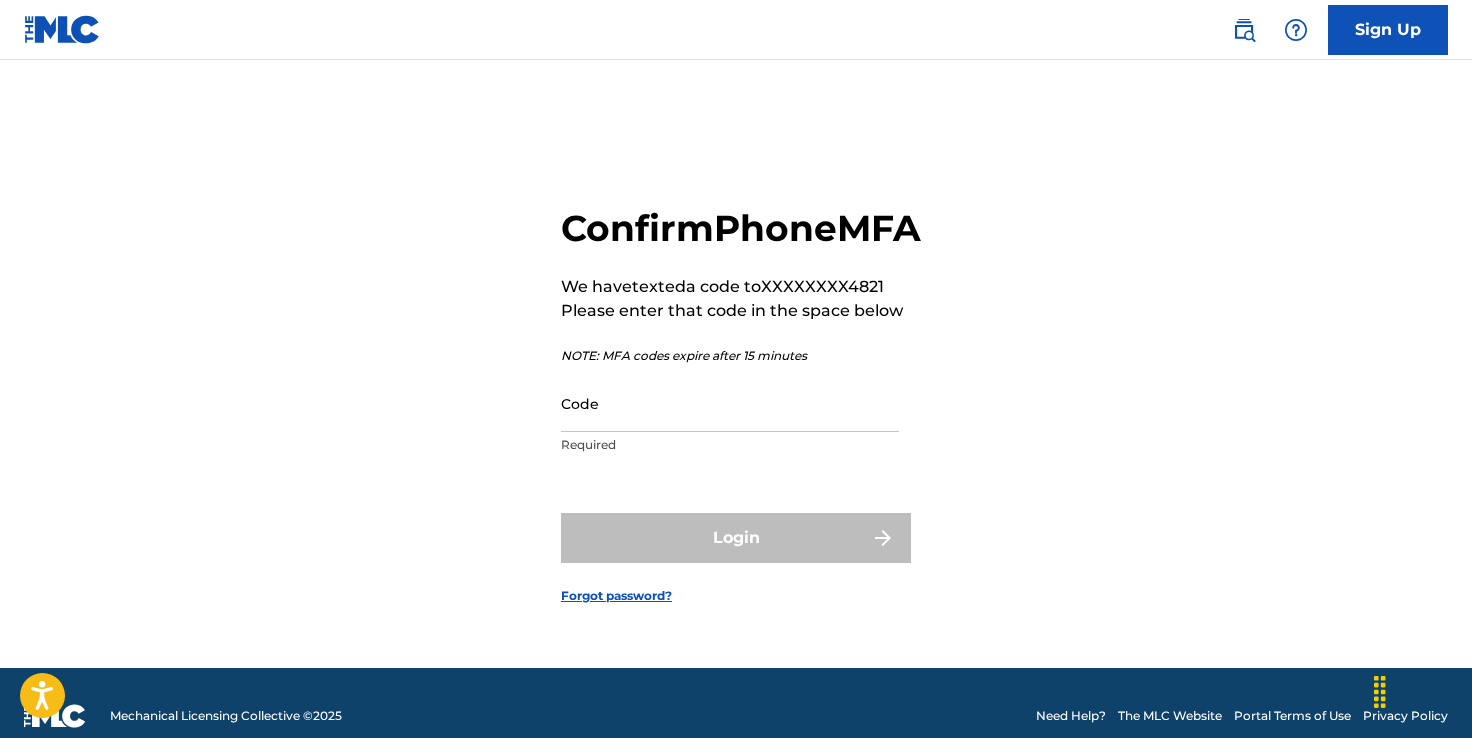 click on "Code" at bounding box center (730, 403) 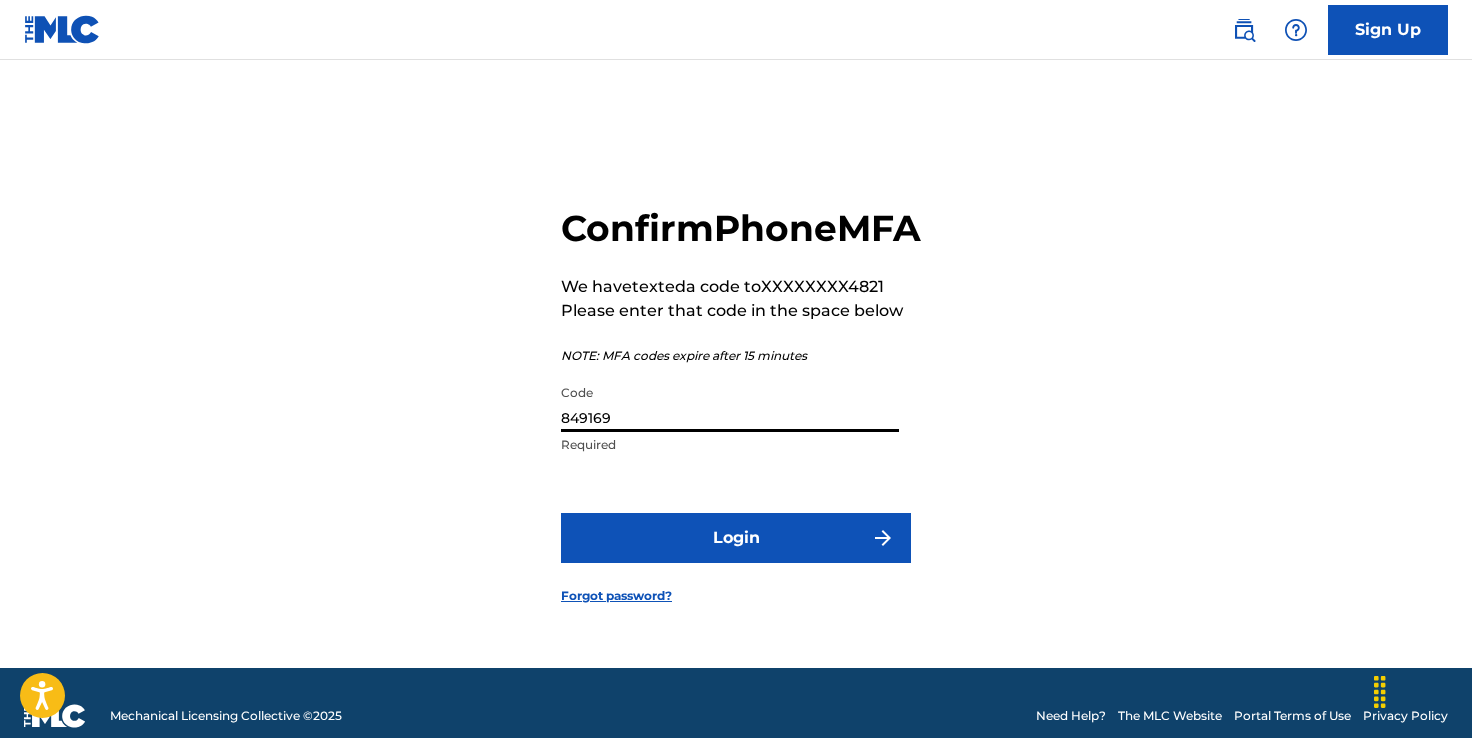 type on "849169" 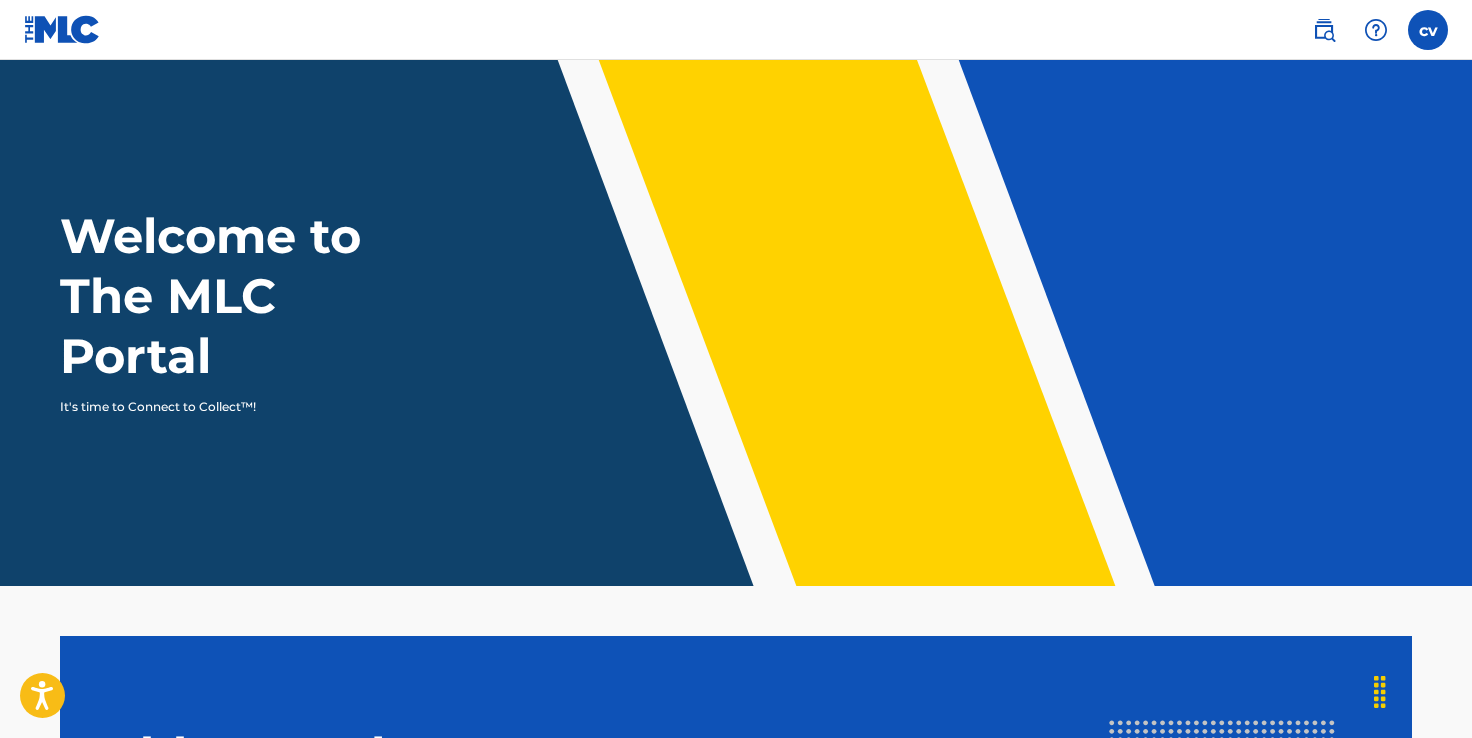 scroll, scrollTop: 0, scrollLeft: 0, axis: both 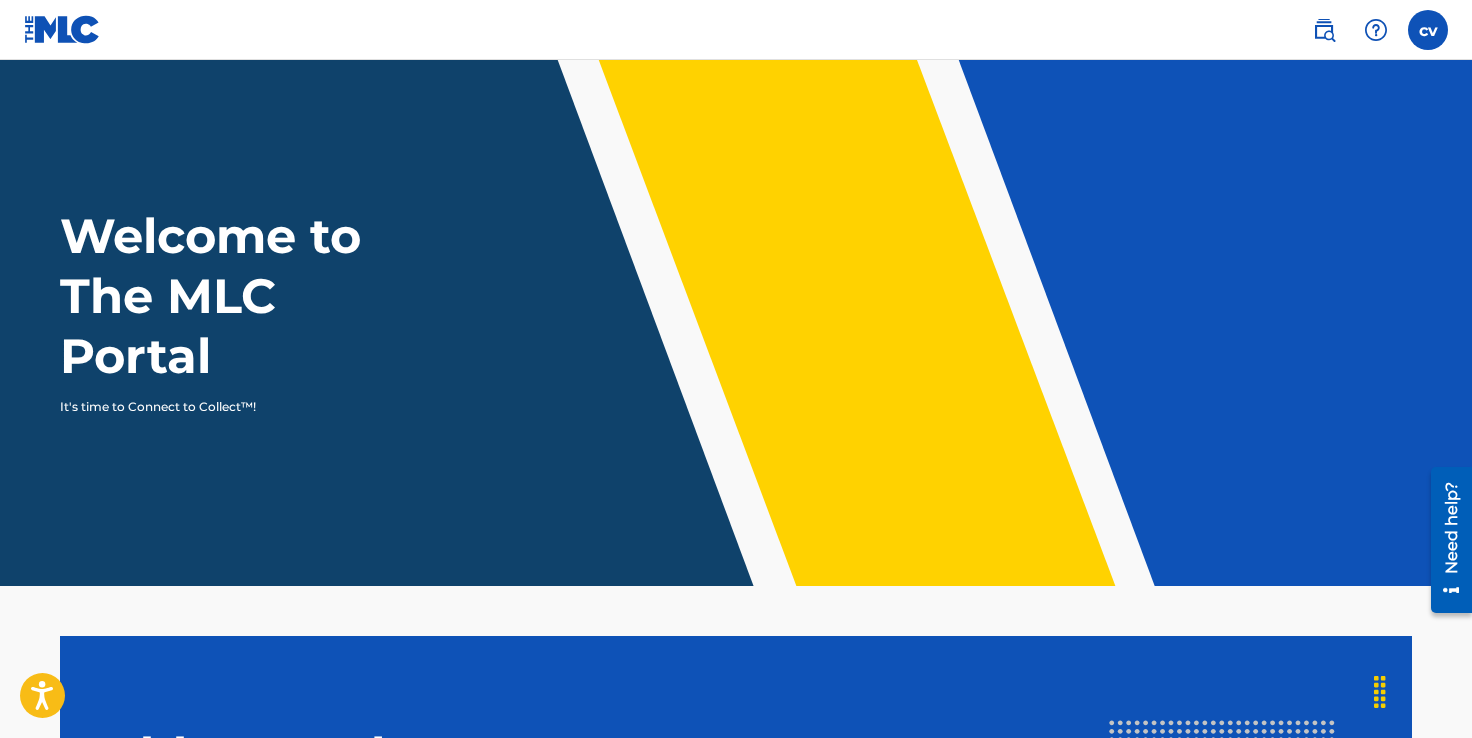 click at bounding box center [1428, 30] 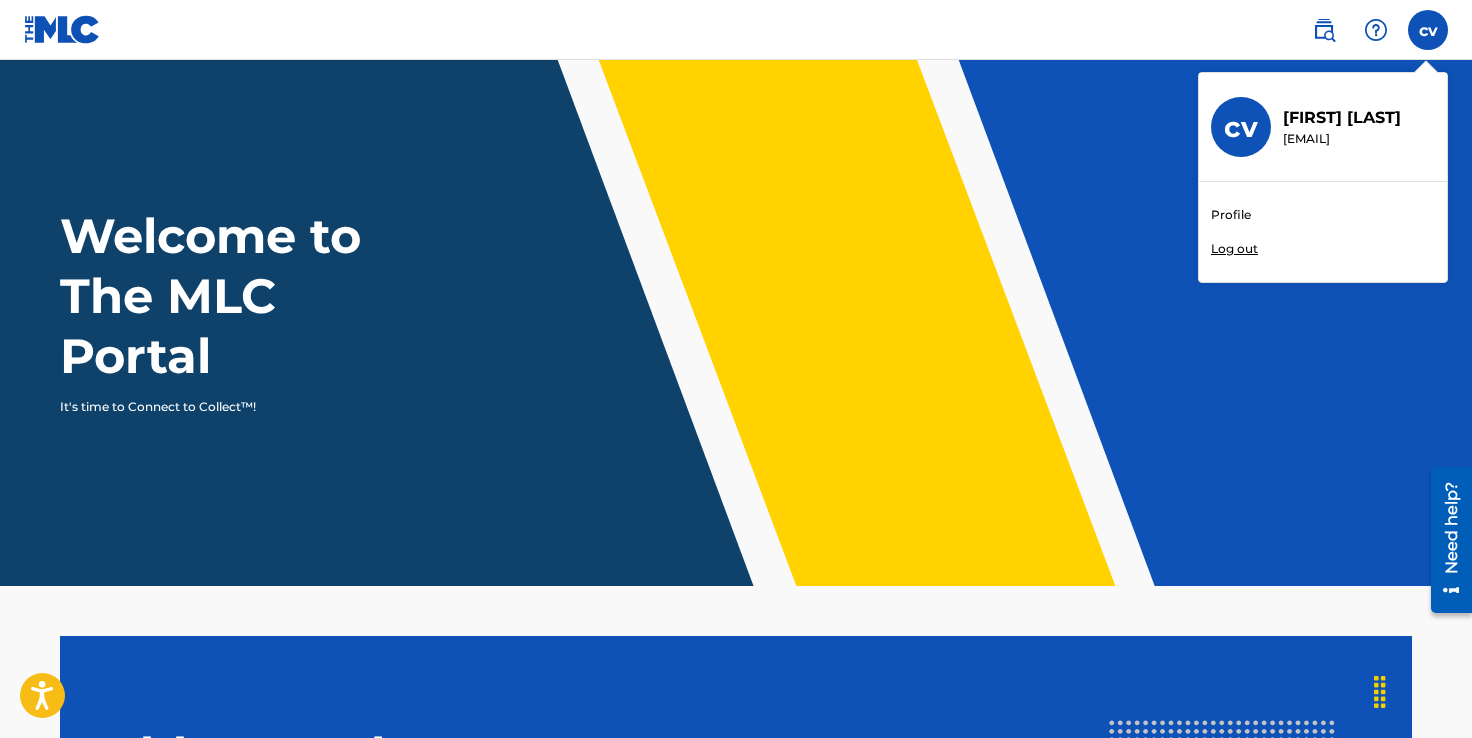 click on "cv cv chelseaa   vuong chelseaavuong@example.com Profile Log out" at bounding box center (1428, 30) 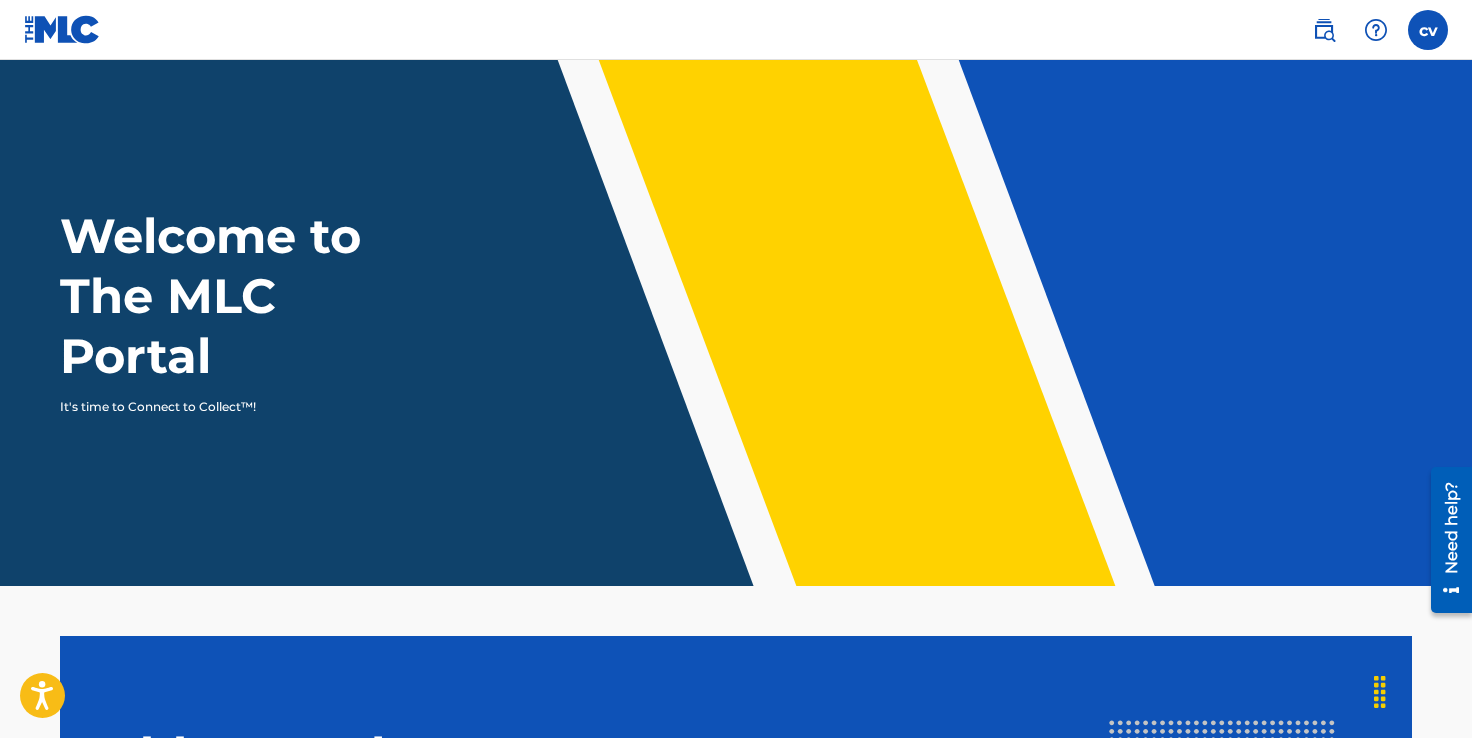 click at bounding box center (1324, 30) 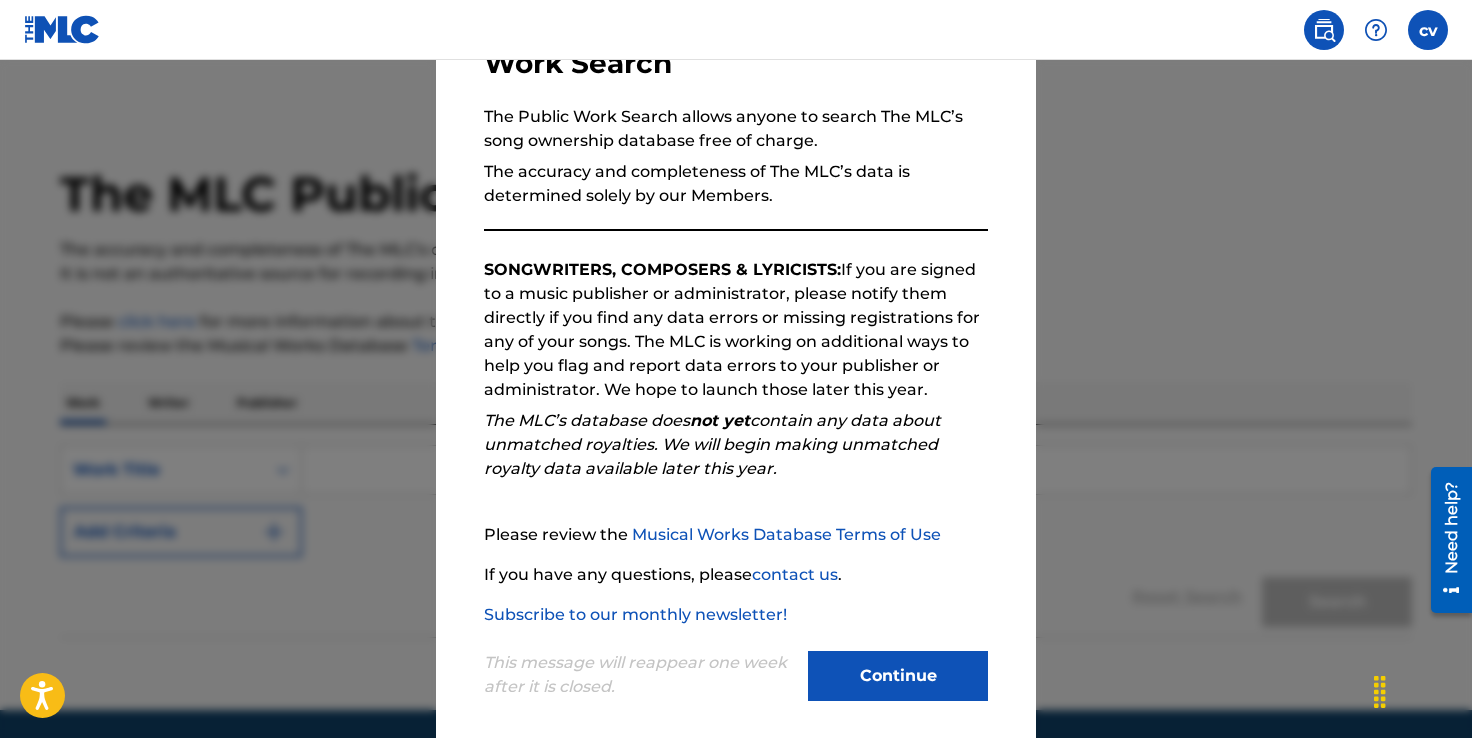 scroll, scrollTop: 178, scrollLeft: 0, axis: vertical 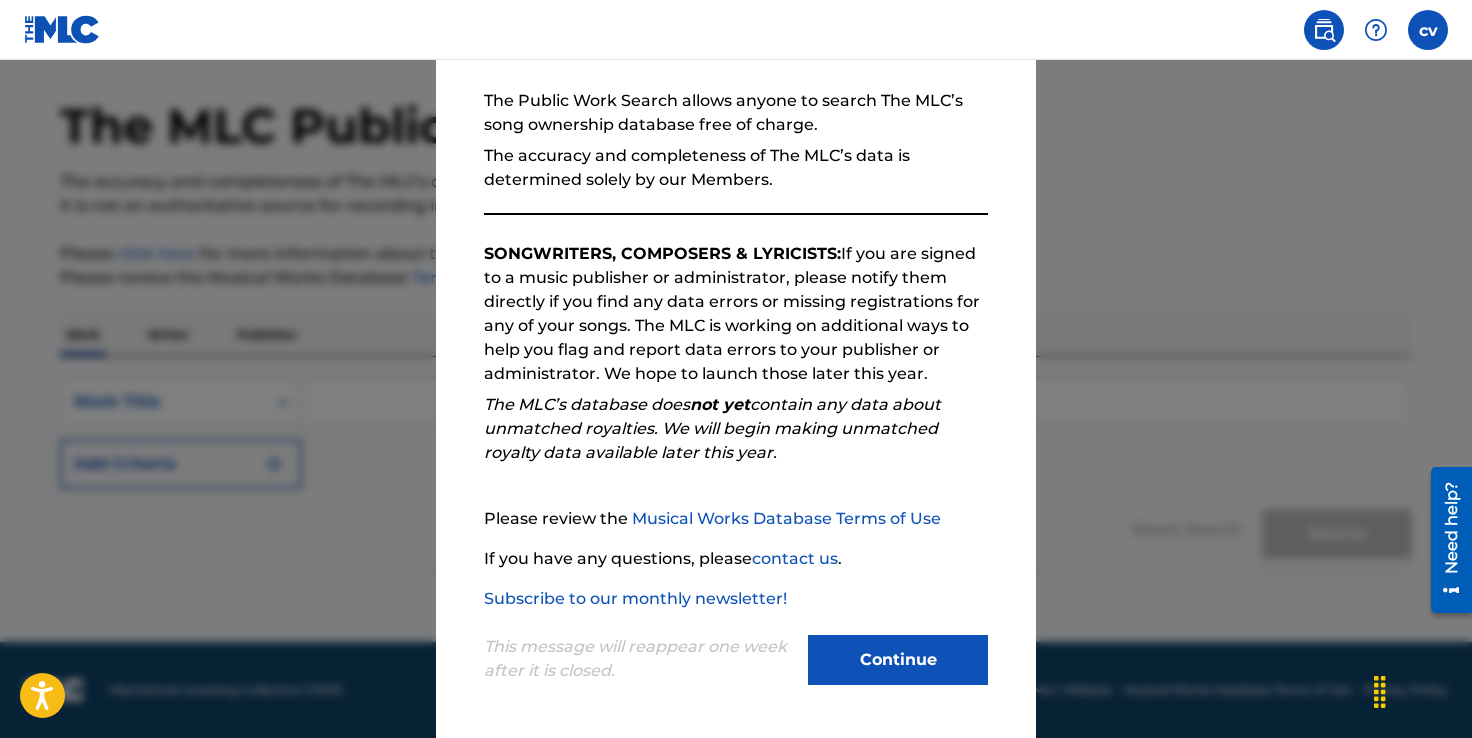 click on "Continue" at bounding box center [898, 660] 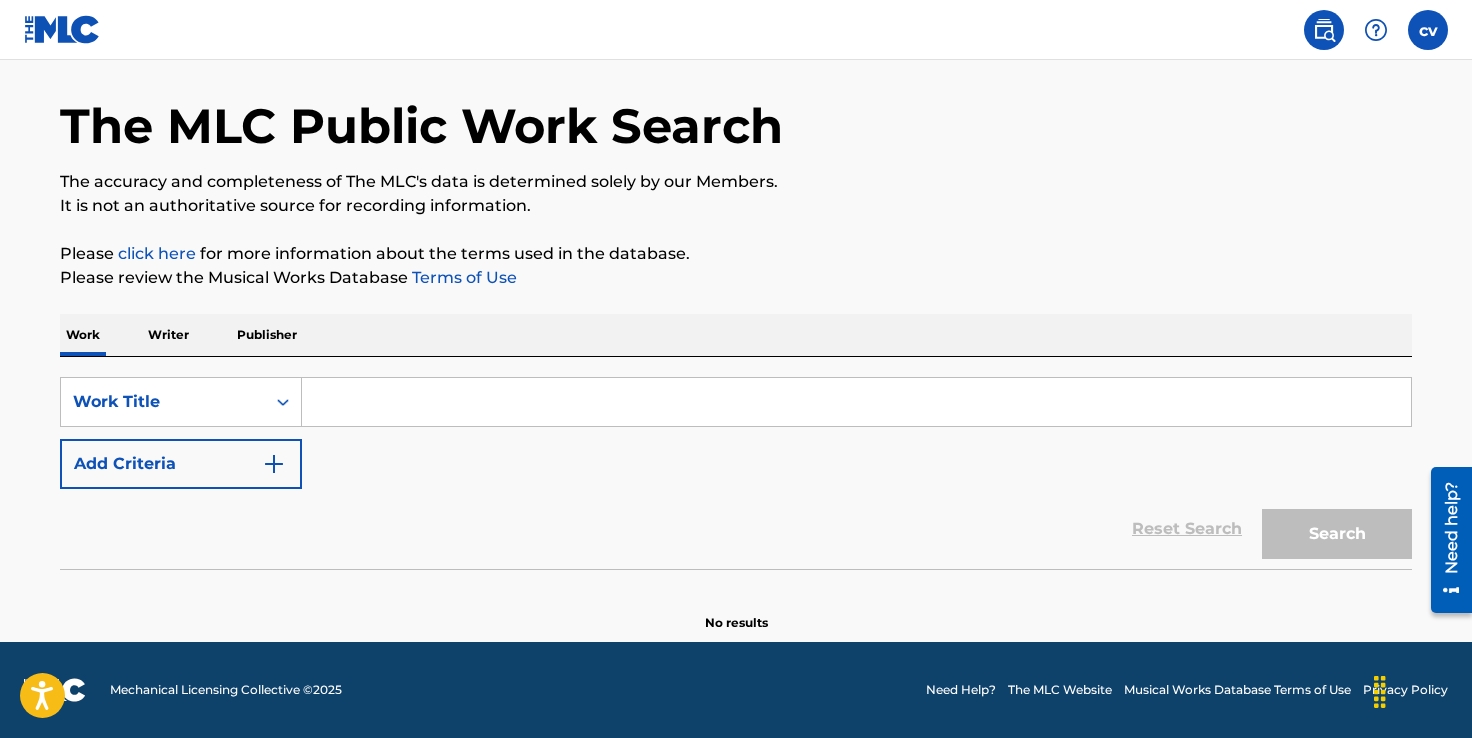 click at bounding box center (856, 402) 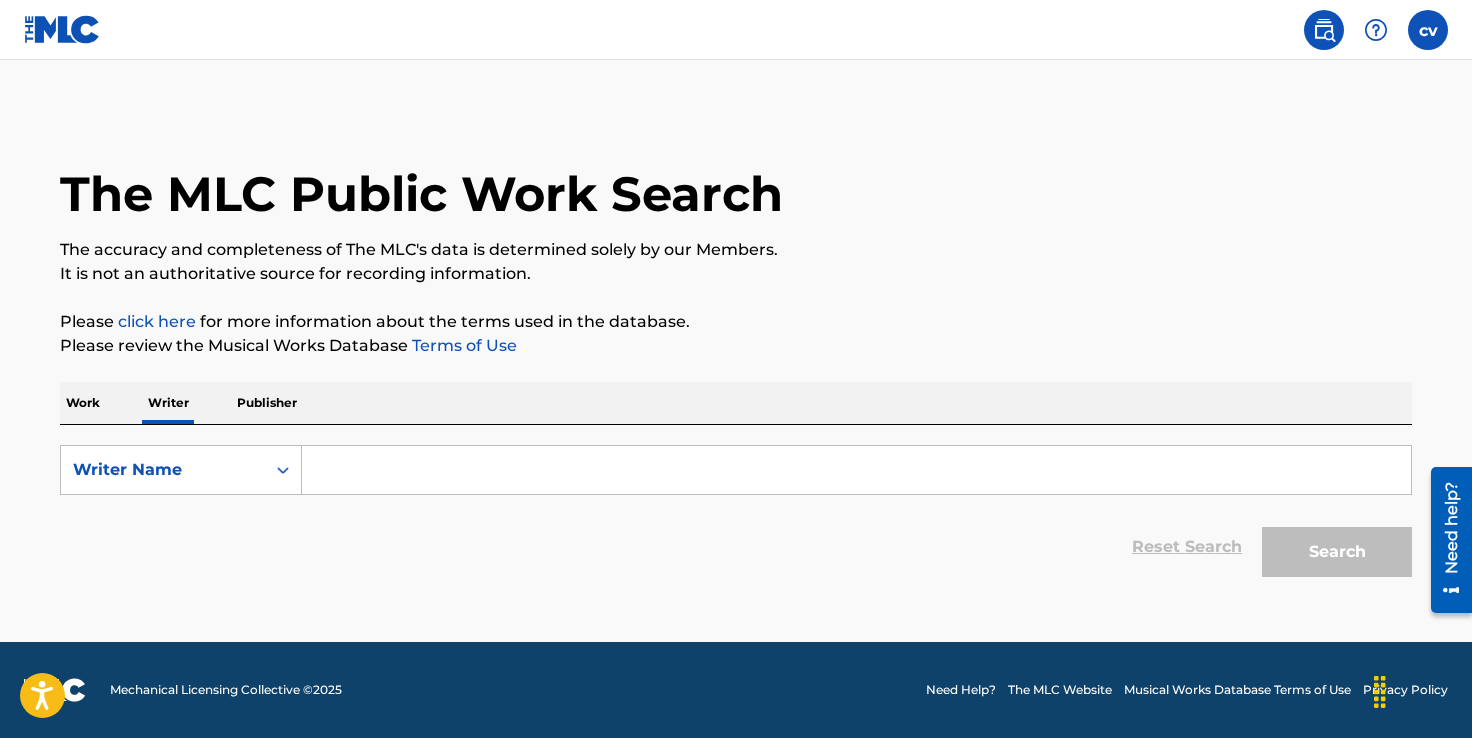click on "Publisher" at bounding box center (267, 403) 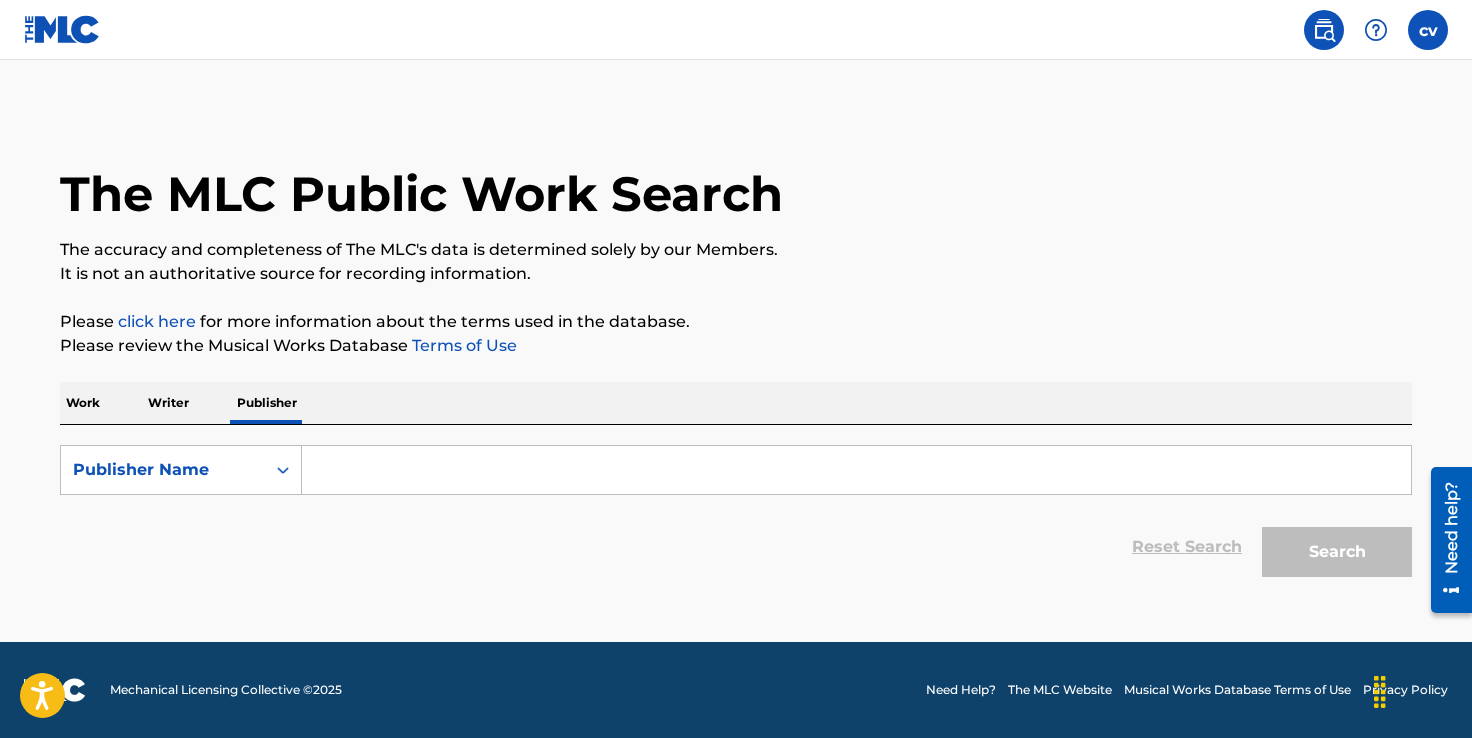 click on "Work" at bounding box center (83, 403) 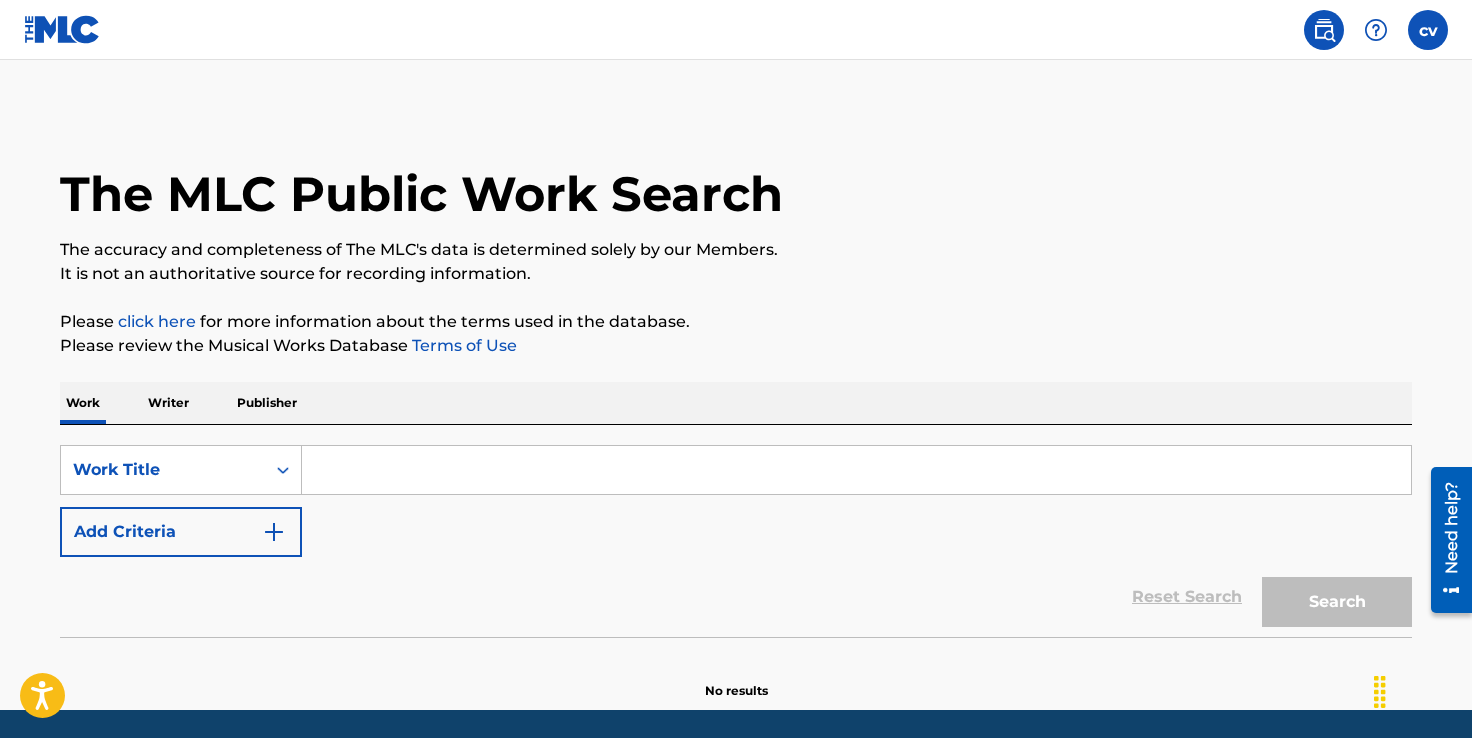 click at bounding box center (856, 470) 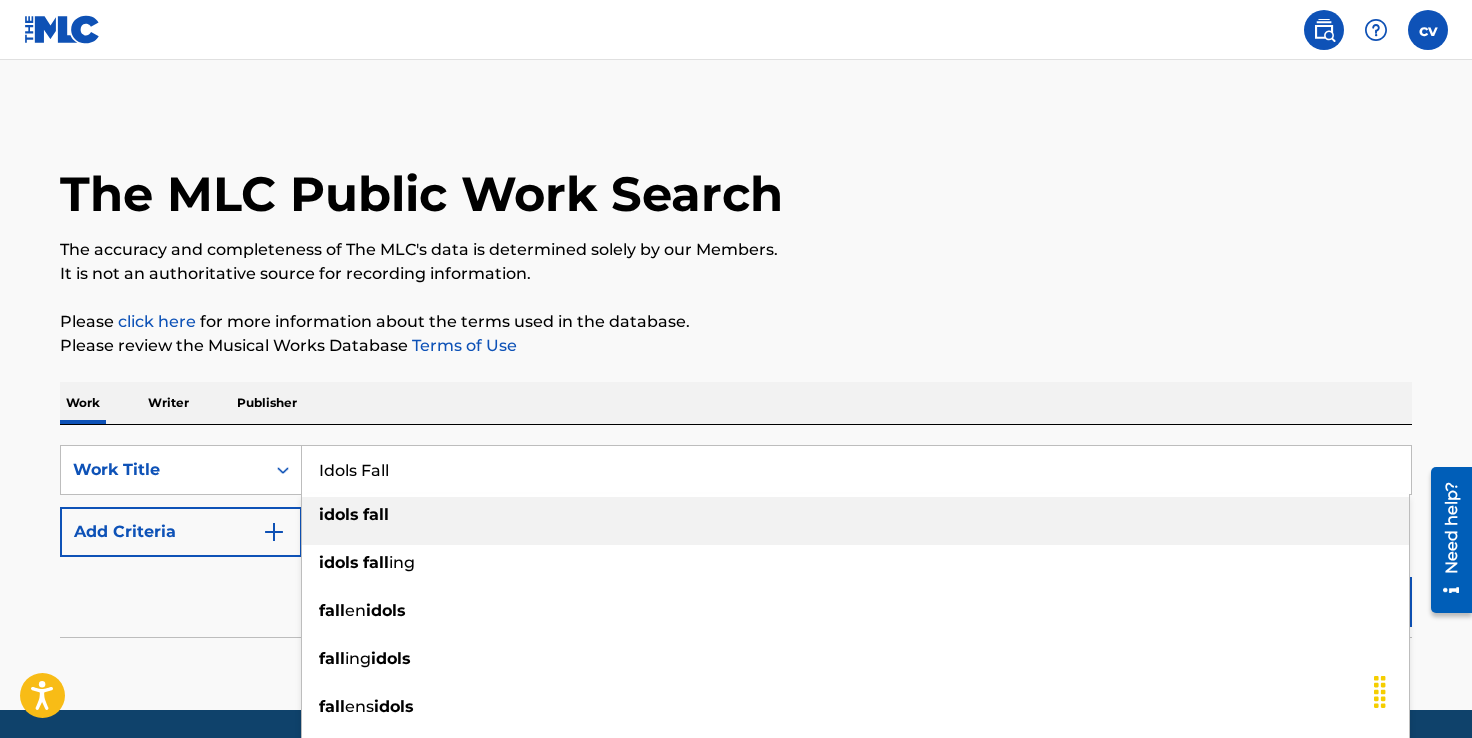 click on "idols   fall" at bounding box center [855, 515] 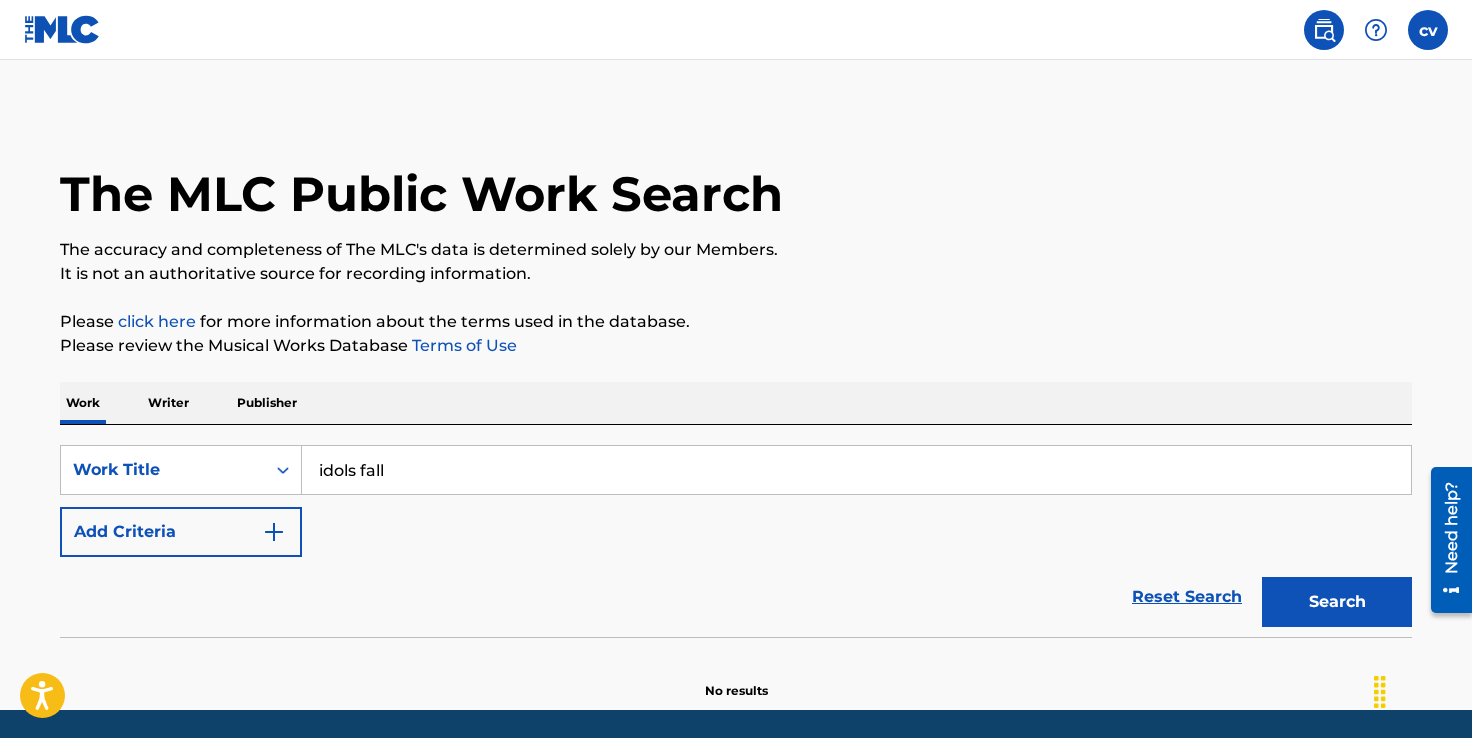 click on "Search" at bounding box center [1337, 602] 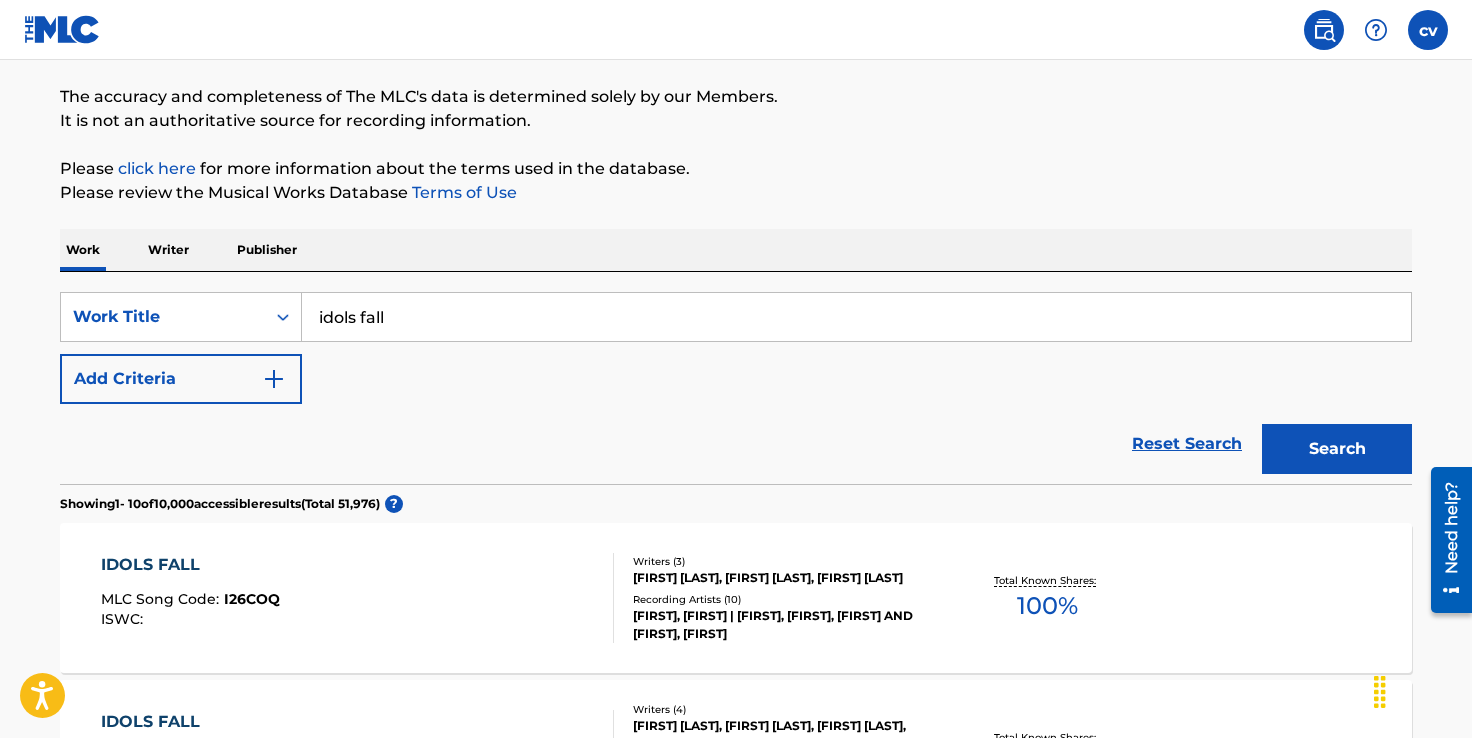 scroll, scrollTop: 0, scrollLeft: 0, axis: both 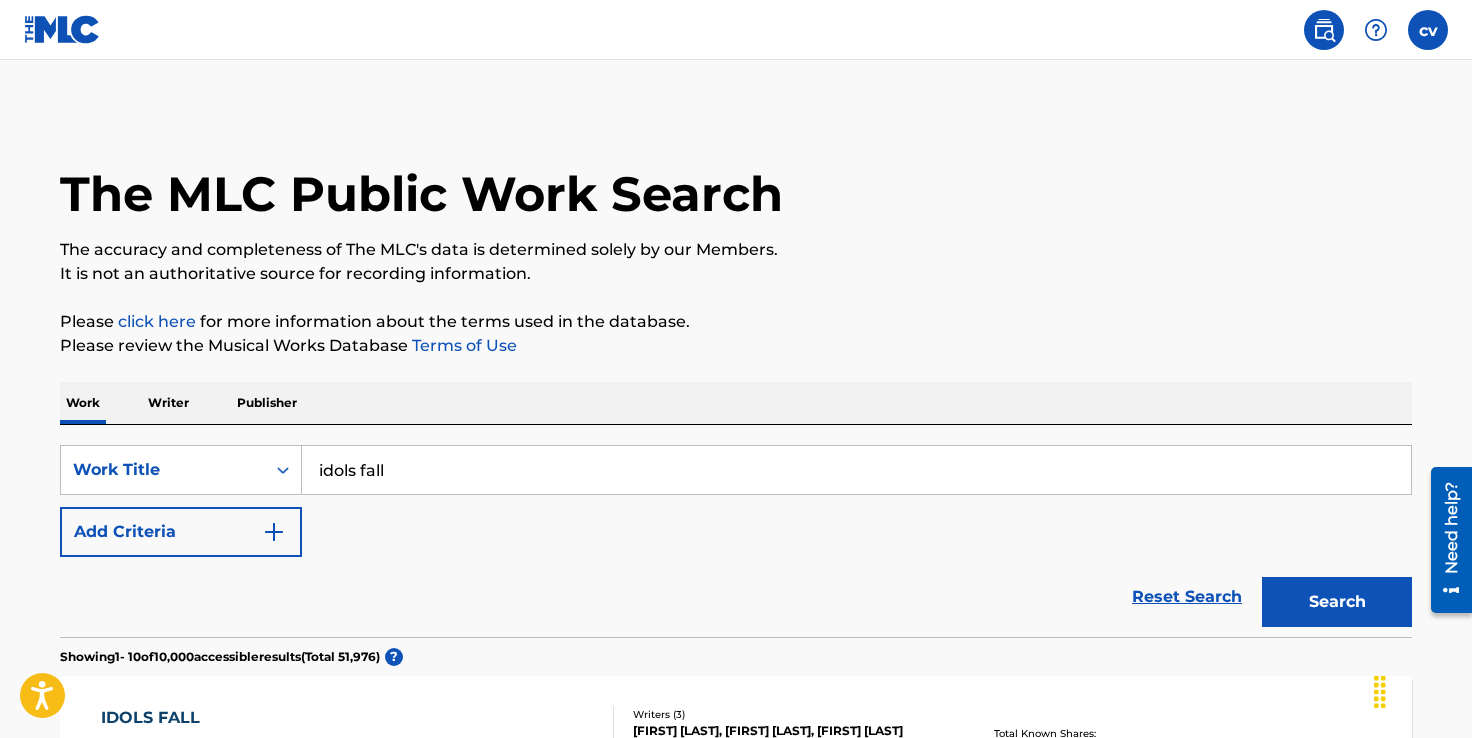 click on "Writer" at bounding box center (168, 403) 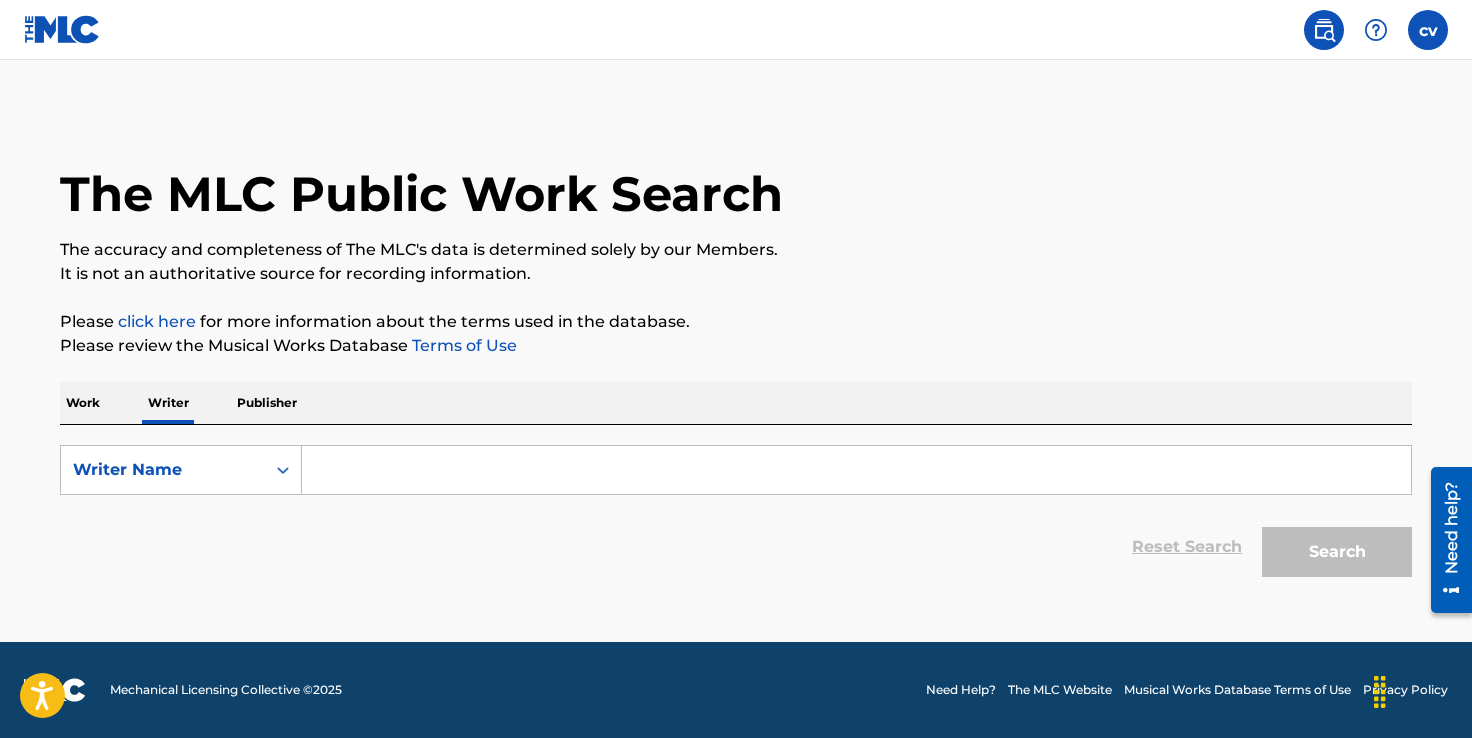 click at bounding box center [856, 470] 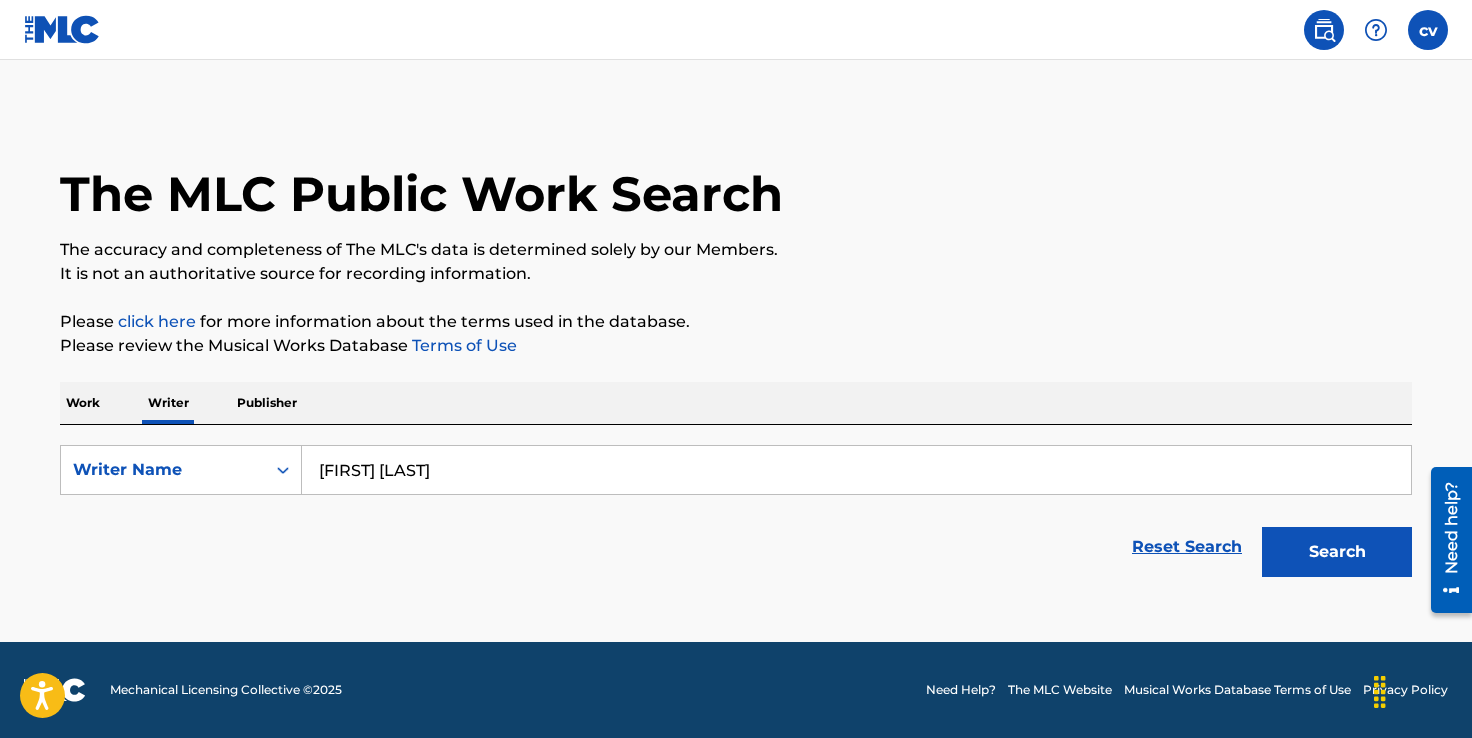 type on "[FIRST] [LAST]" 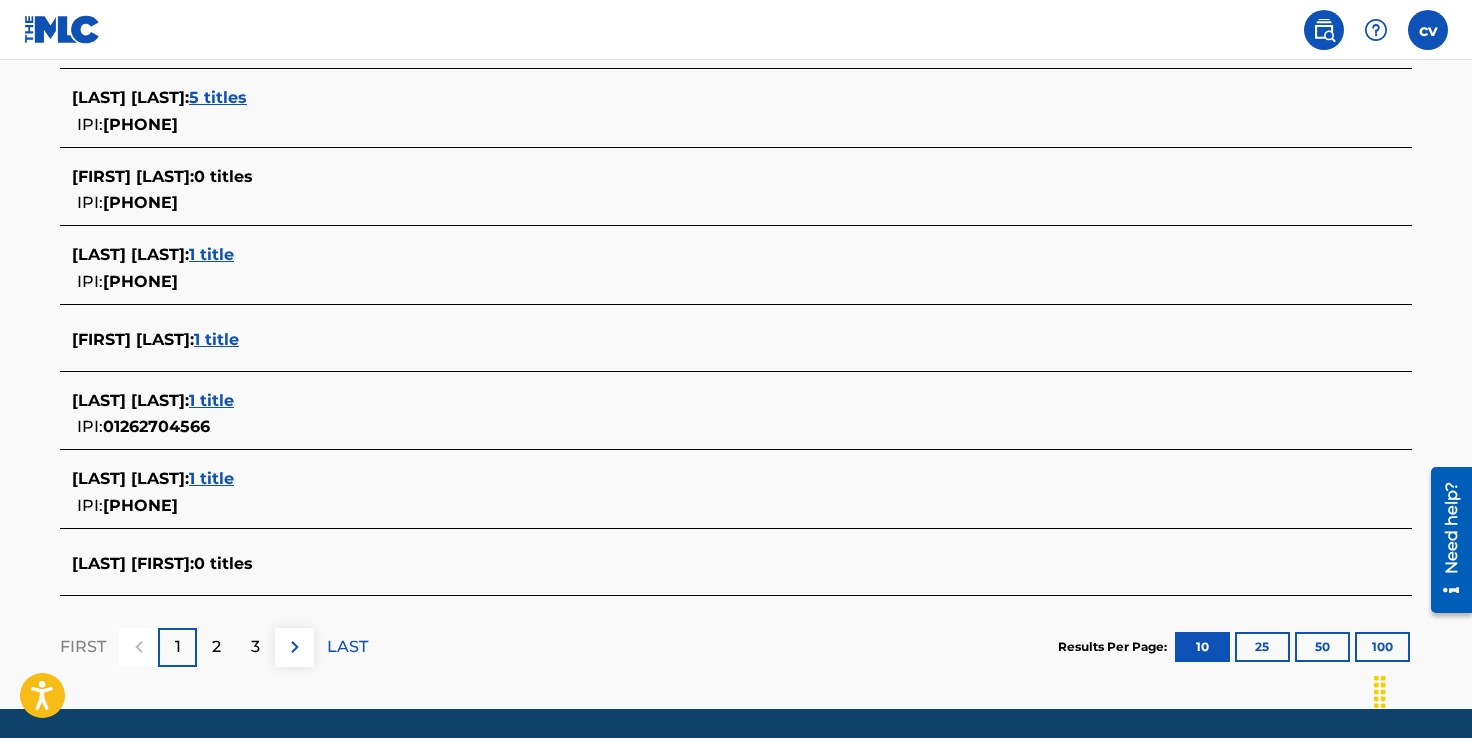 scroll, scrollTop: 818, scrollLeft: 0, axis: vertical 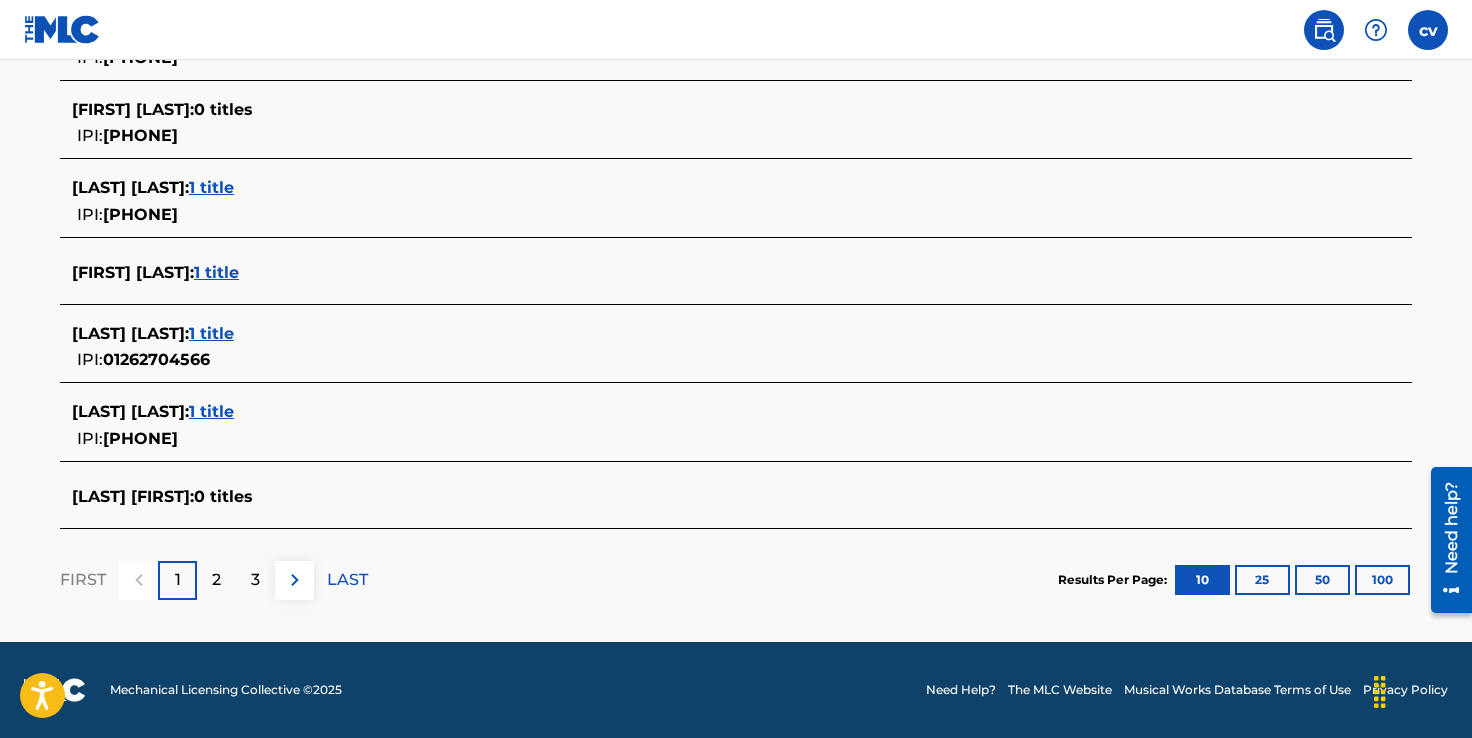 click on "2" at bounding box center [216, 580] 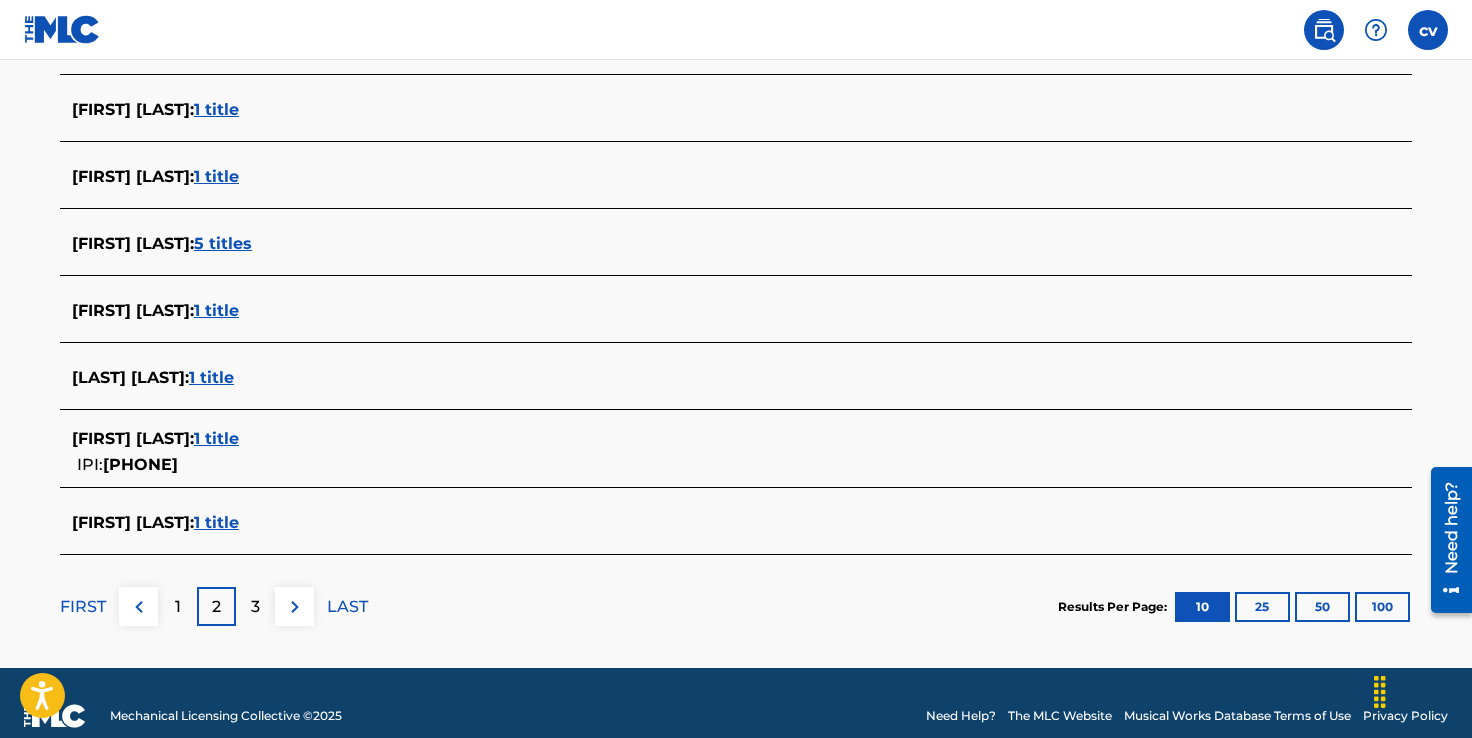 scroll, scrollTop: 783, scrollLeft: 0, axis: vertical 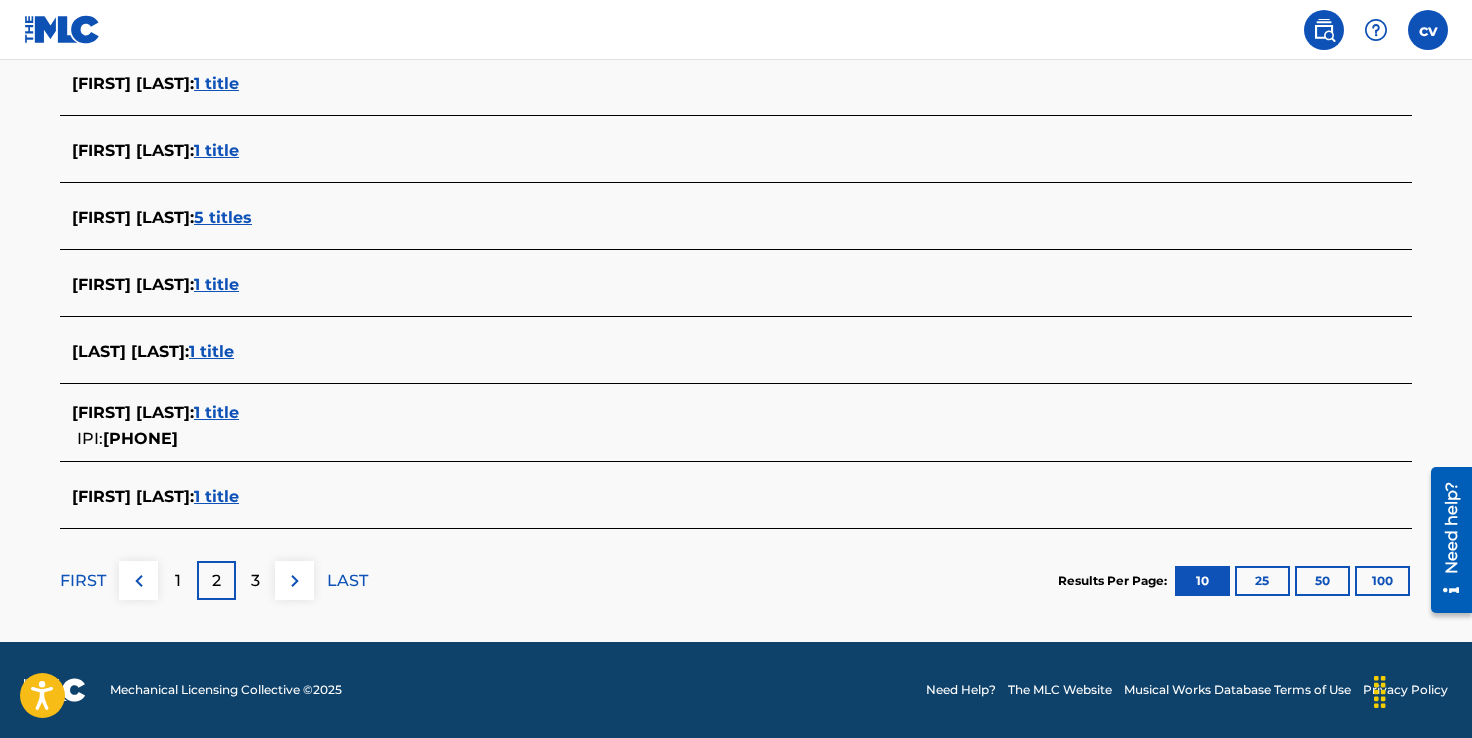 click on "1 title" at bounding box center [216, 284] 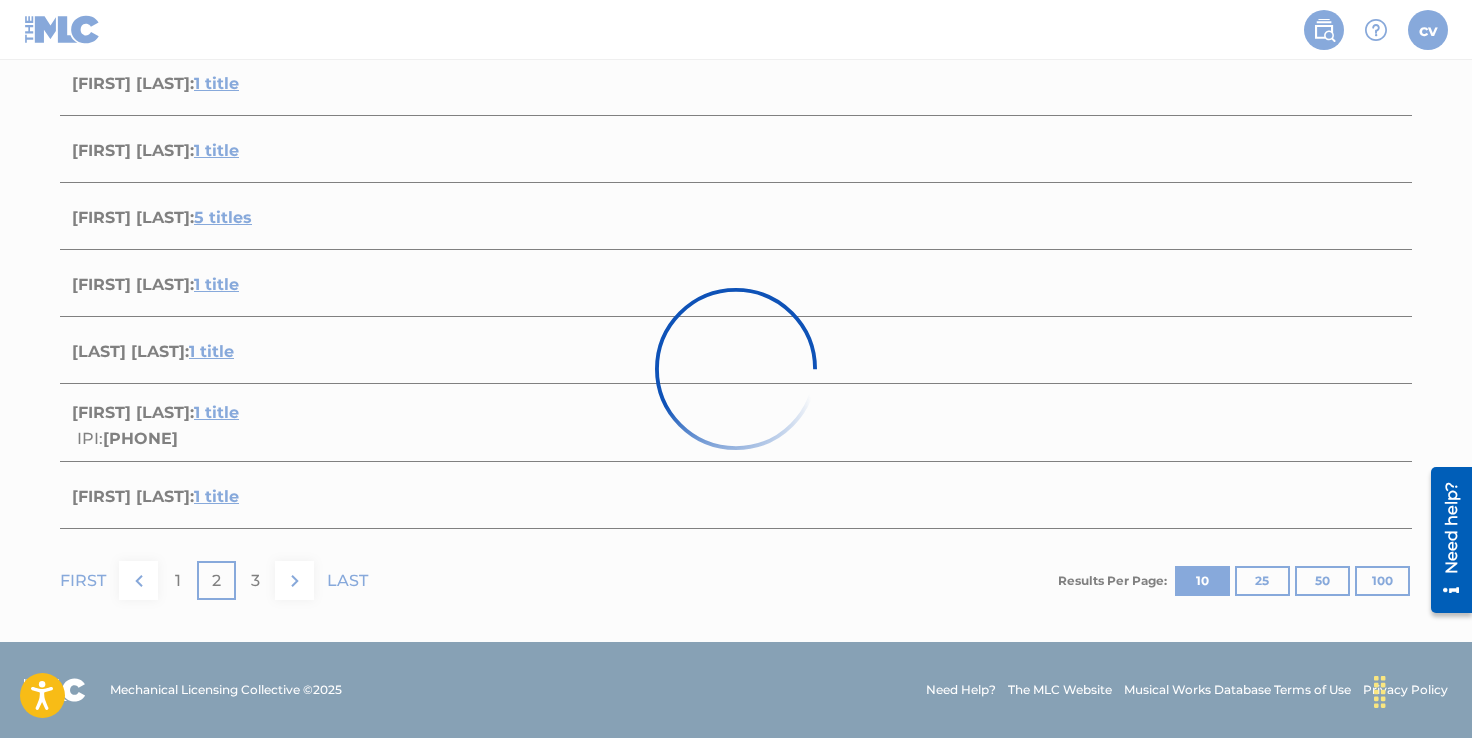 scroll, scrollTop: 288, scrollLeft: 0, axis: vertical 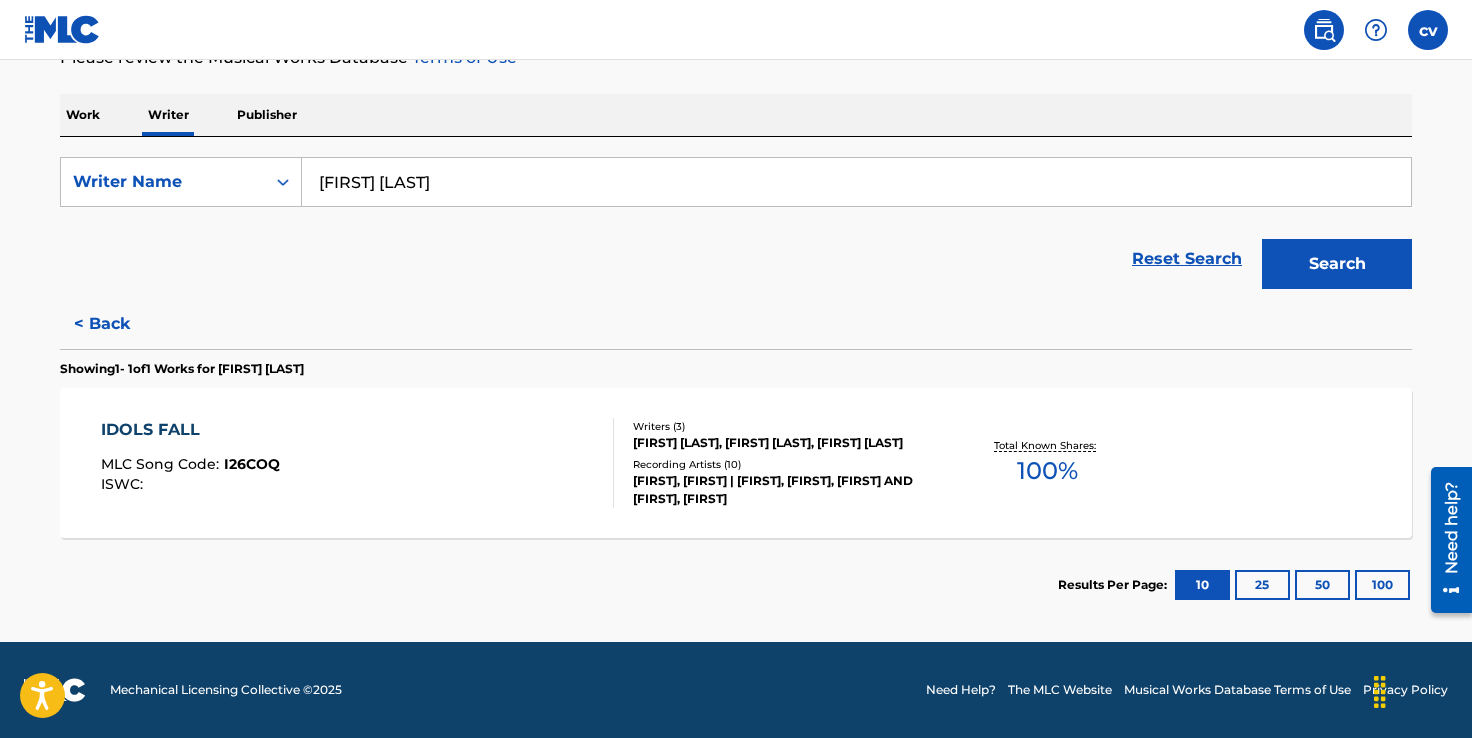 click on "IDOLS FALL MLC Song Code : I26COQ ISWC :" at bounding box center [358, 463] 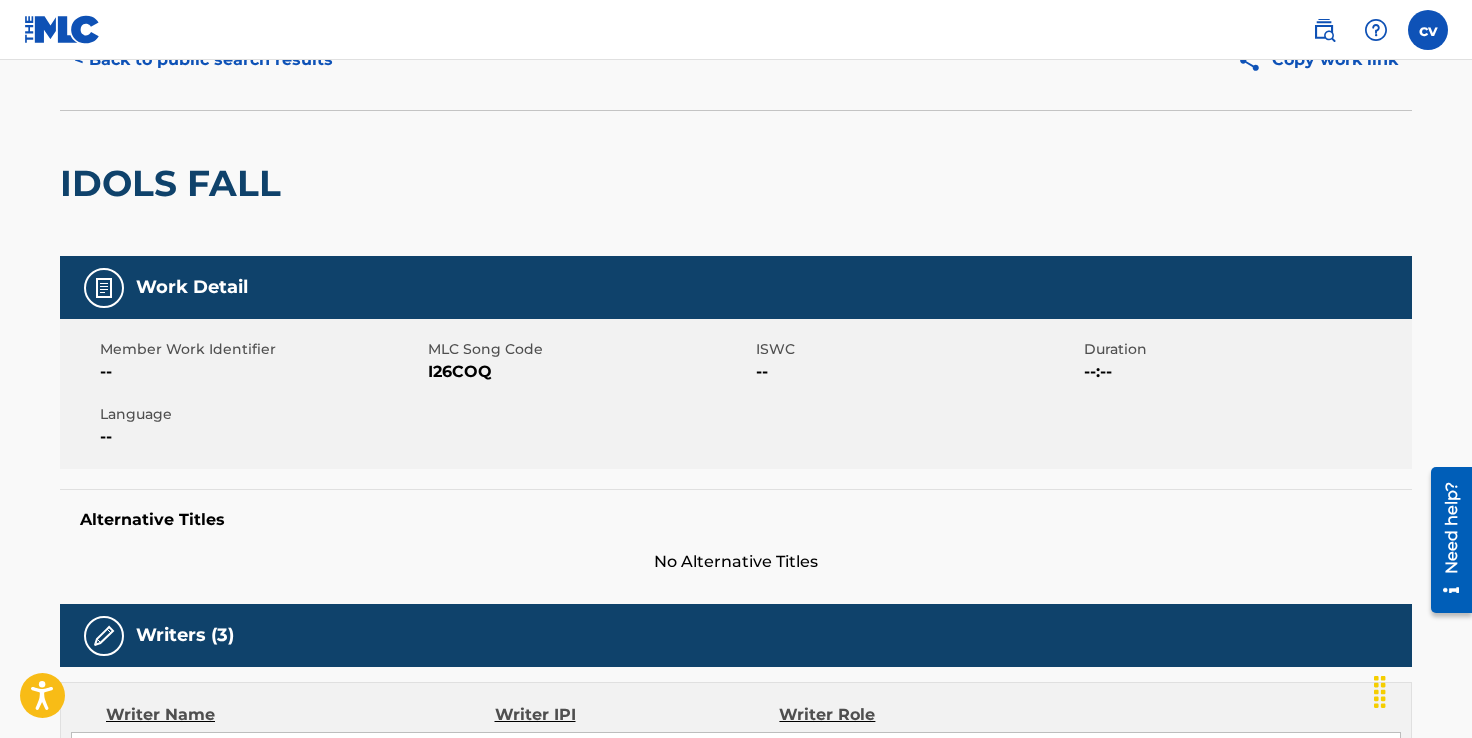 scroll, scrollTop: 0, scrollLeft: 0, axis: both 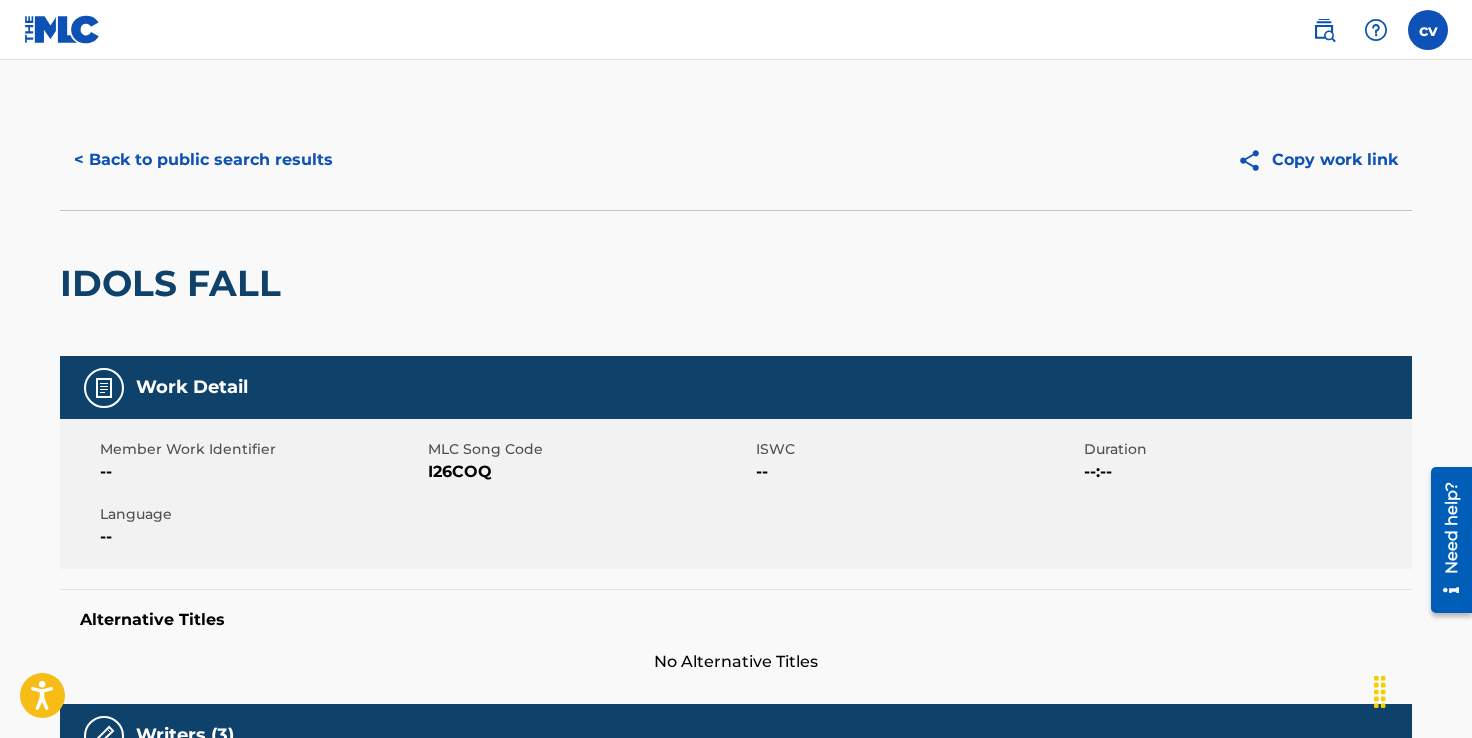 click on "< Back to public search results" at bounding box center (203, 160) 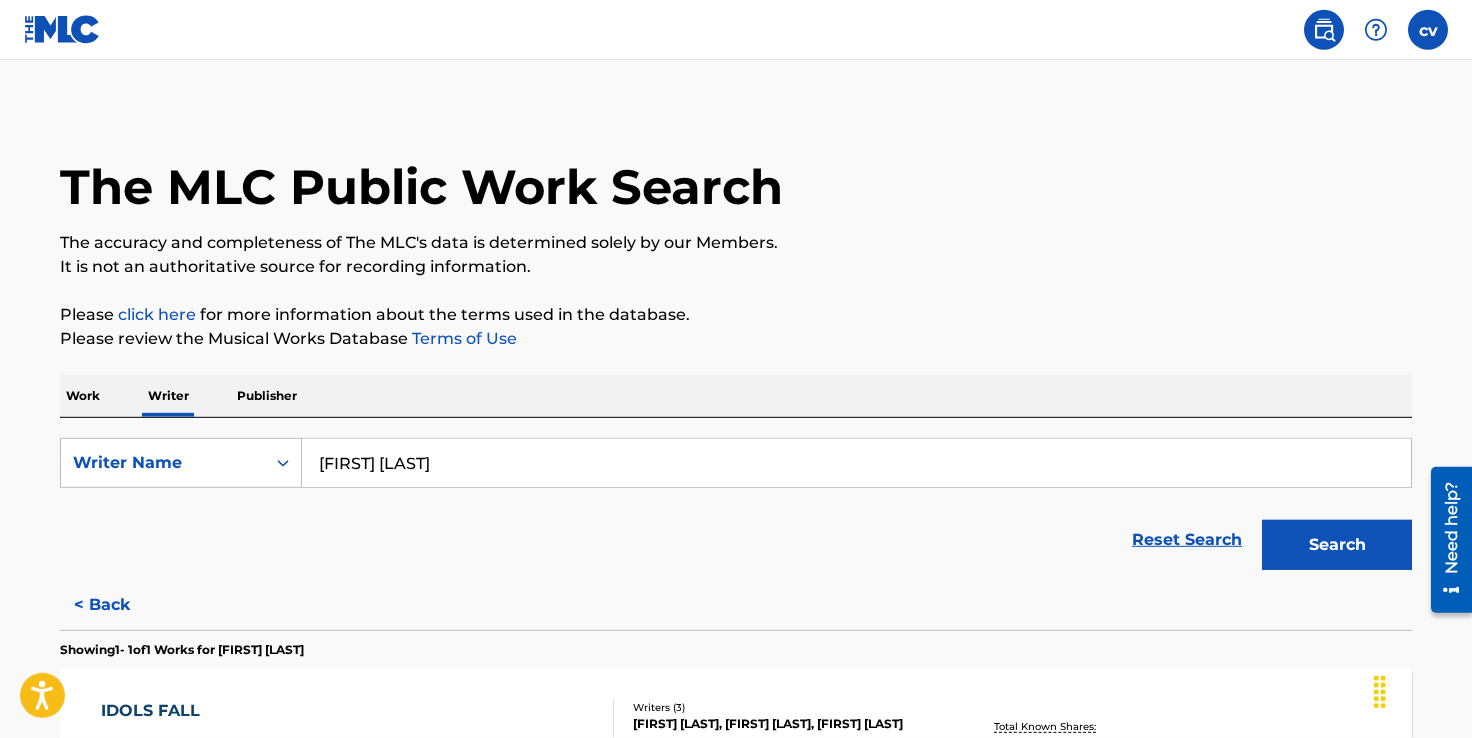 scroll, scrollTop: 0, scrollLeft: 0, axis: both 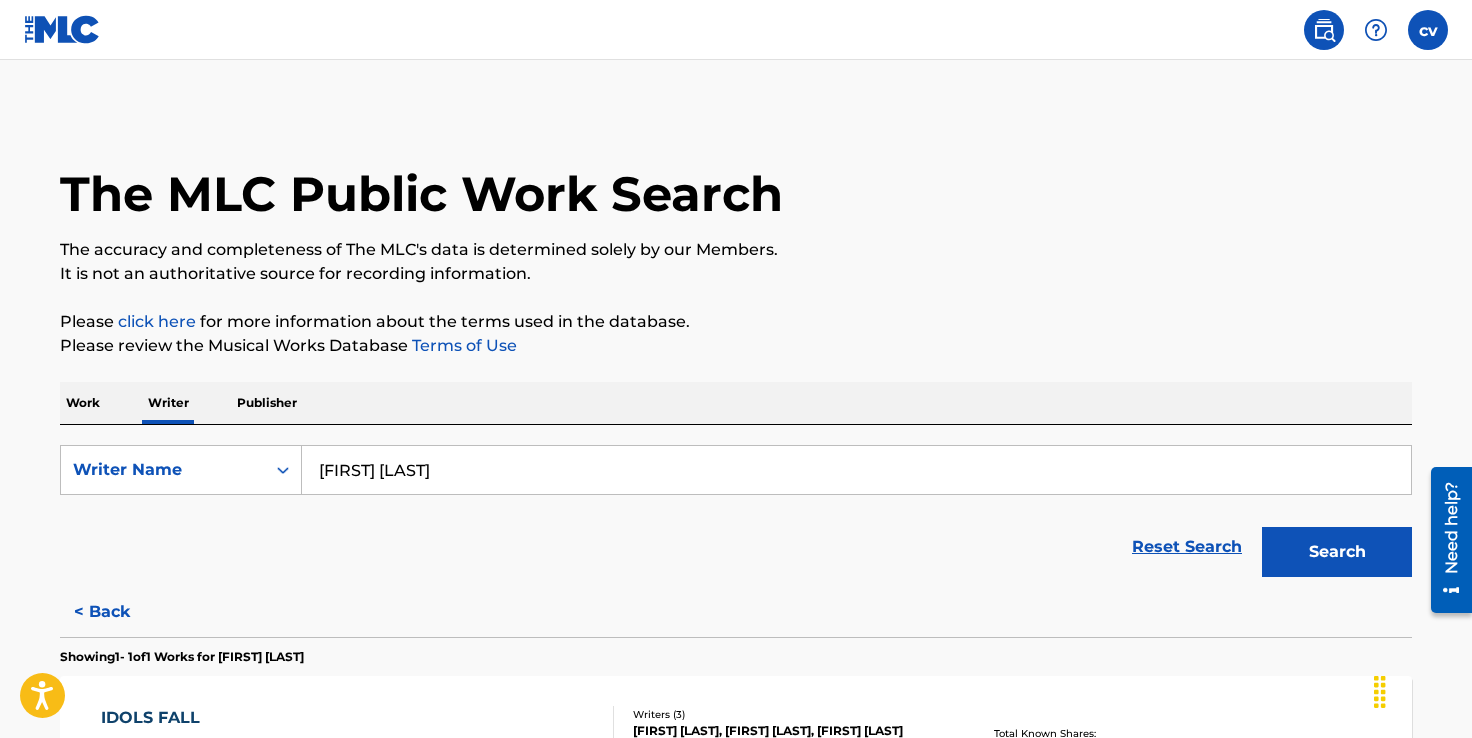 drag, startPoint x: 499, startPoint y: 471, endPoint x: 289, endPoint y: 438, distance: 212.57704 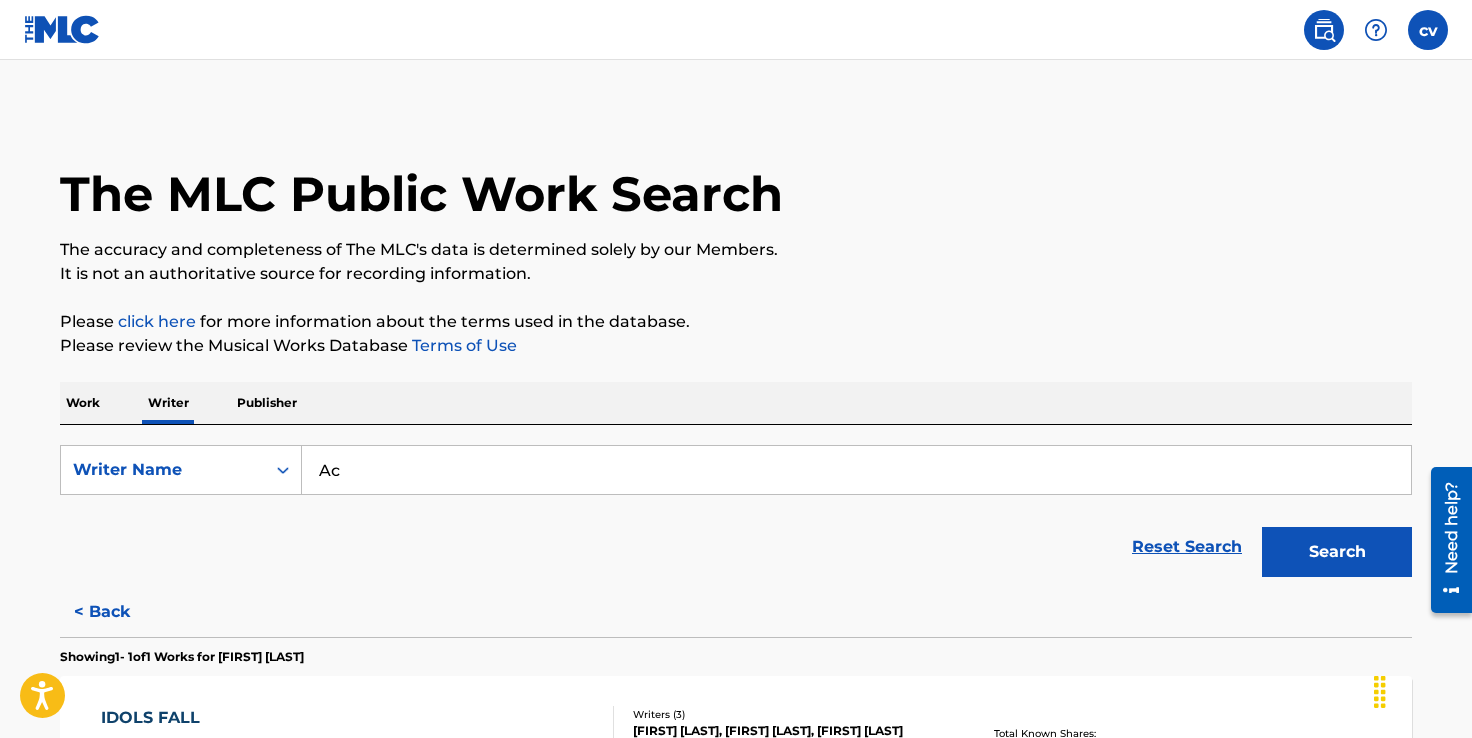 type on "A" 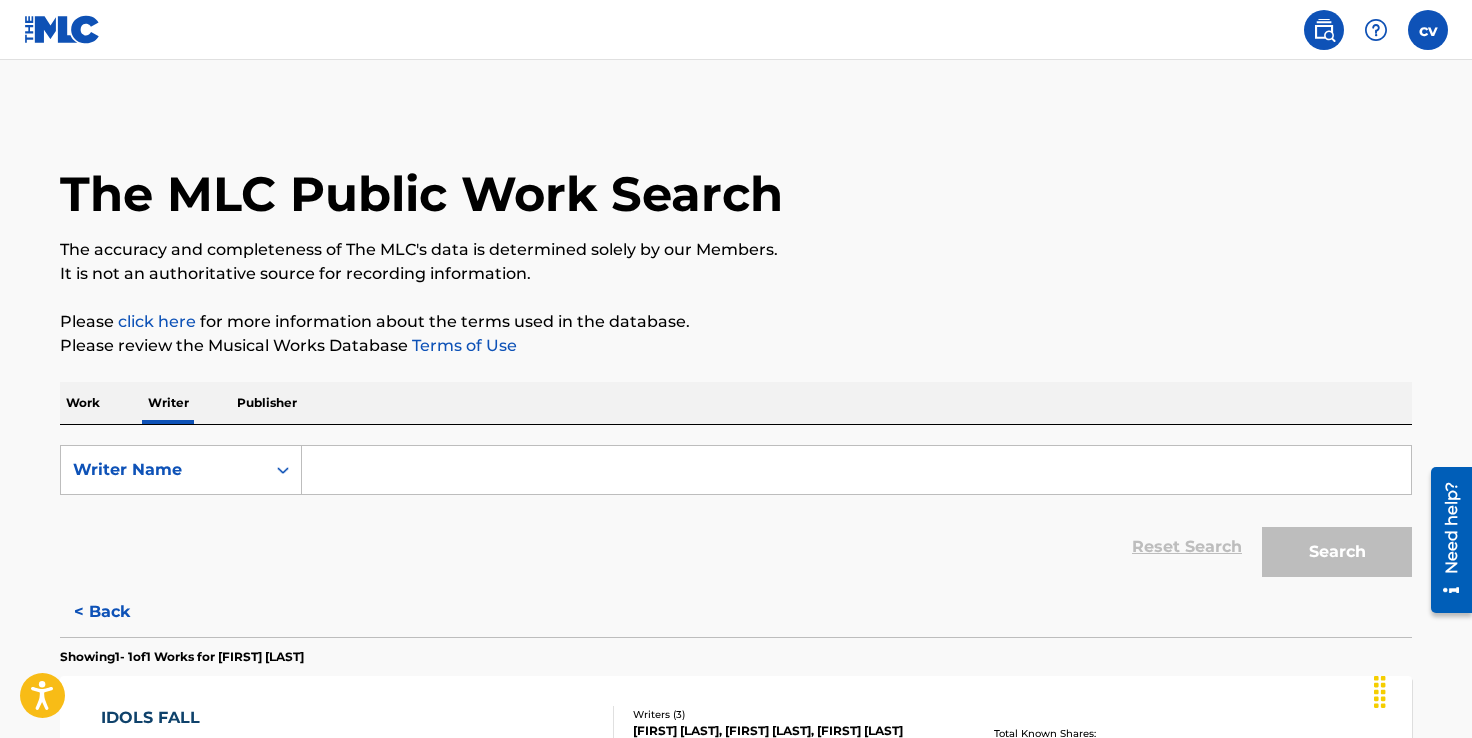 type 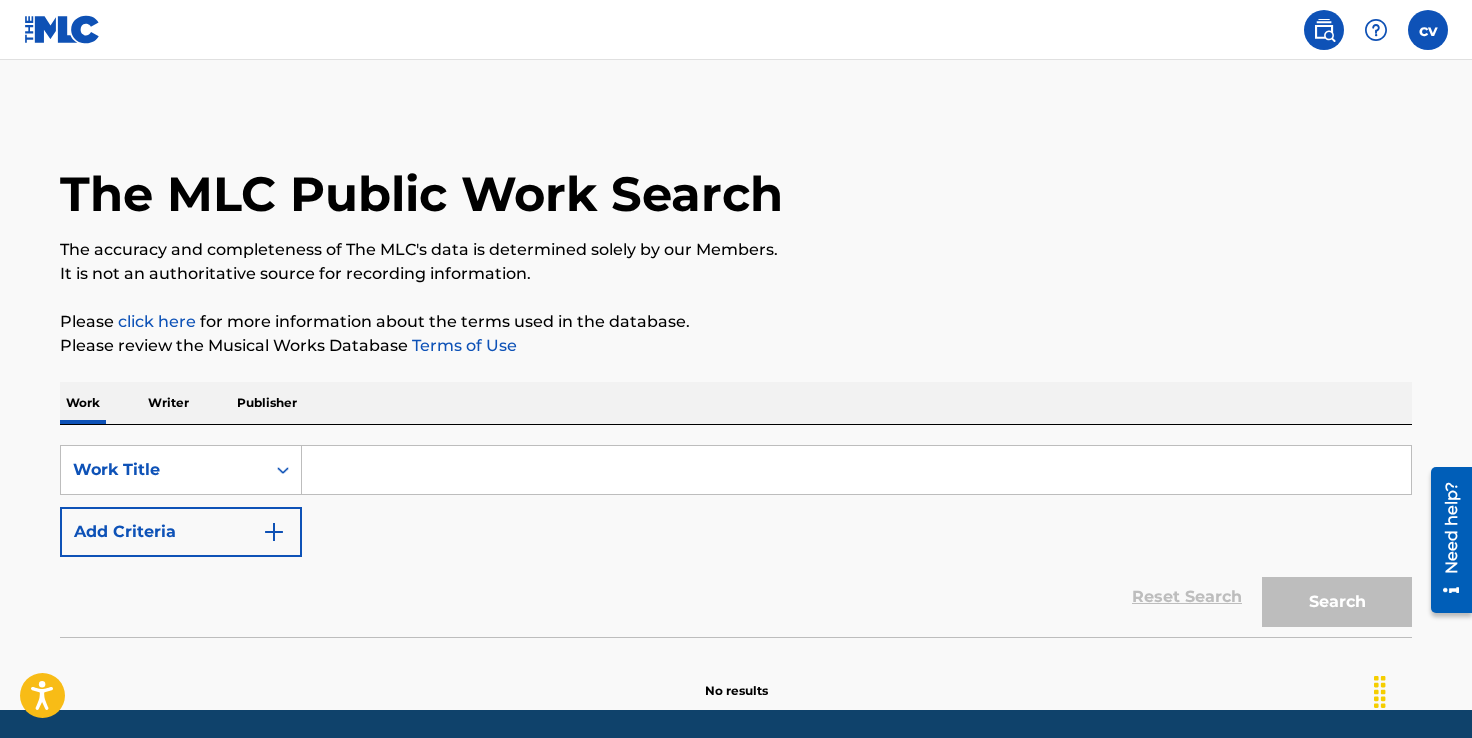 click at bounding box center (856, 470) 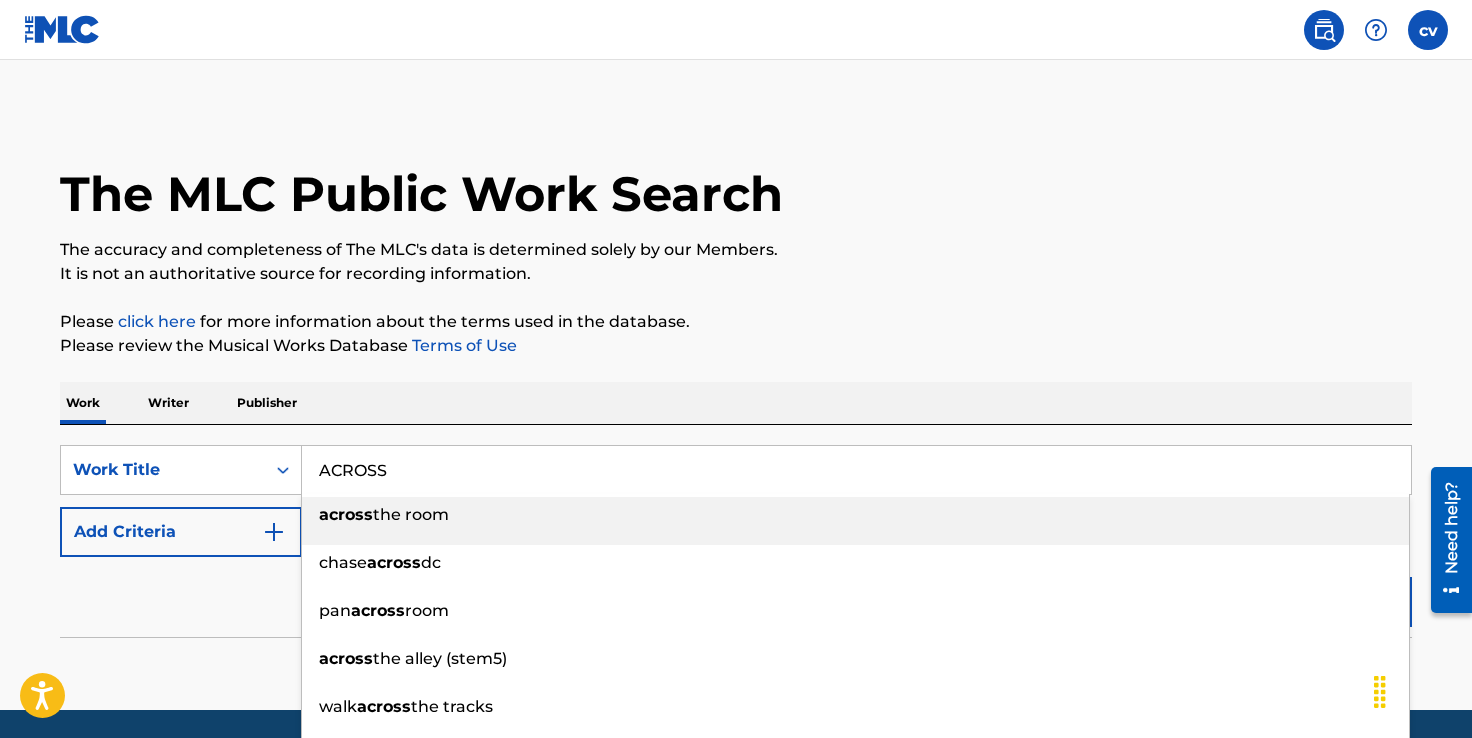 click on "across  the room" at bounding box center [855, 515] 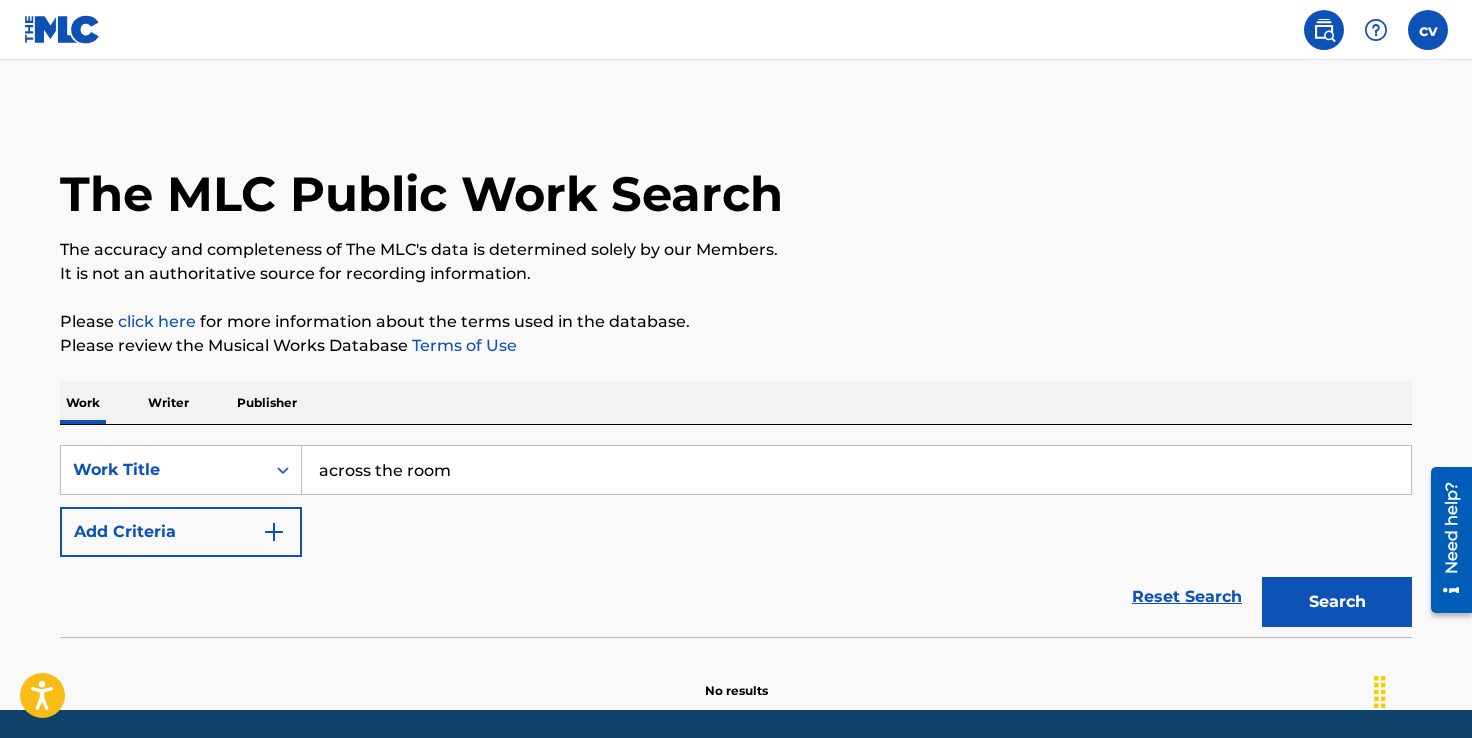 click on "Search" at bounding box center [1337, 602] 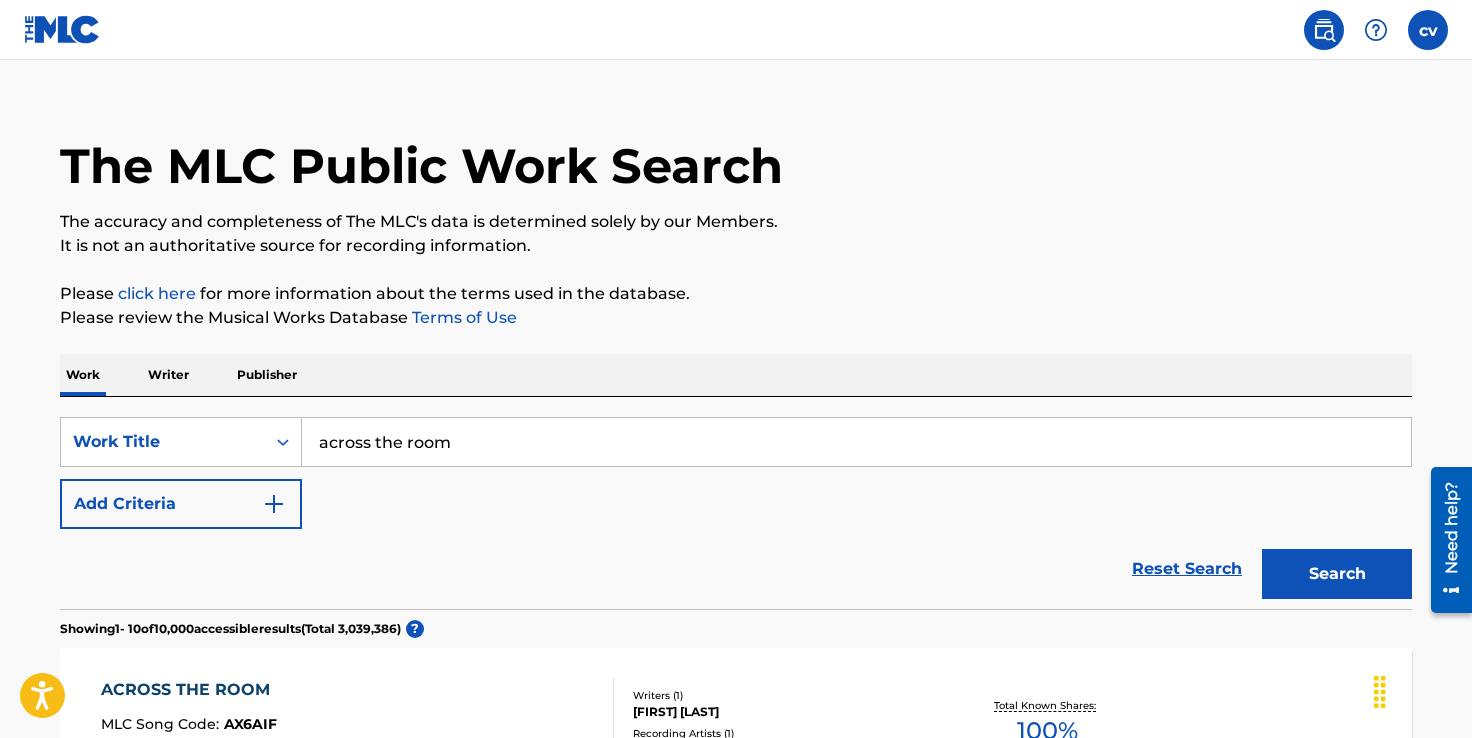 scroll, scrollTop: 0, scrollLeft: 0, axis: both 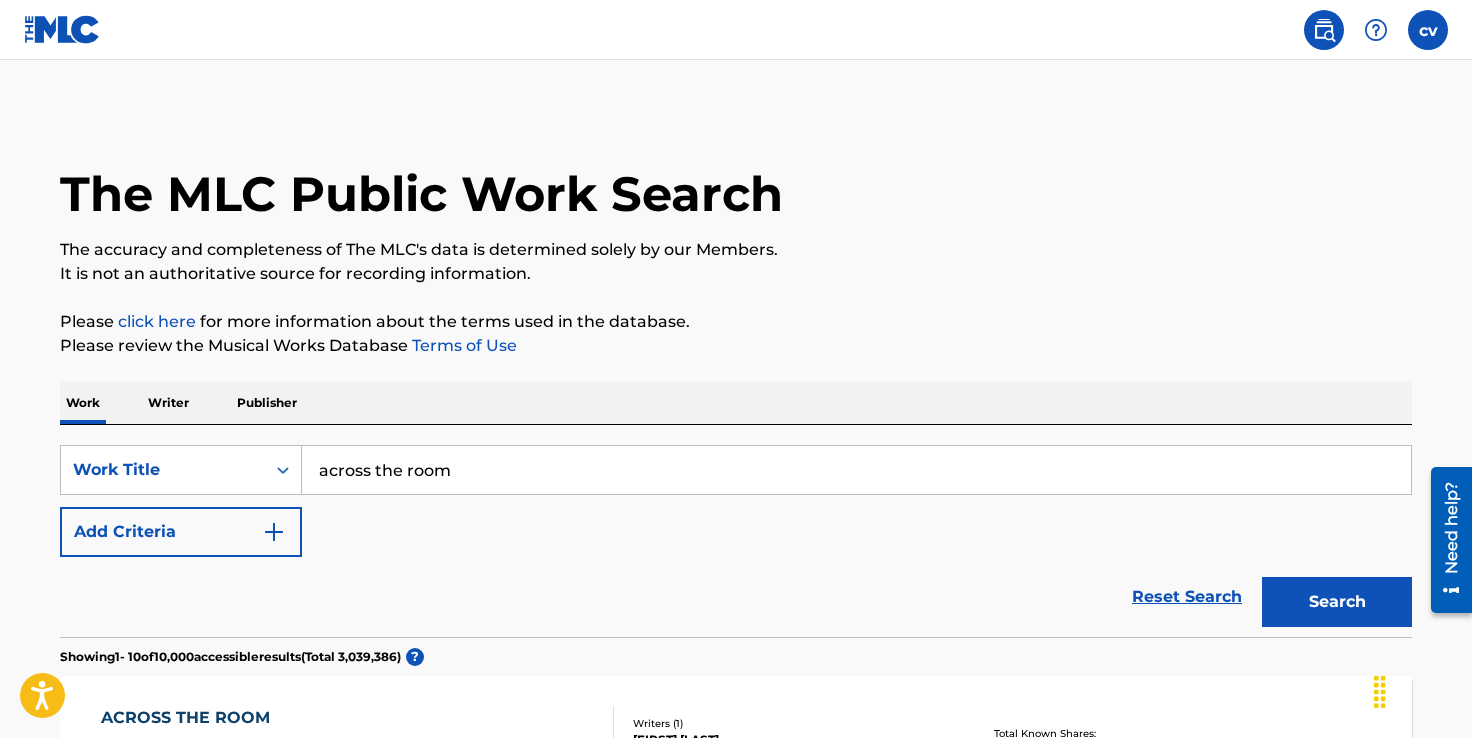click on "Writer" at bounding box center [168, 403] 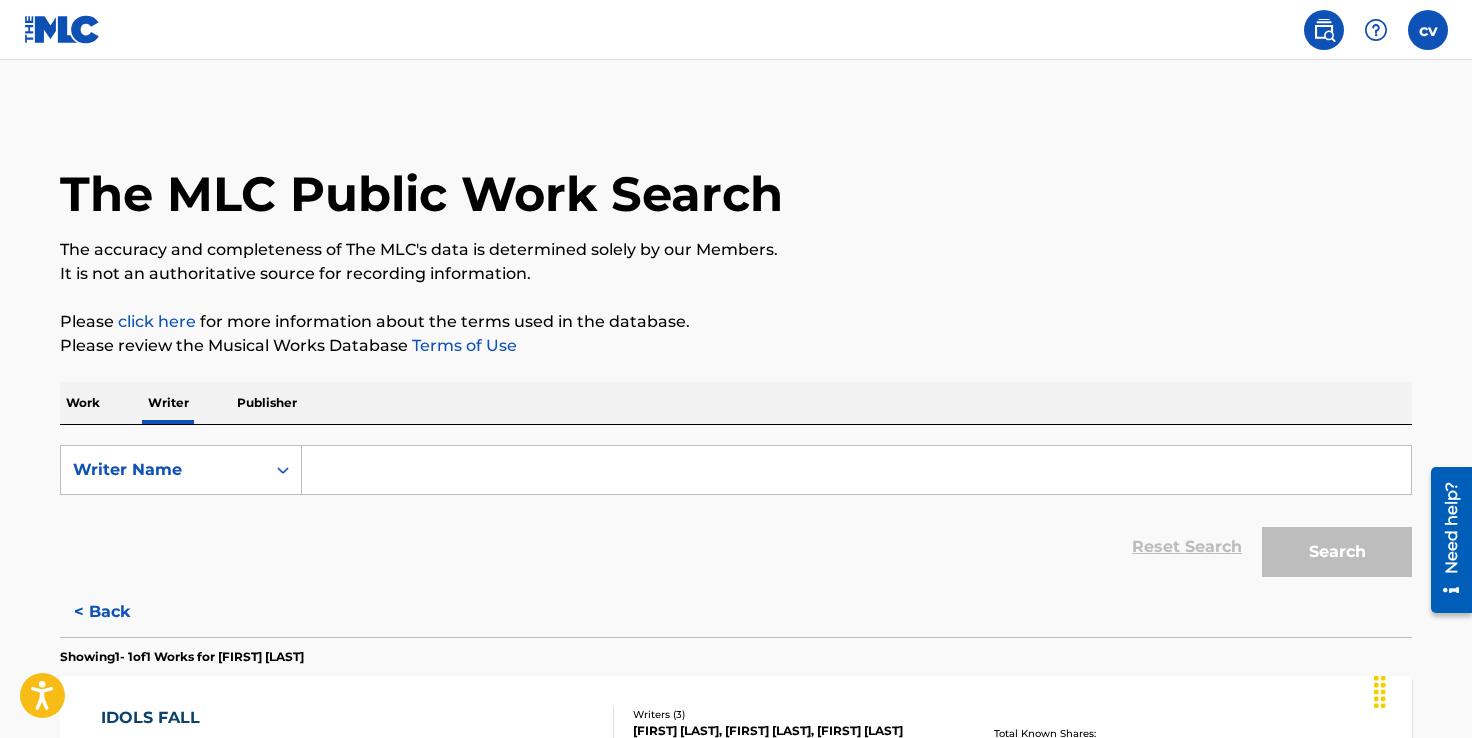 click at bounding box center [856, 470] 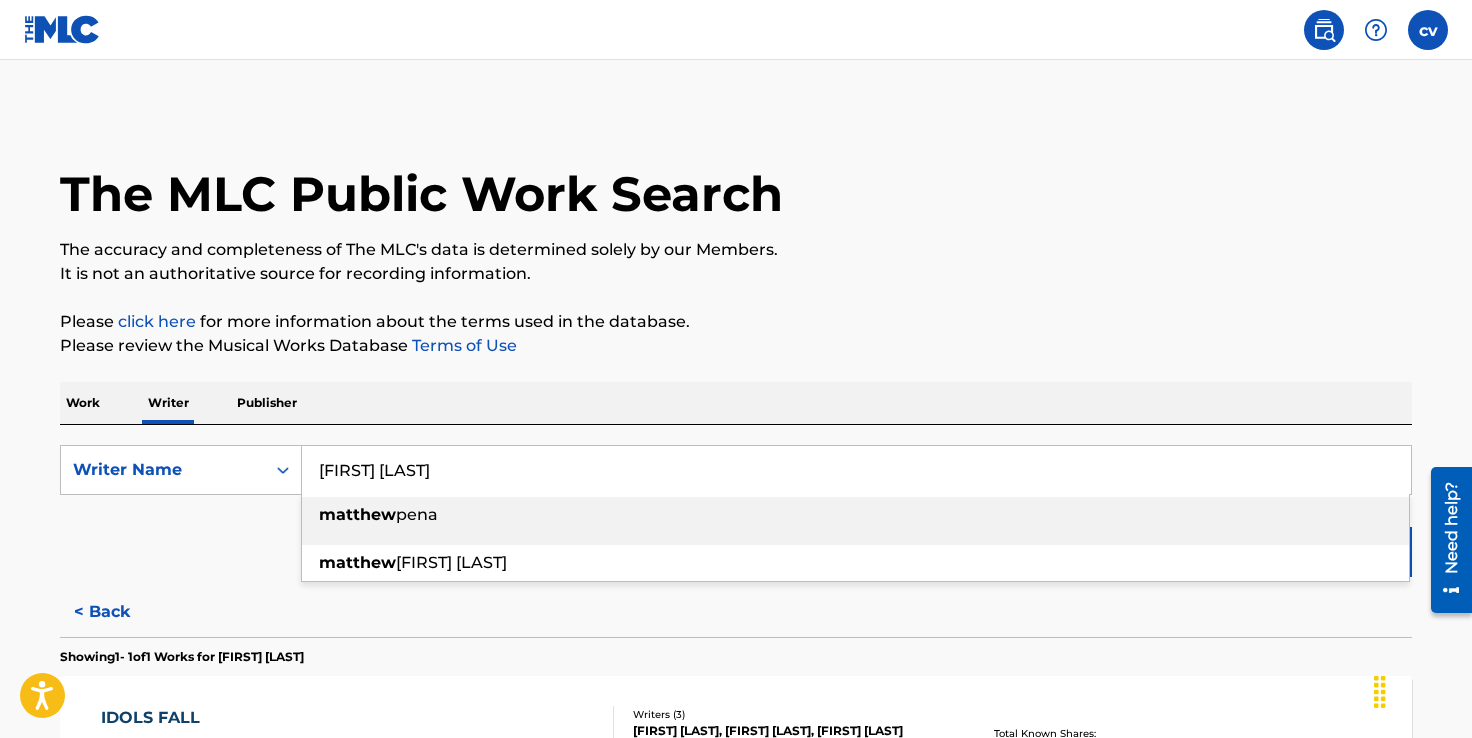 click on "[FIRST]  [LAST]" at bounding box center [855, 515] 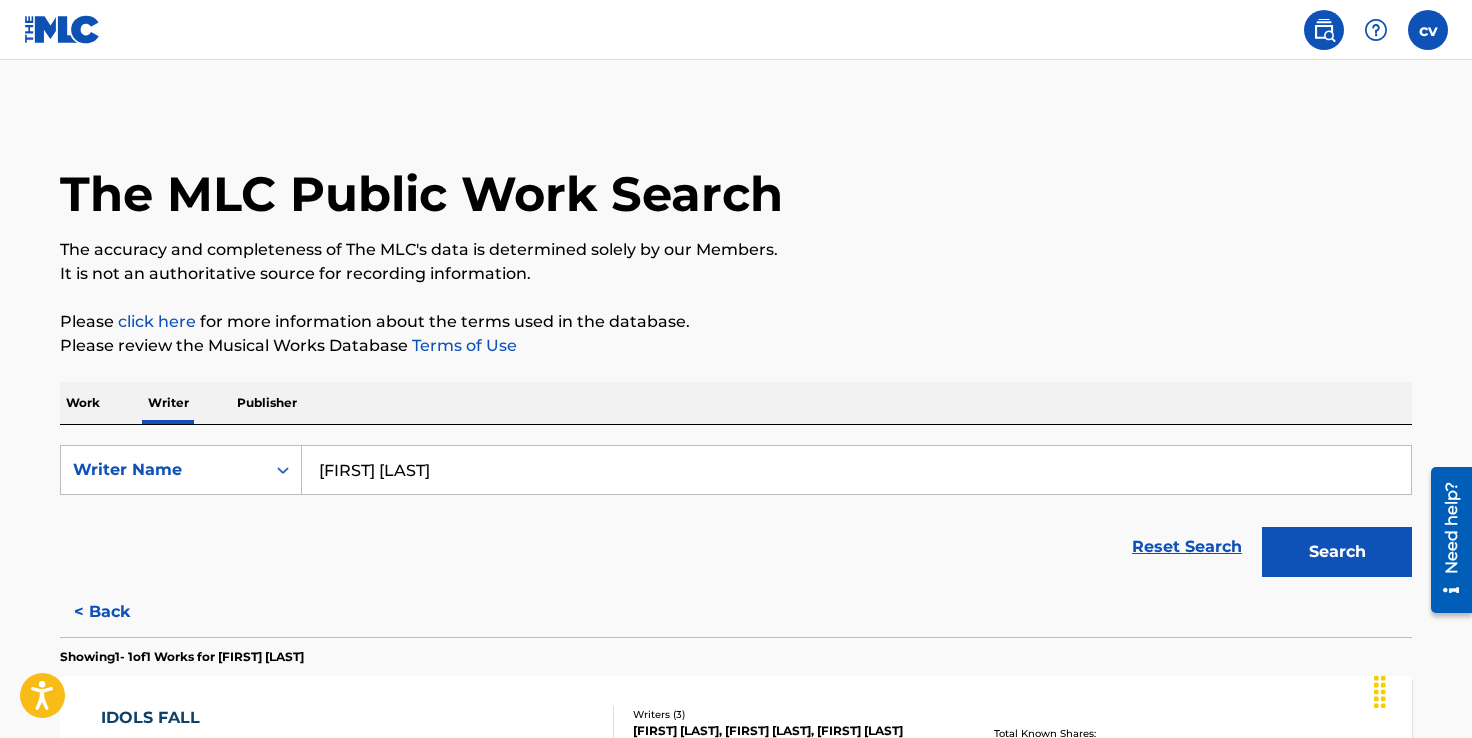 type on "[FIRST] [LAST]" 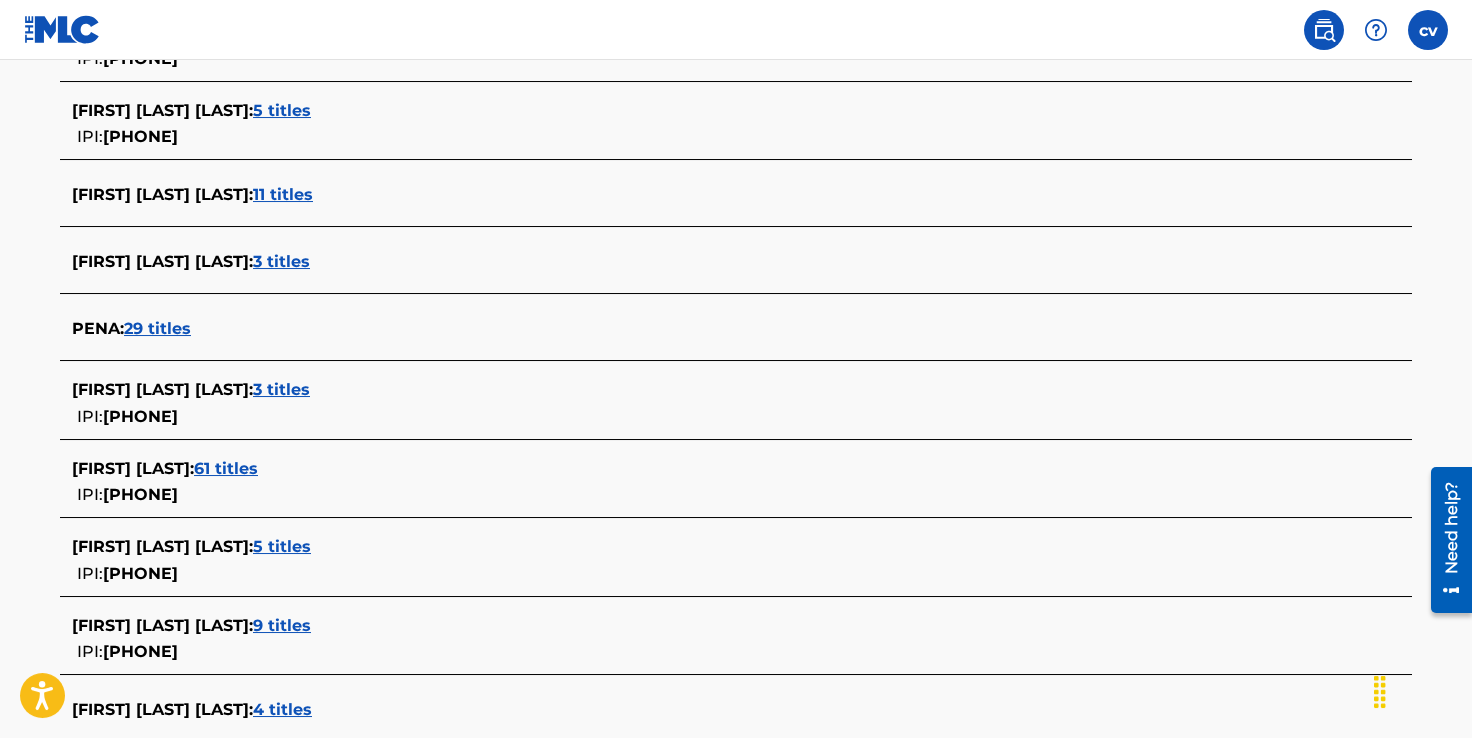 scroll, scrollTop: 648, scrollLeft: 0, axis: vertical 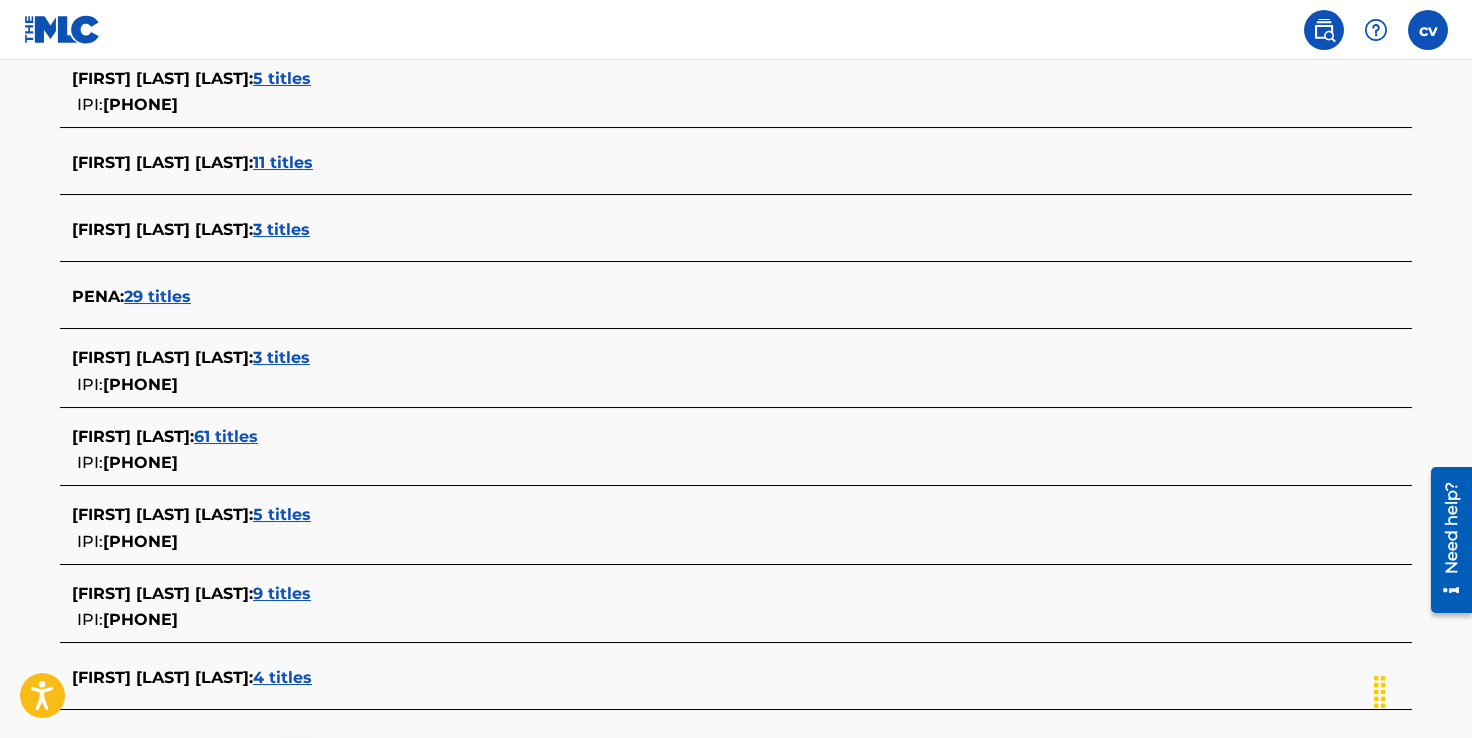 click on "61 titles" at bounding box center [226, 436] 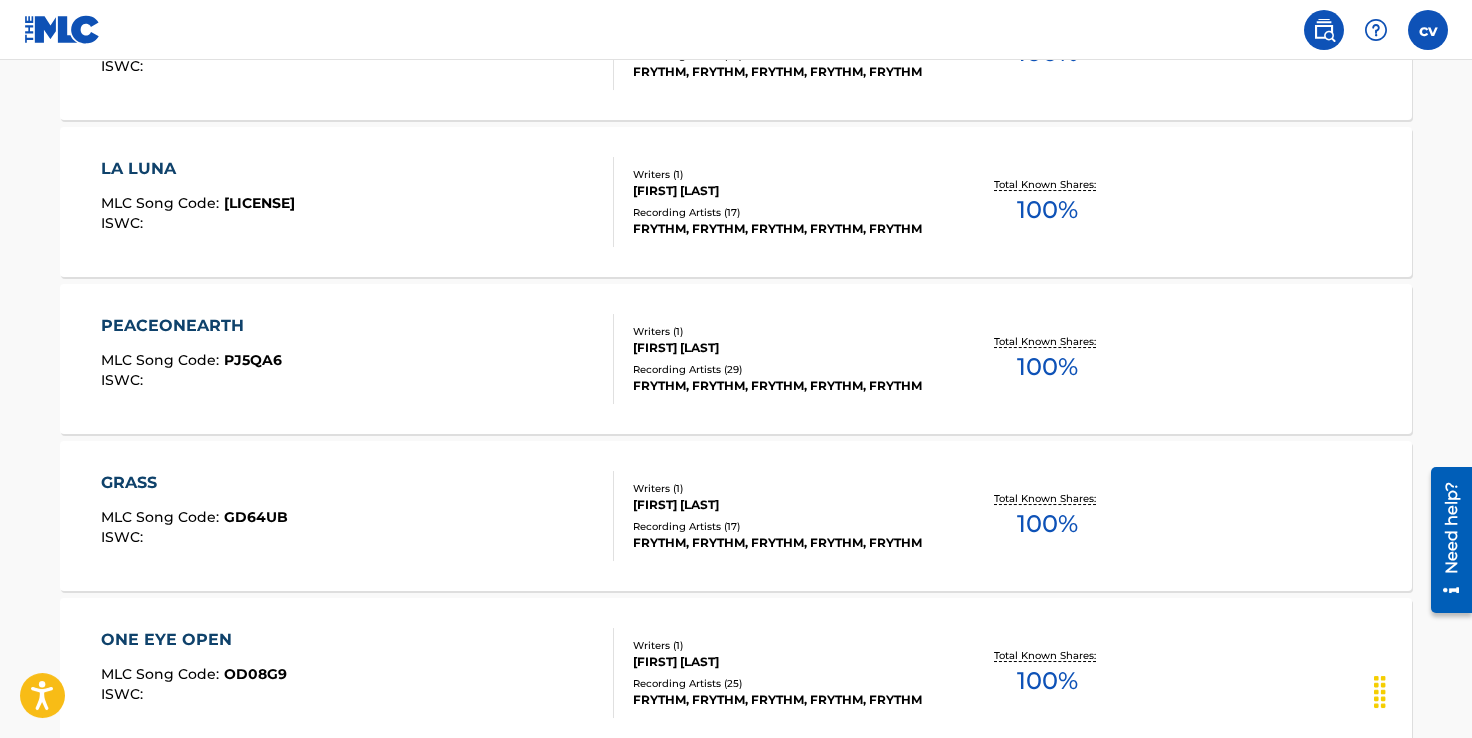 scroll, scrollTop: 1710, scrollLeft: 0, axis: vertical 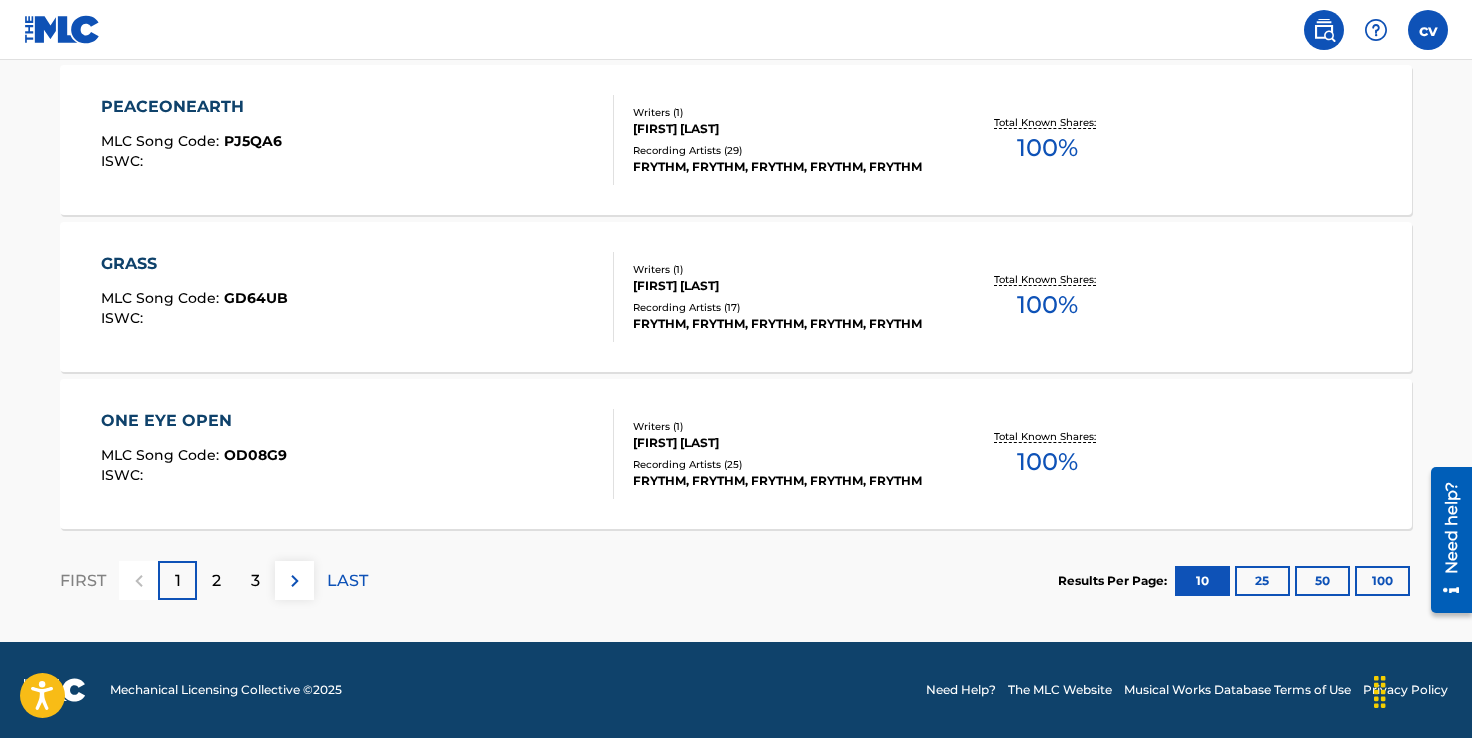 click on "LAST" at bounding box center [347, 581] 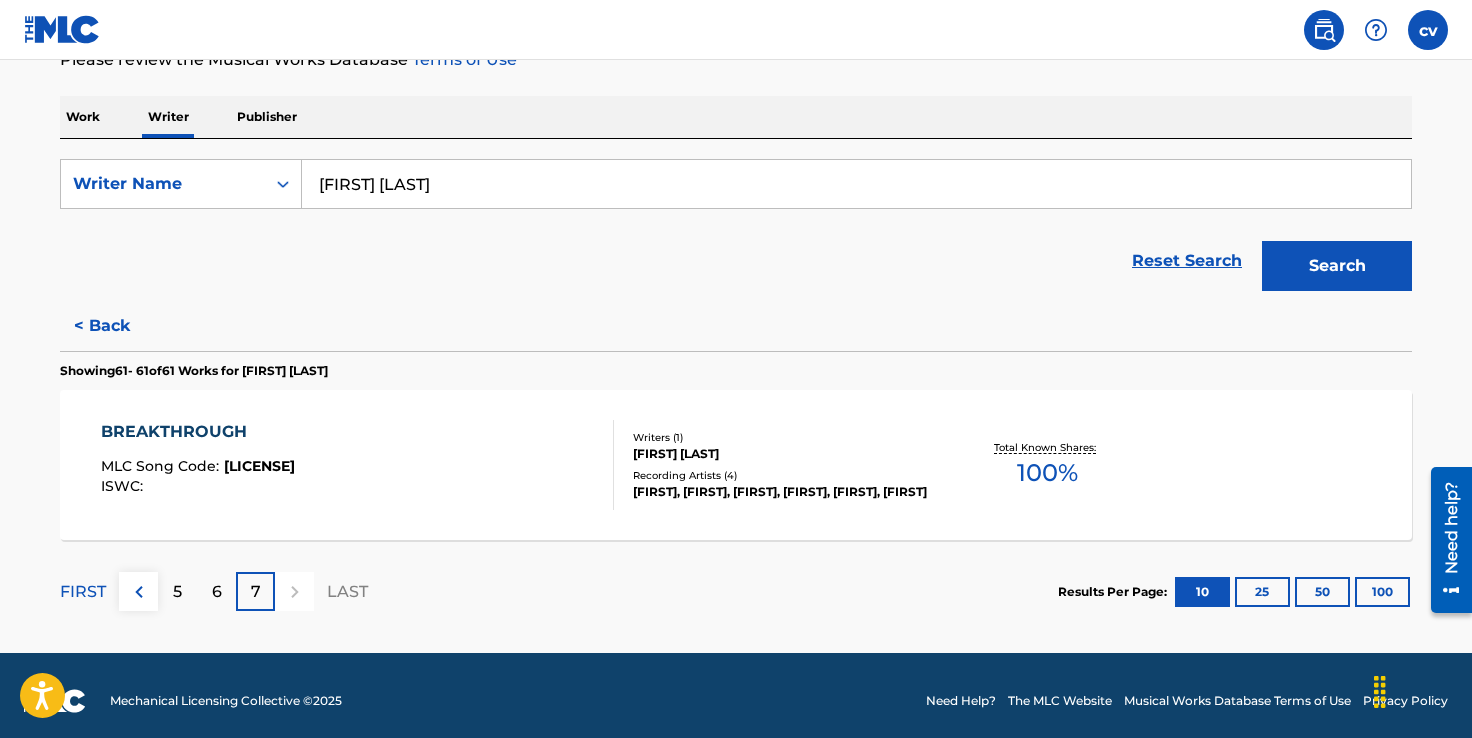 scroll, scrollTop: 297, scrollLeft: 0, axis: vertical 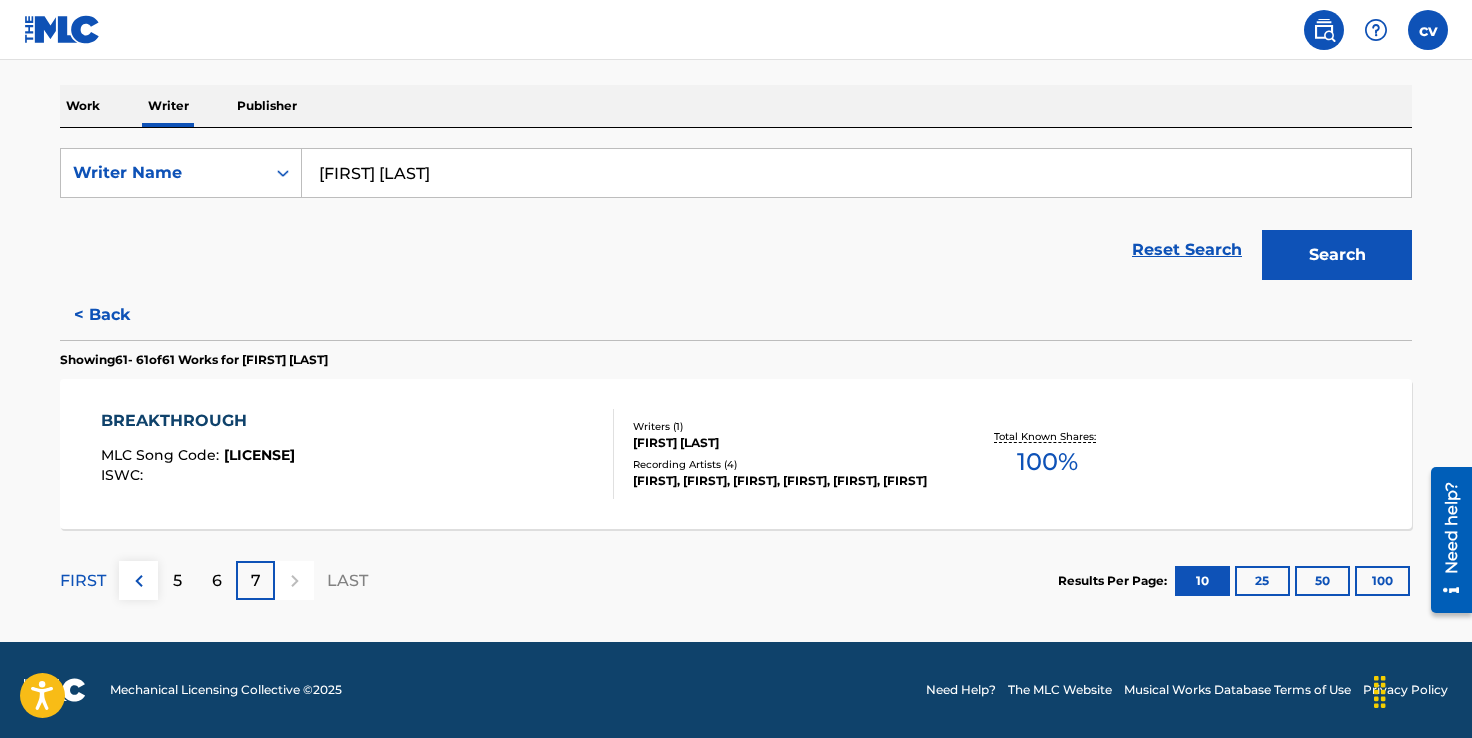 click on "6" at bounding box center [216, 580] 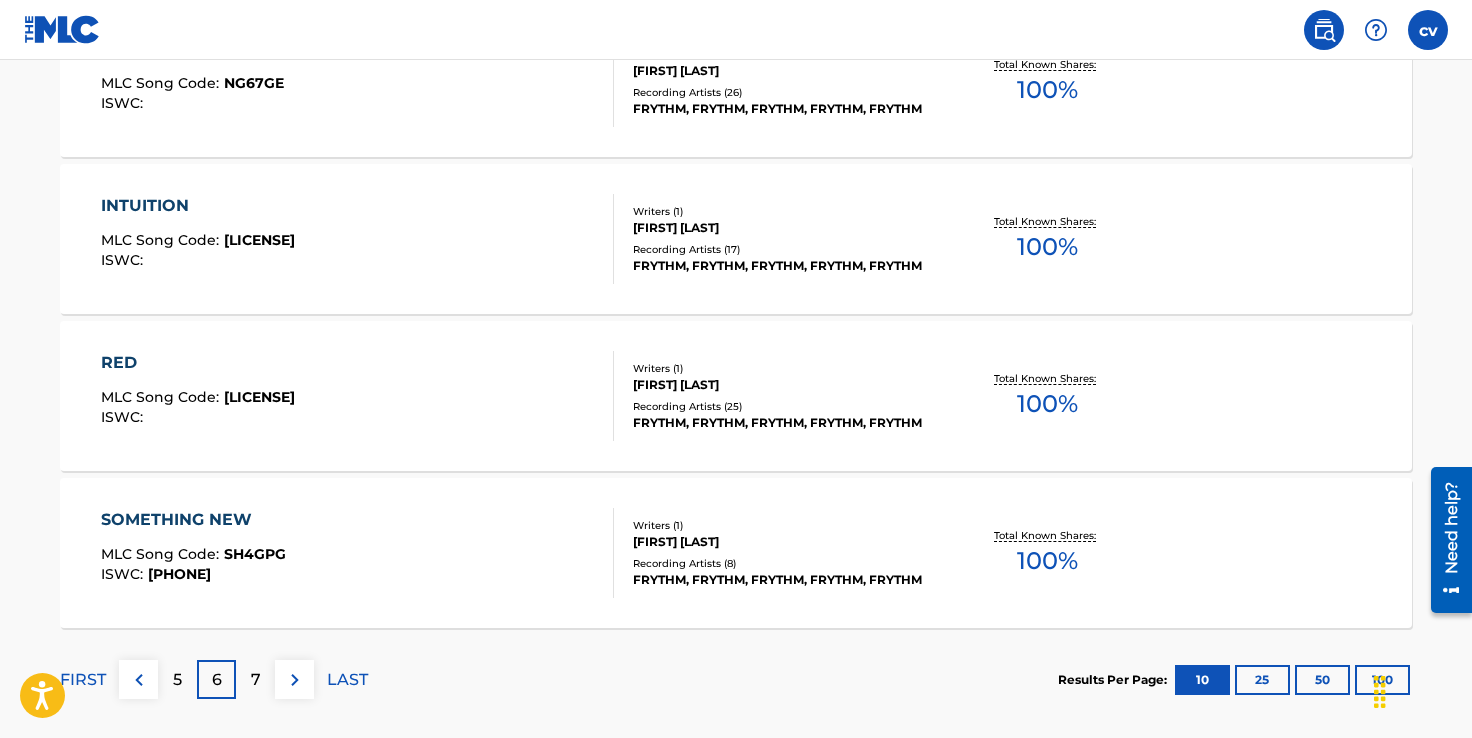 scroll, scrollTop: 1710, scrollLeft: 0, axis: vertical 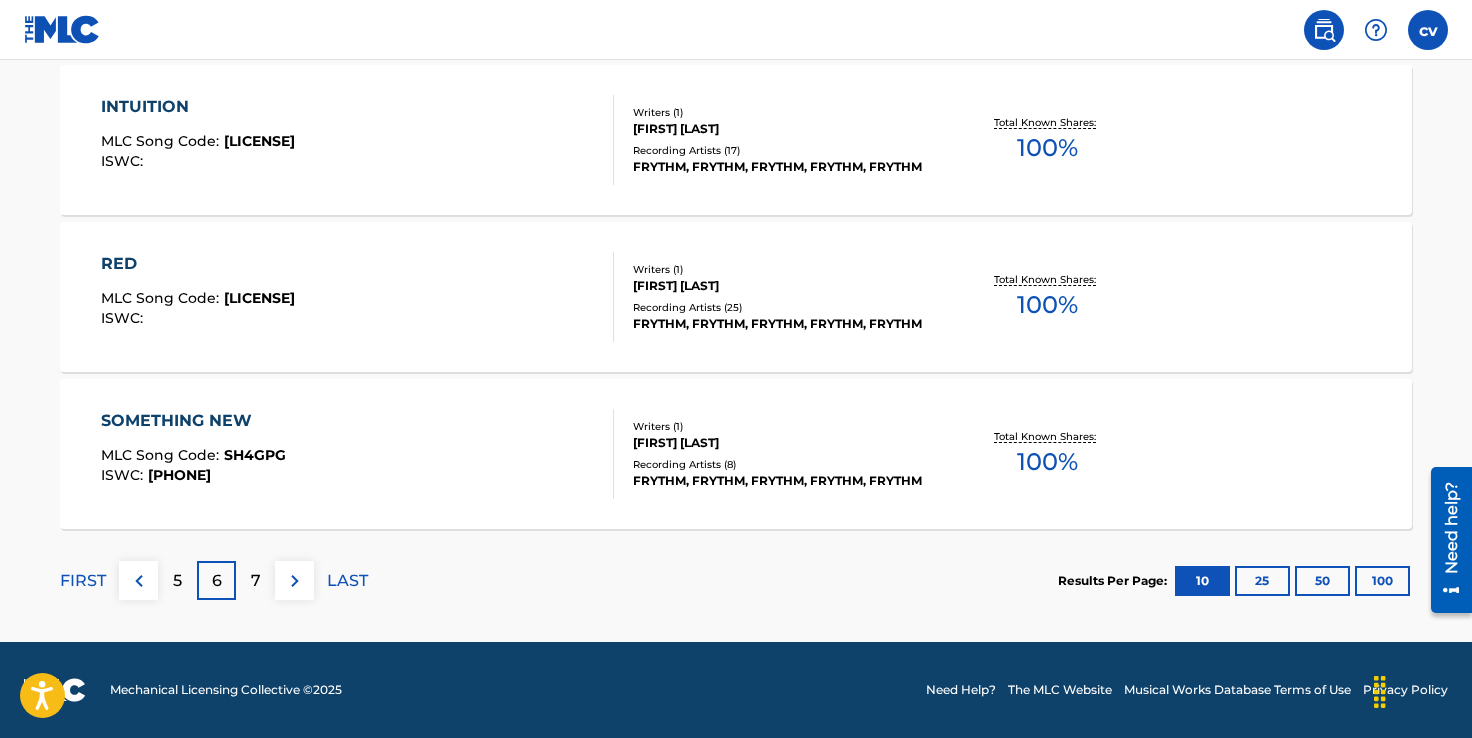click on "5" at bounding box center [177, 581] 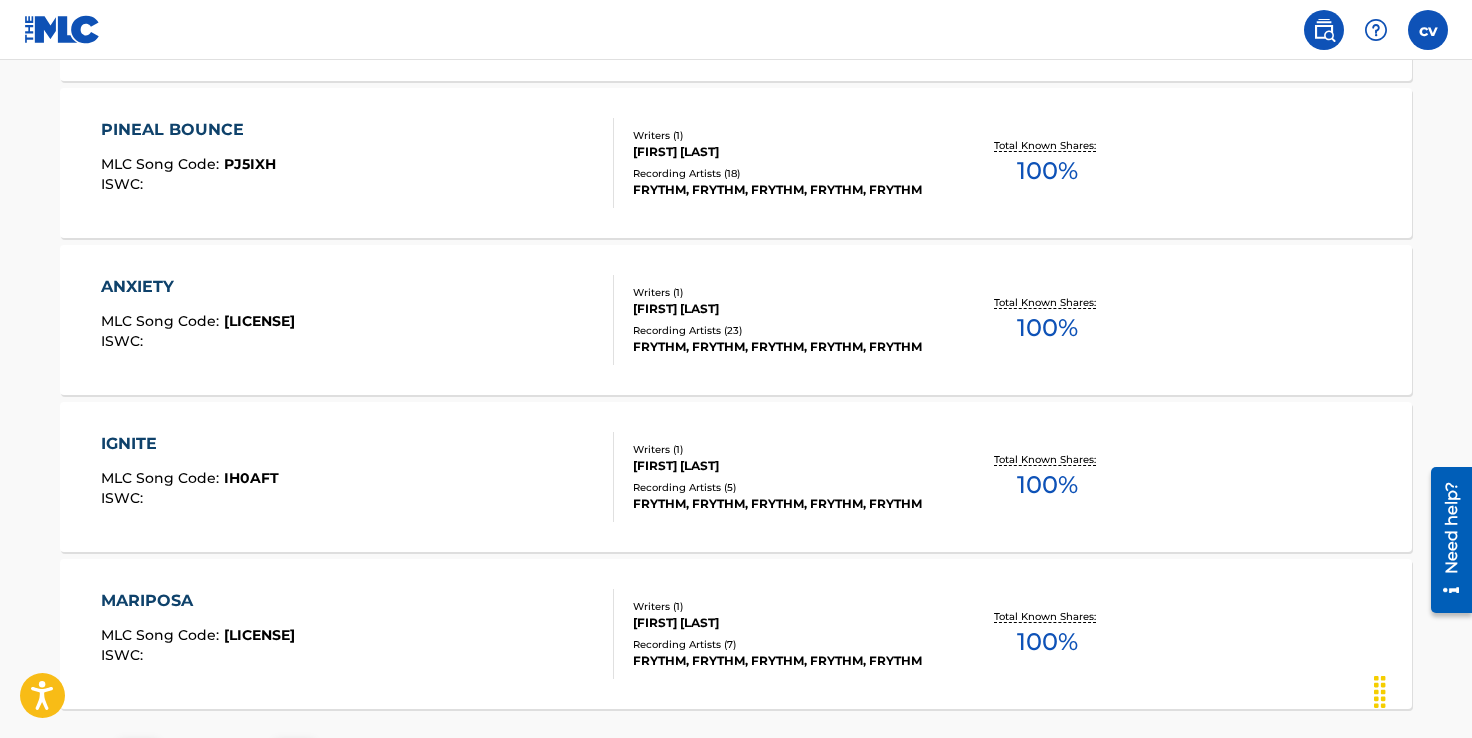 scroll, scrollTop: 1710, scrollLeft: 0, axis: vertical 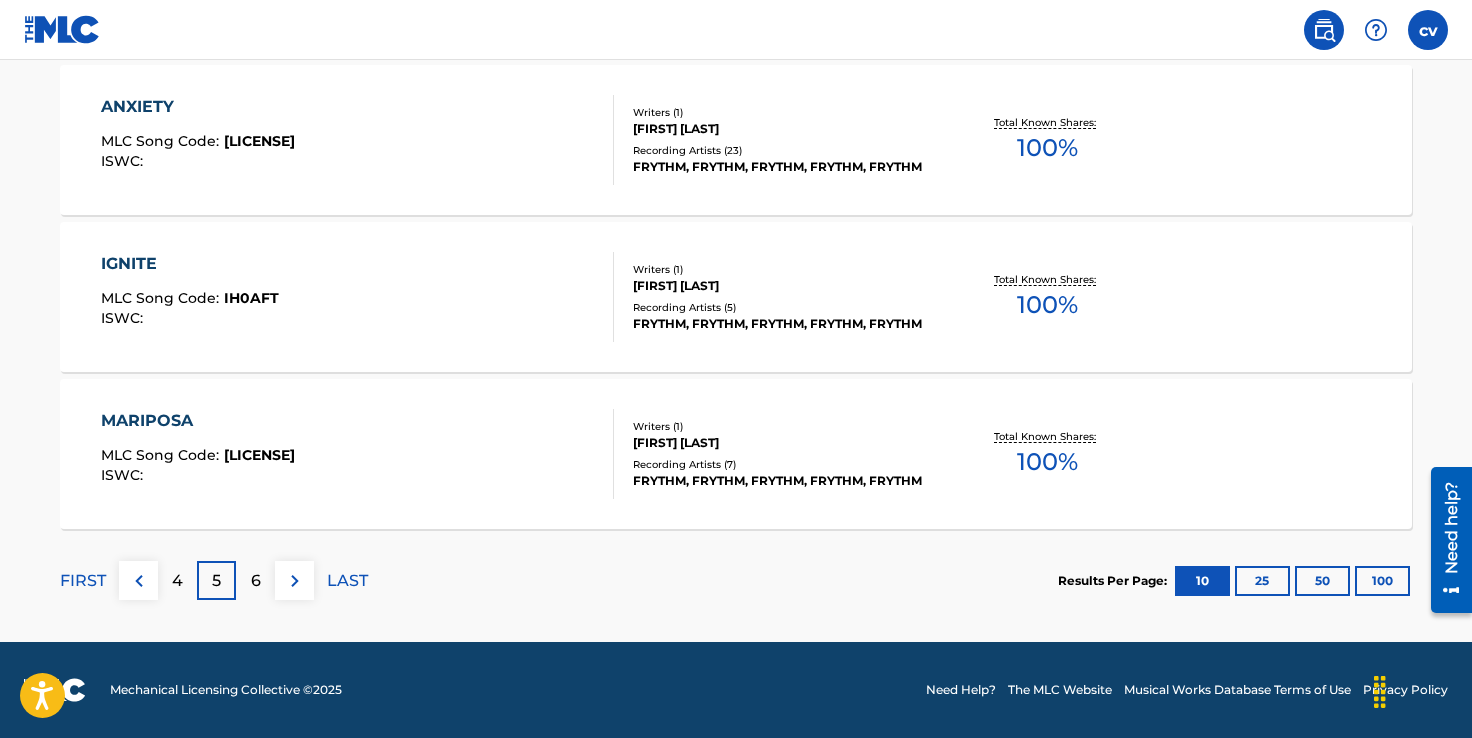 click on "4" at bounding box center [177, 581] 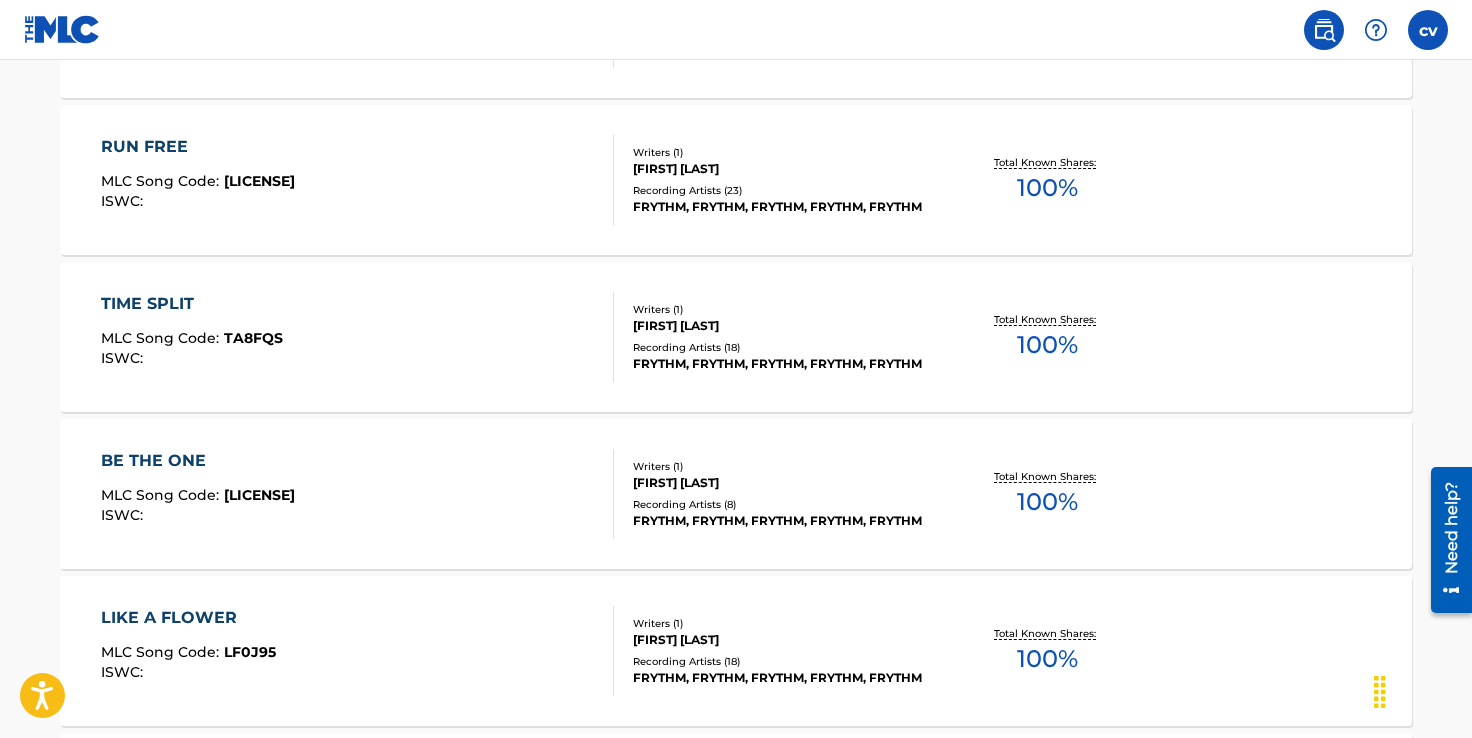 scroll, scrollTop: 1710, scrollLeft: 0, axis: vertical 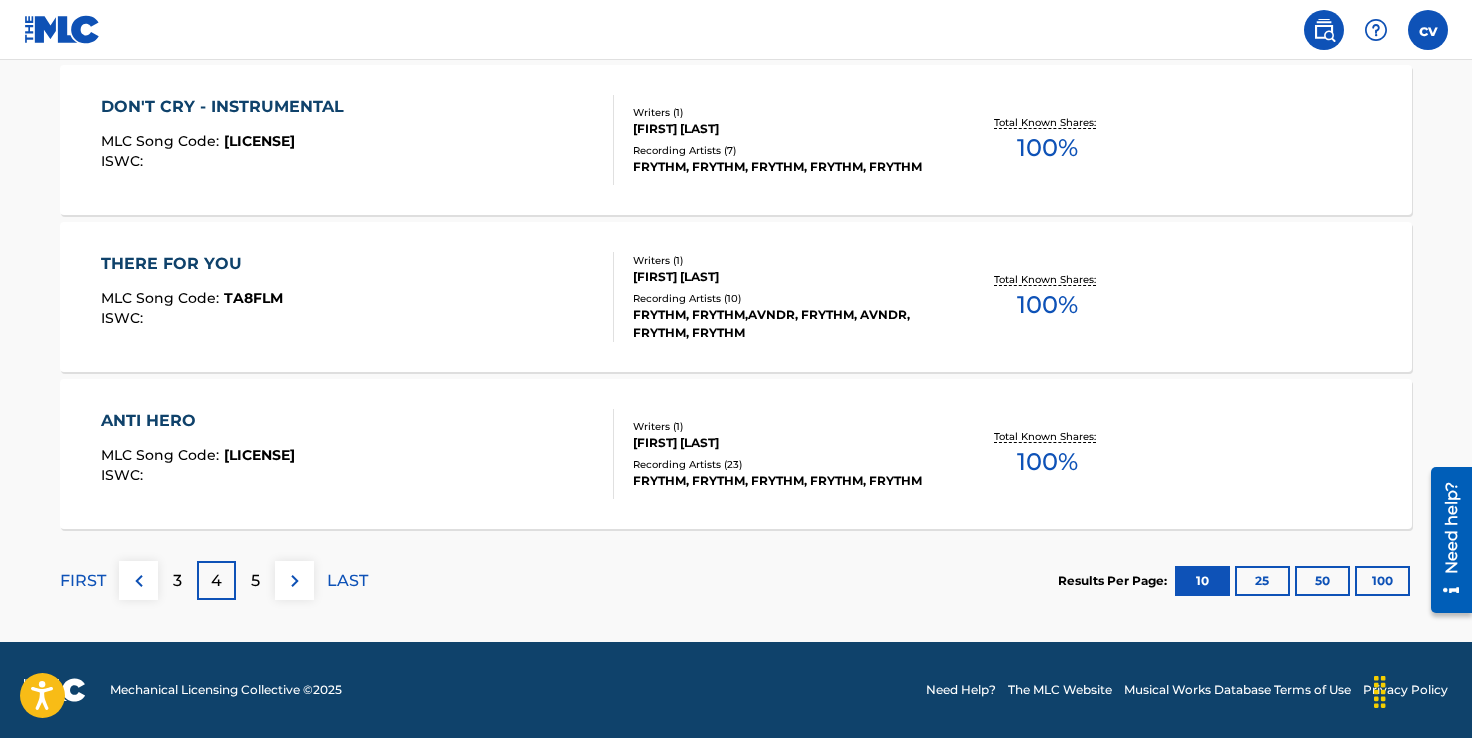 click on "3" at bounding box center (177, 581) 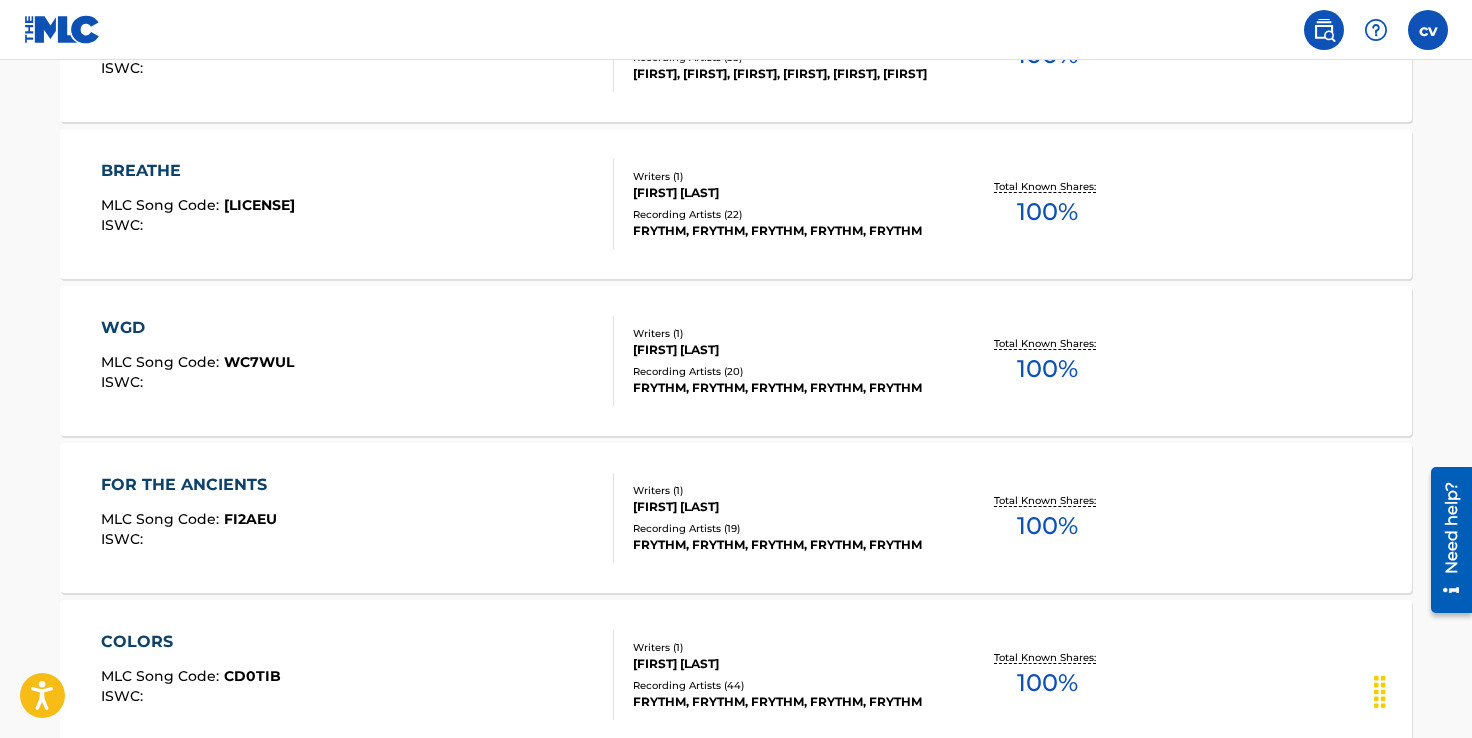 scroll, scrollTop: 1710, scrollLeft: 0, axis: vertical 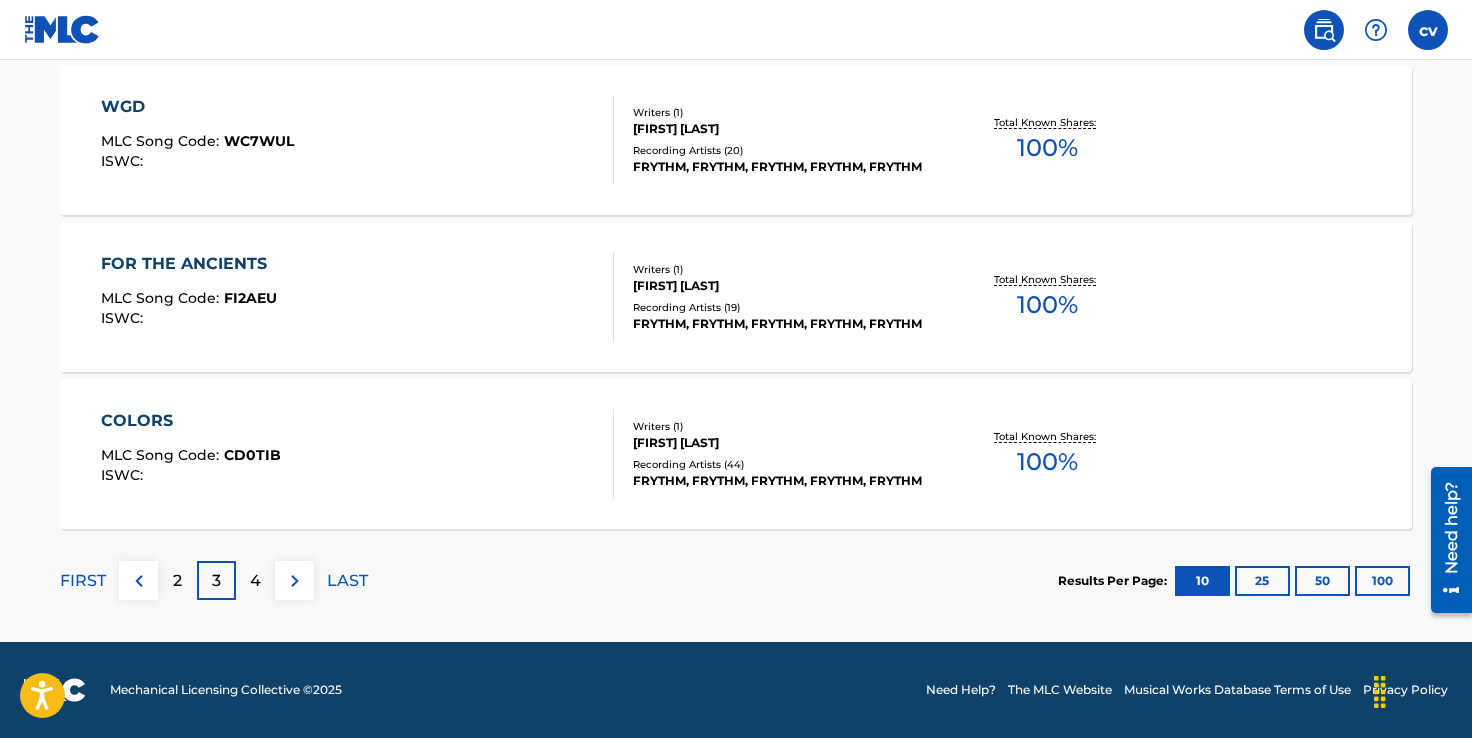 click on "2" at bounding box center [177, 580] 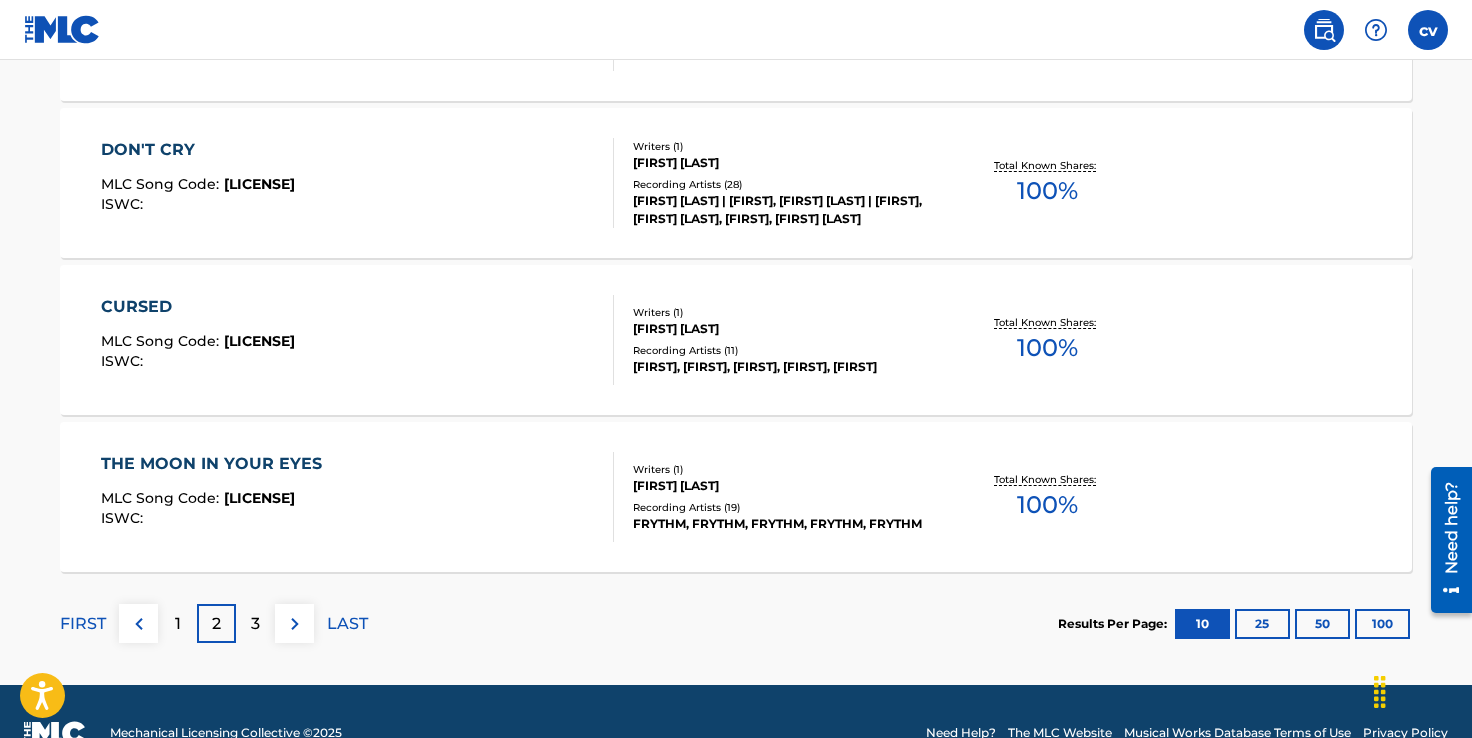 scroll, scrollTop: 1710, scrollLeft: 0, axis: vertical 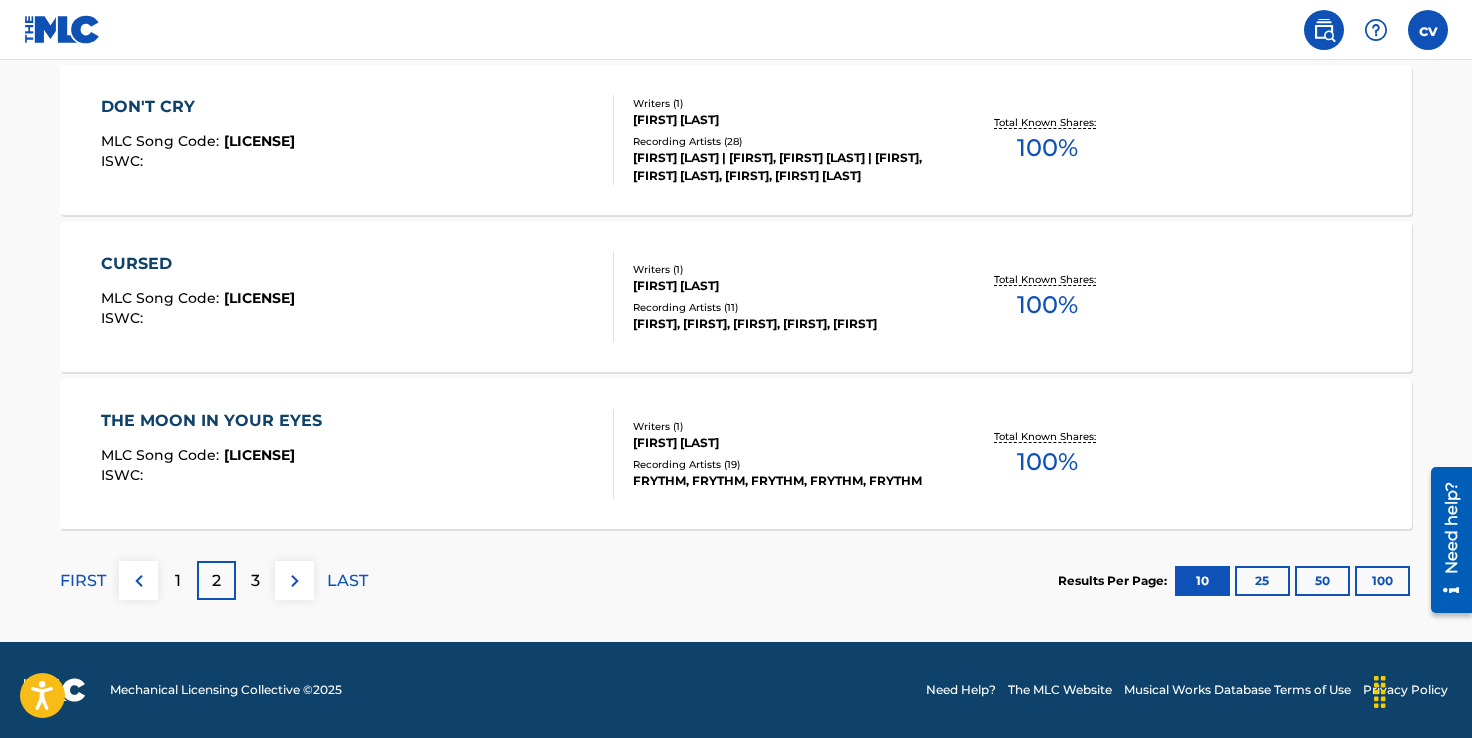 click on "1" at bounding box center [177, 580] 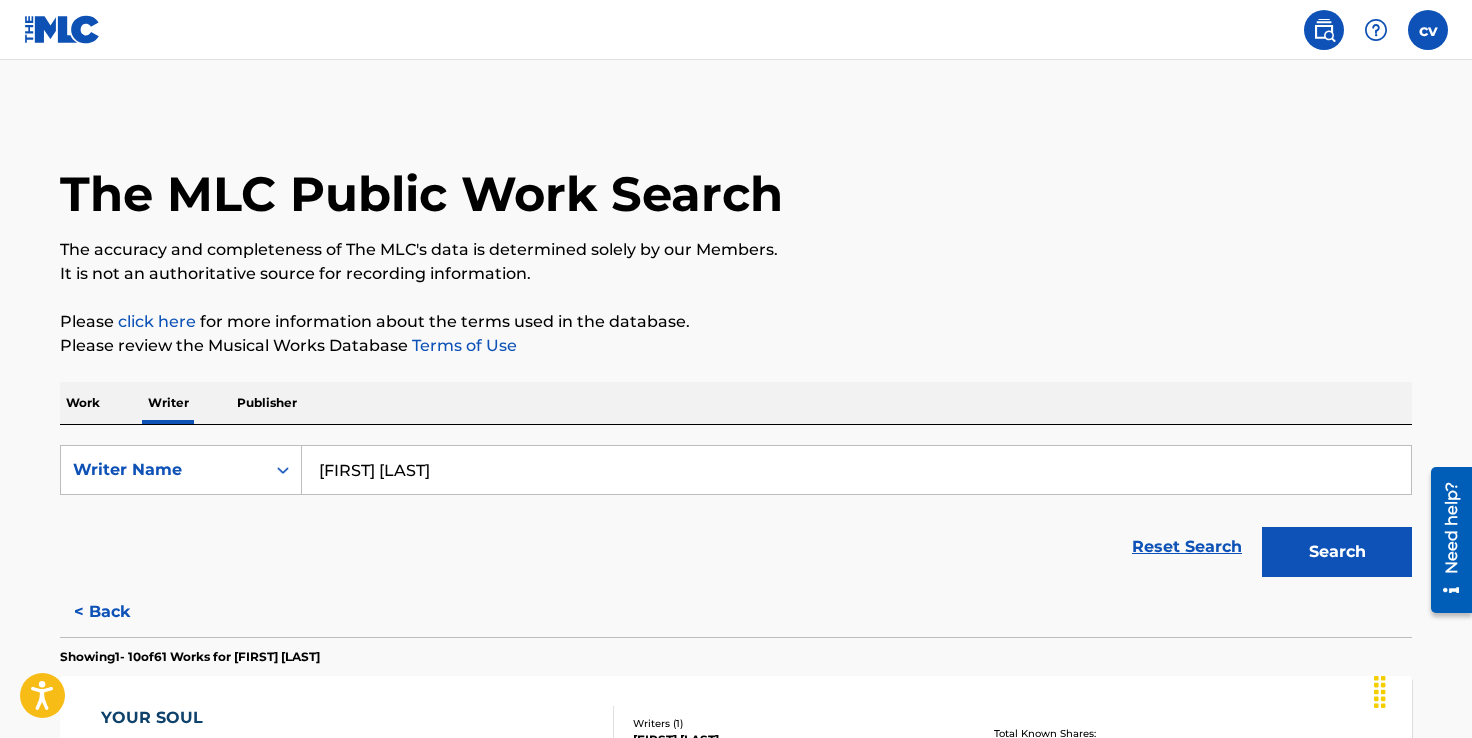 scroll, scrollTop: 0, scrollLeft: 0, axis: both 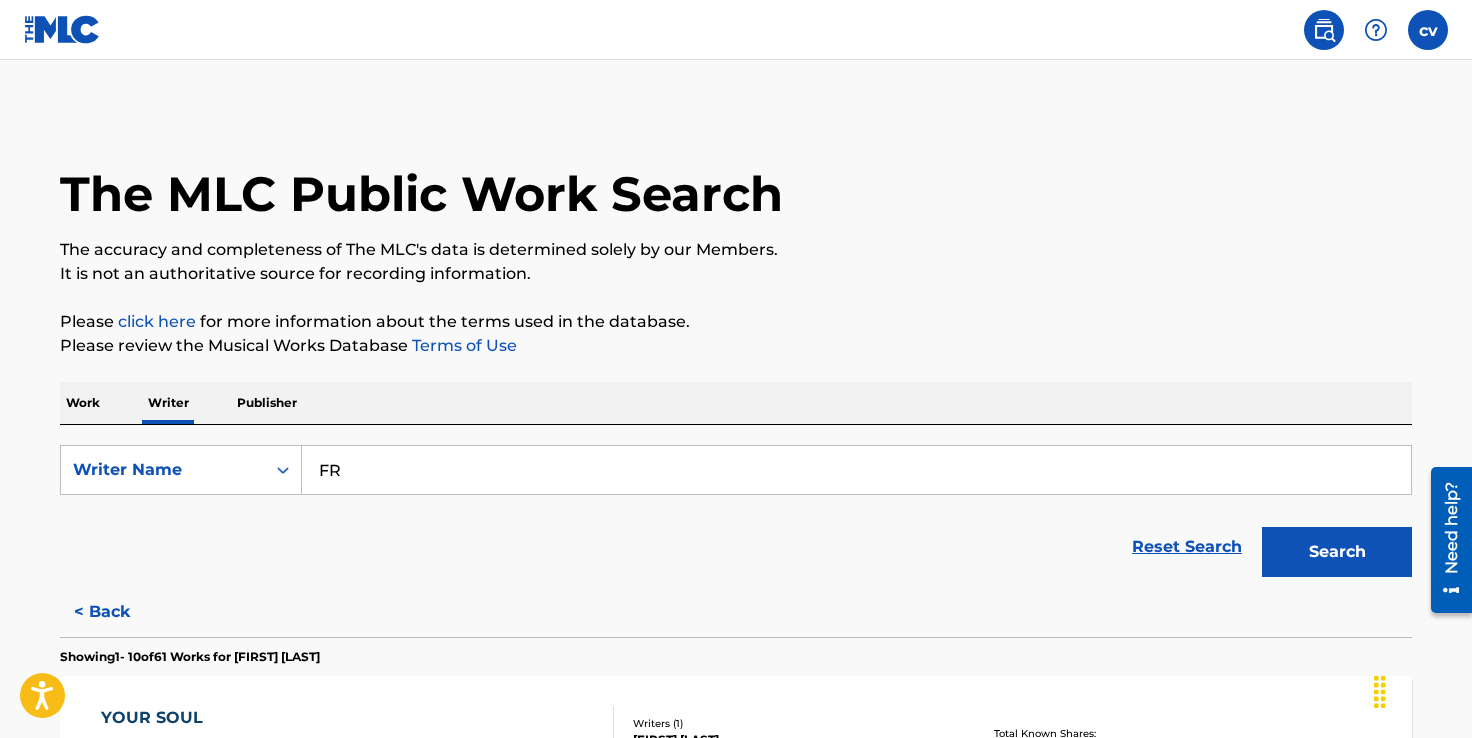 type on "F" 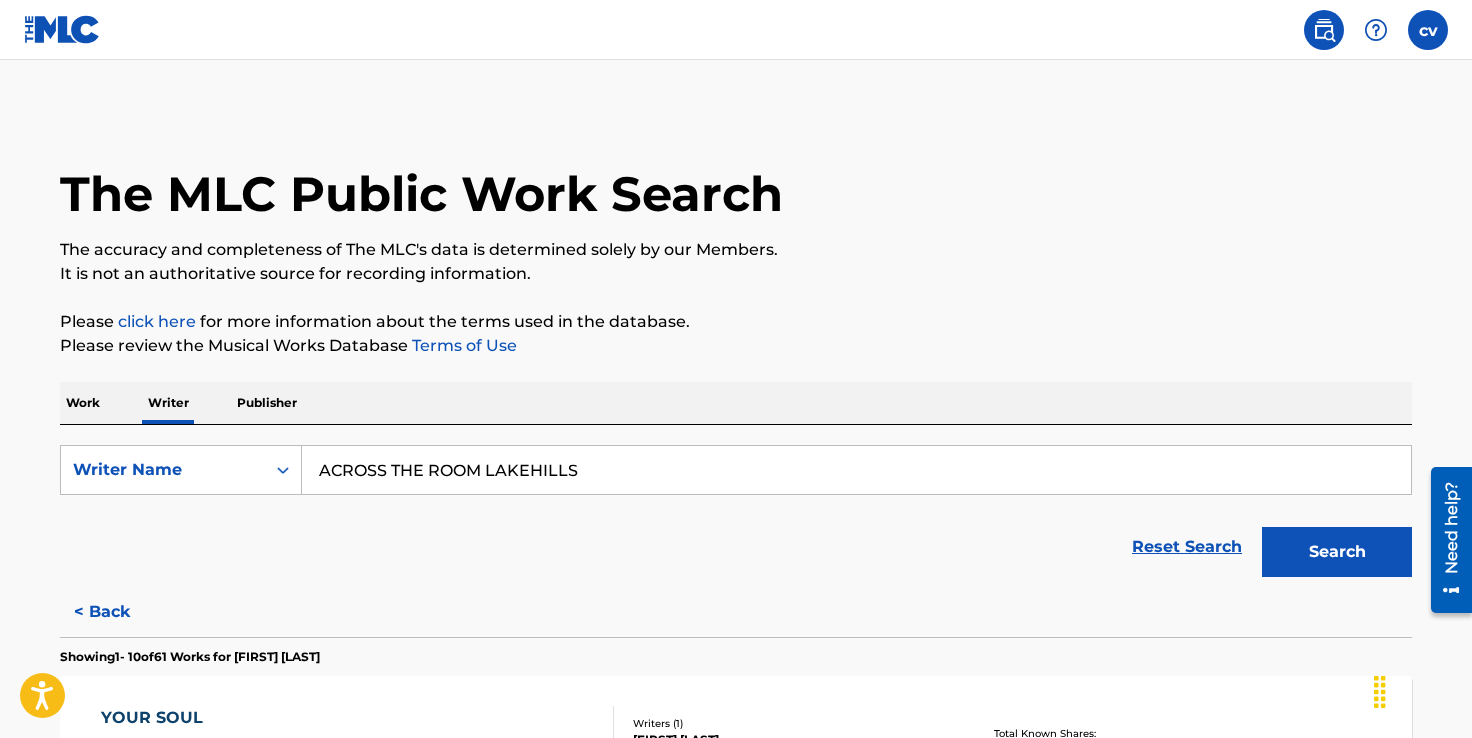 type on "ACROSS THE ROOM LAKEHILLS" 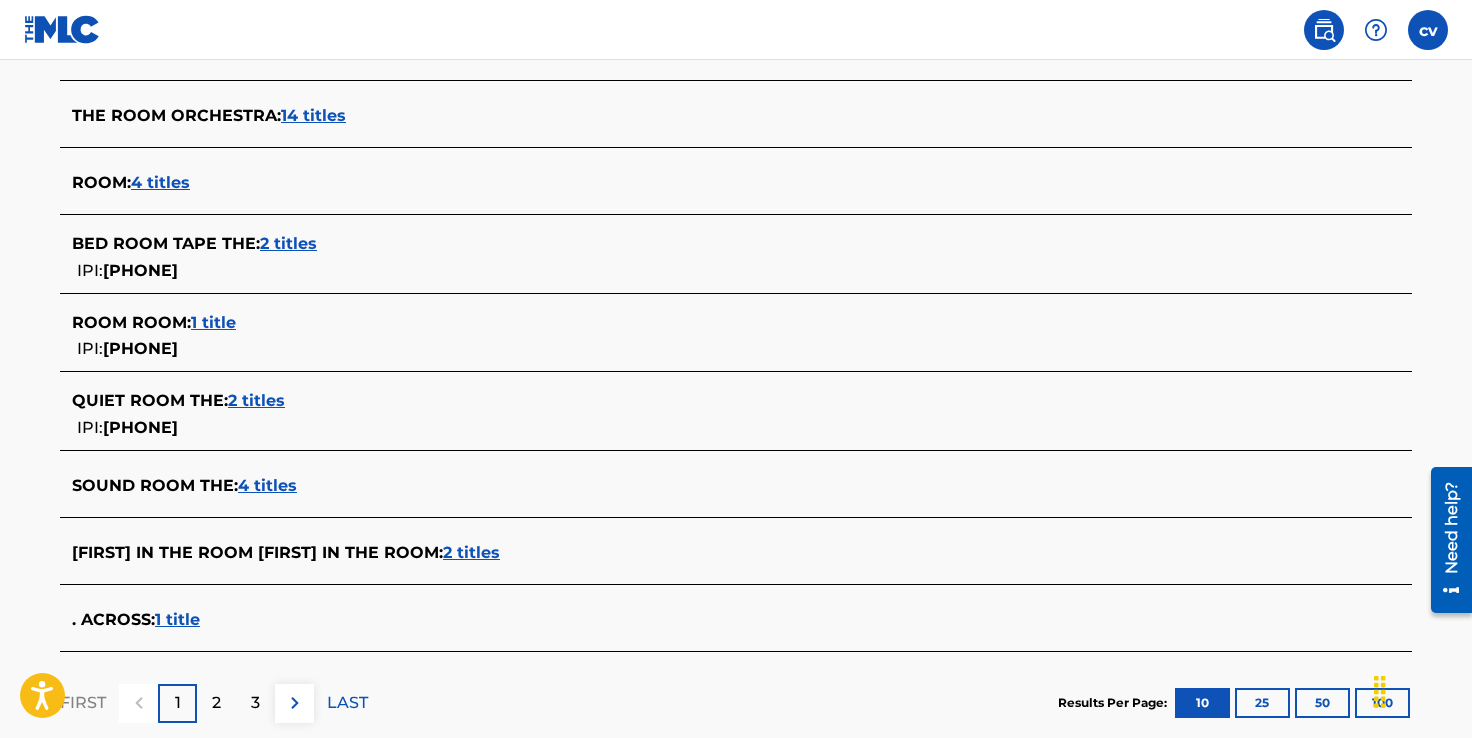scroll, scrollTop: 795, scrollLeft: 0, axis: vertical 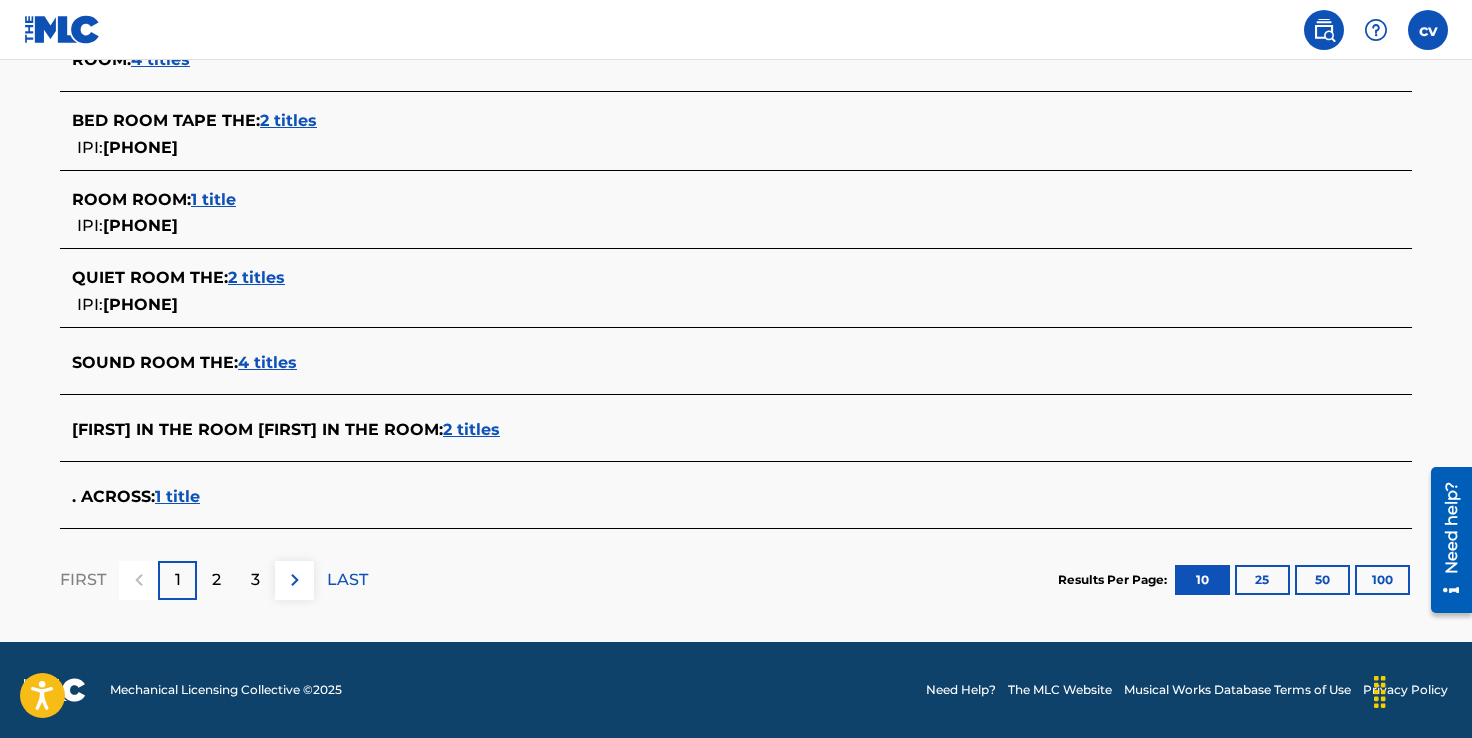 click at bounding box center [295, 580] 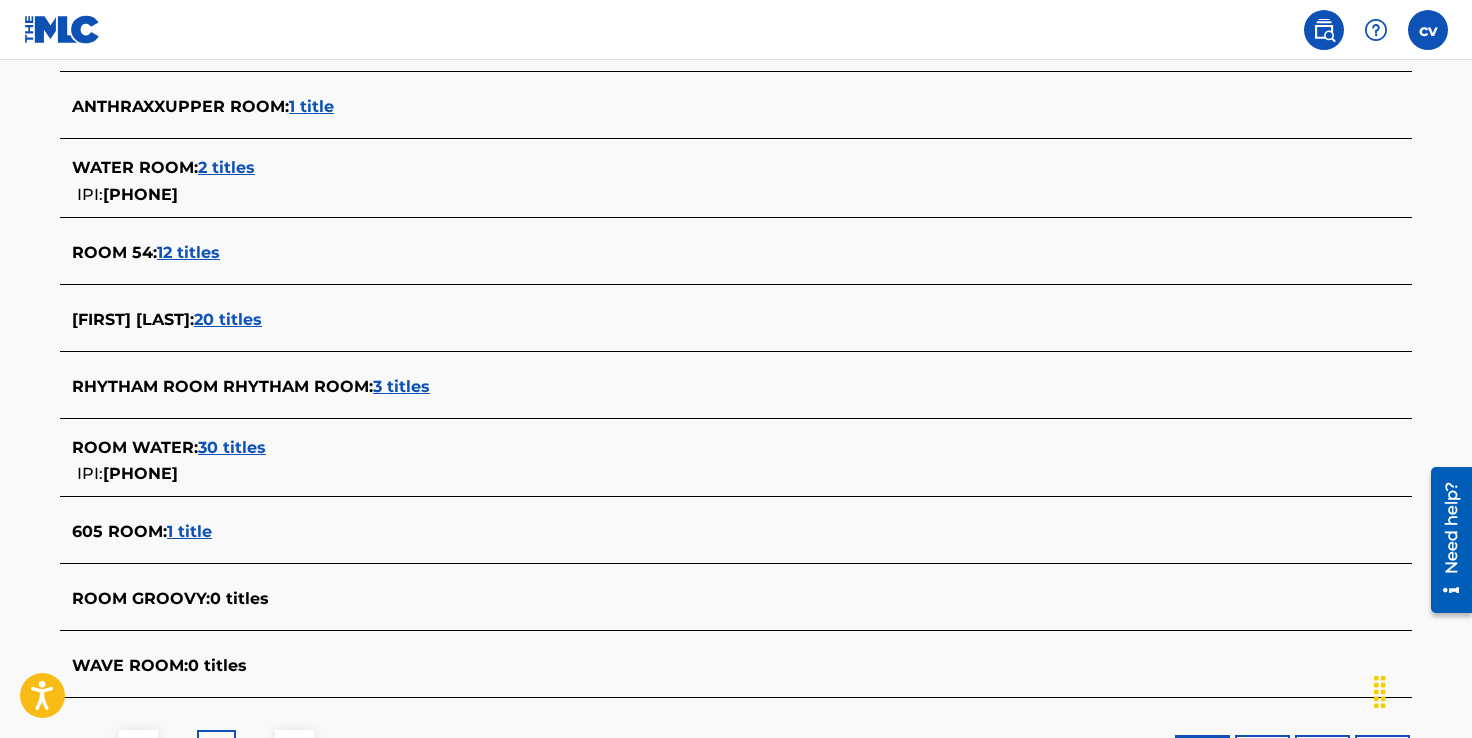 scroll, scrollTop: 783, scrollLeft: 0, axis: vertical 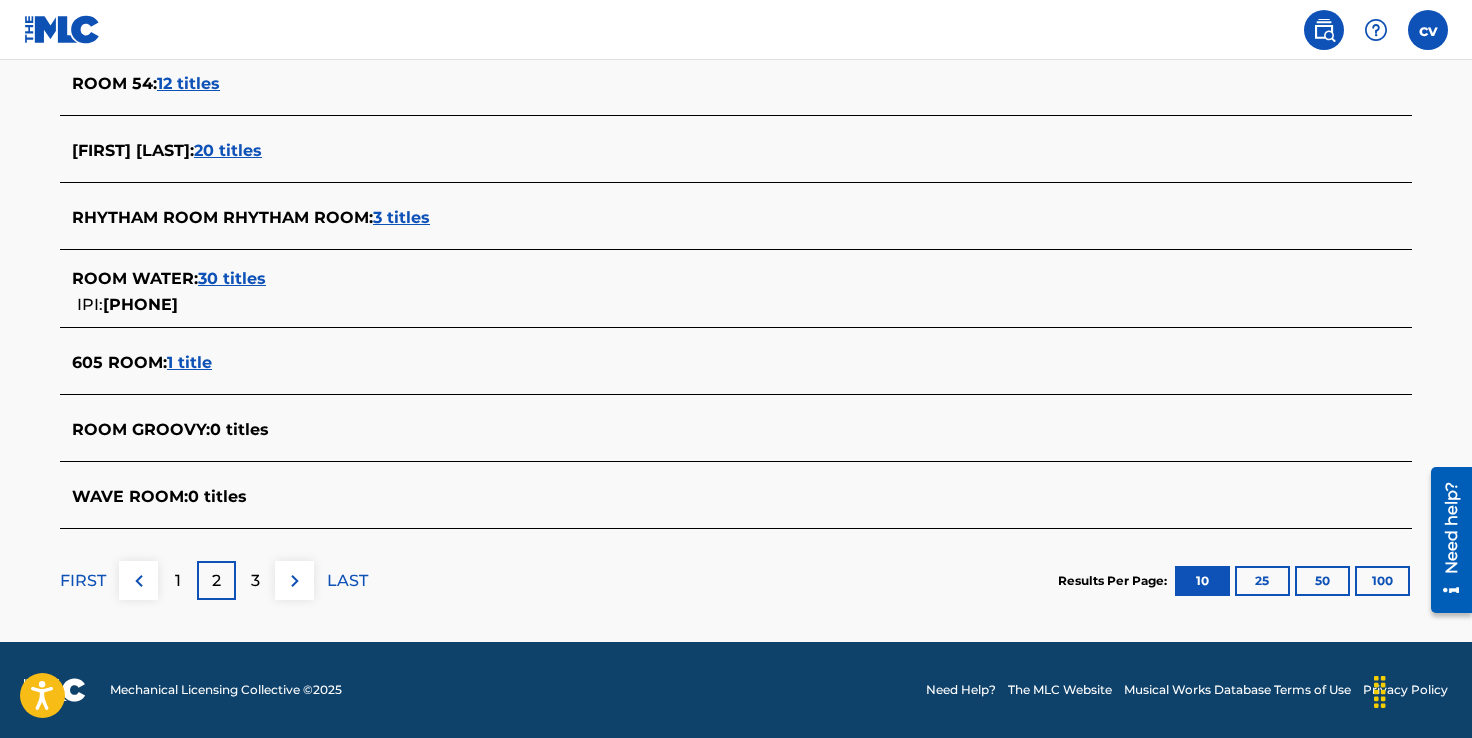 click at bounding box center (295, 581) 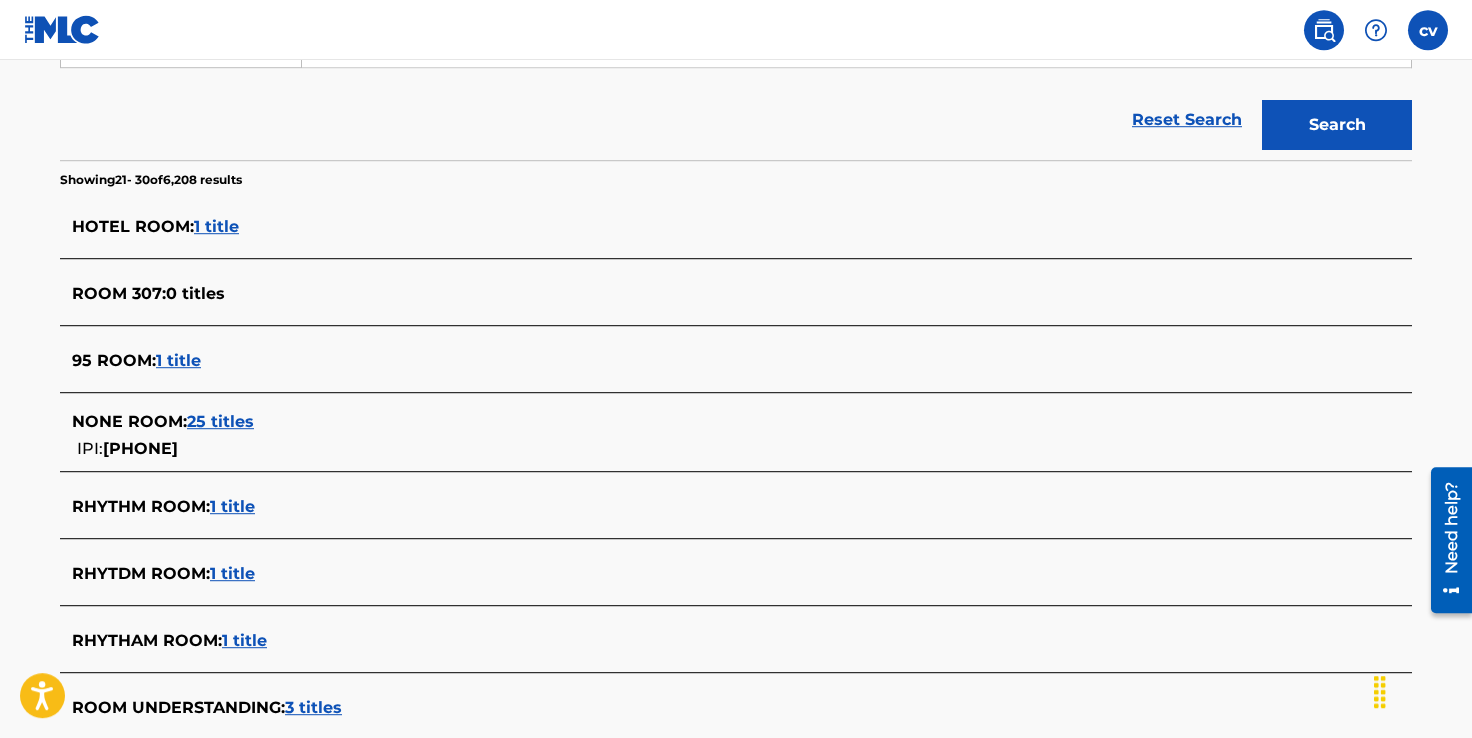 scroll, scrollTop: 0, scrollLeft: 0, axis: both 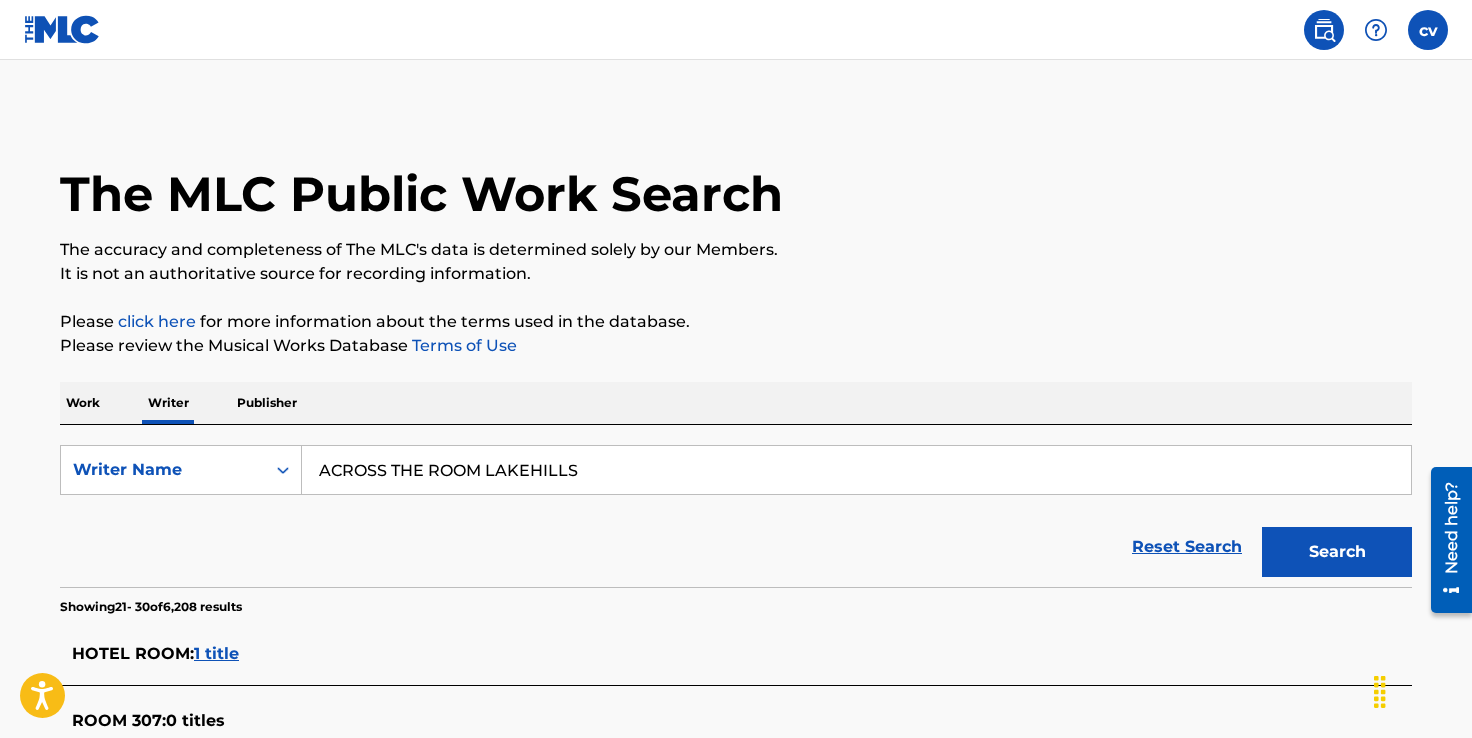 drag, startPoint x: 630, startPoint y: 475, endPoint x: 287, endPoint y: 424, distance: 346.7708 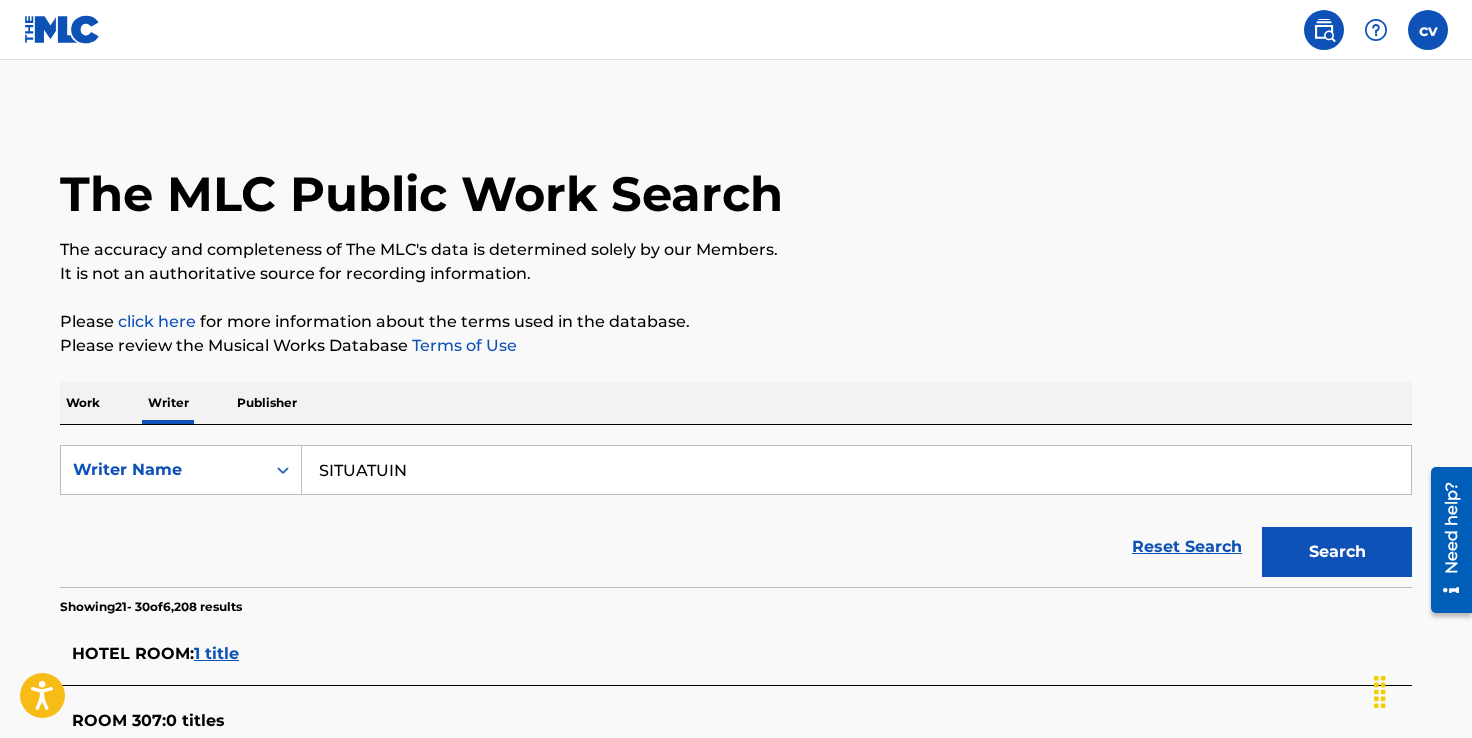 type on "SITUATUIN" 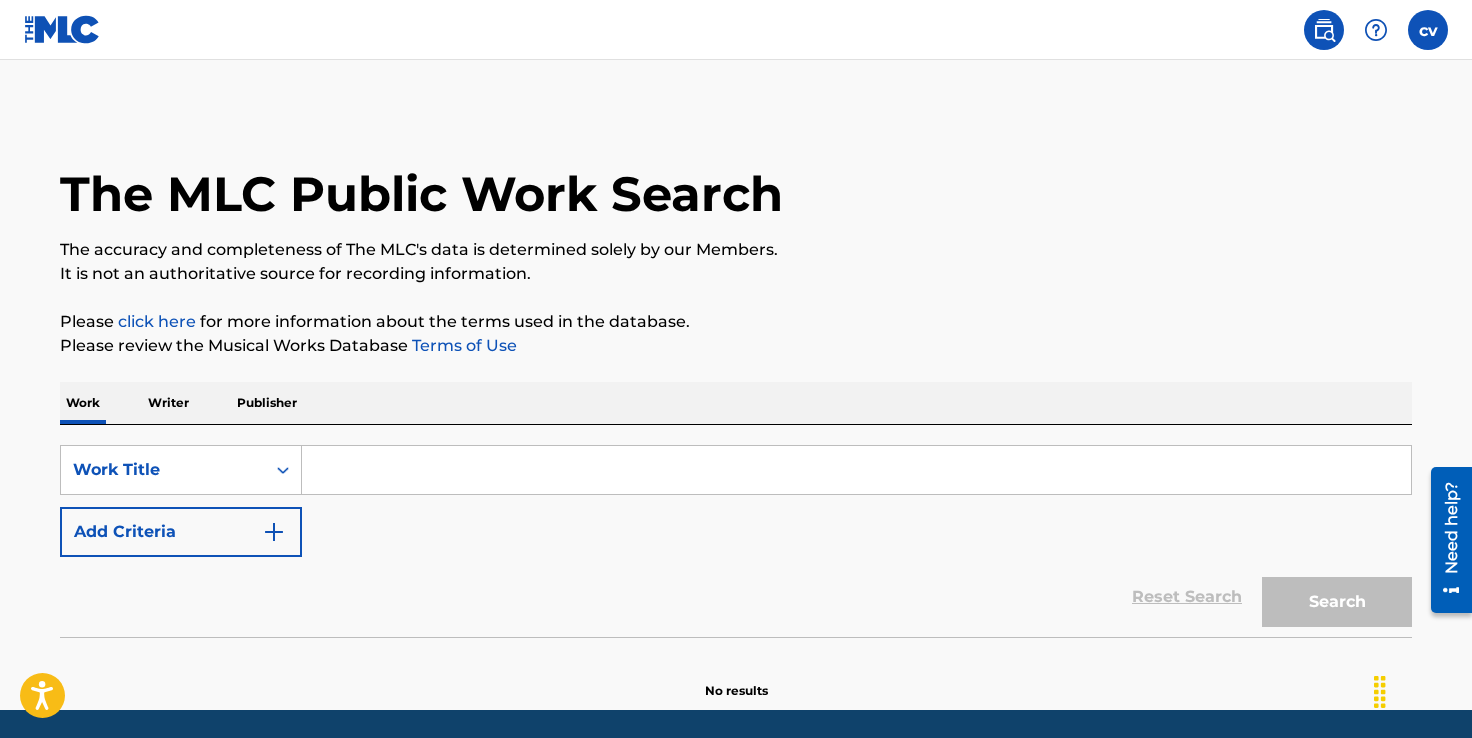 click at bounding box center (856, 470) 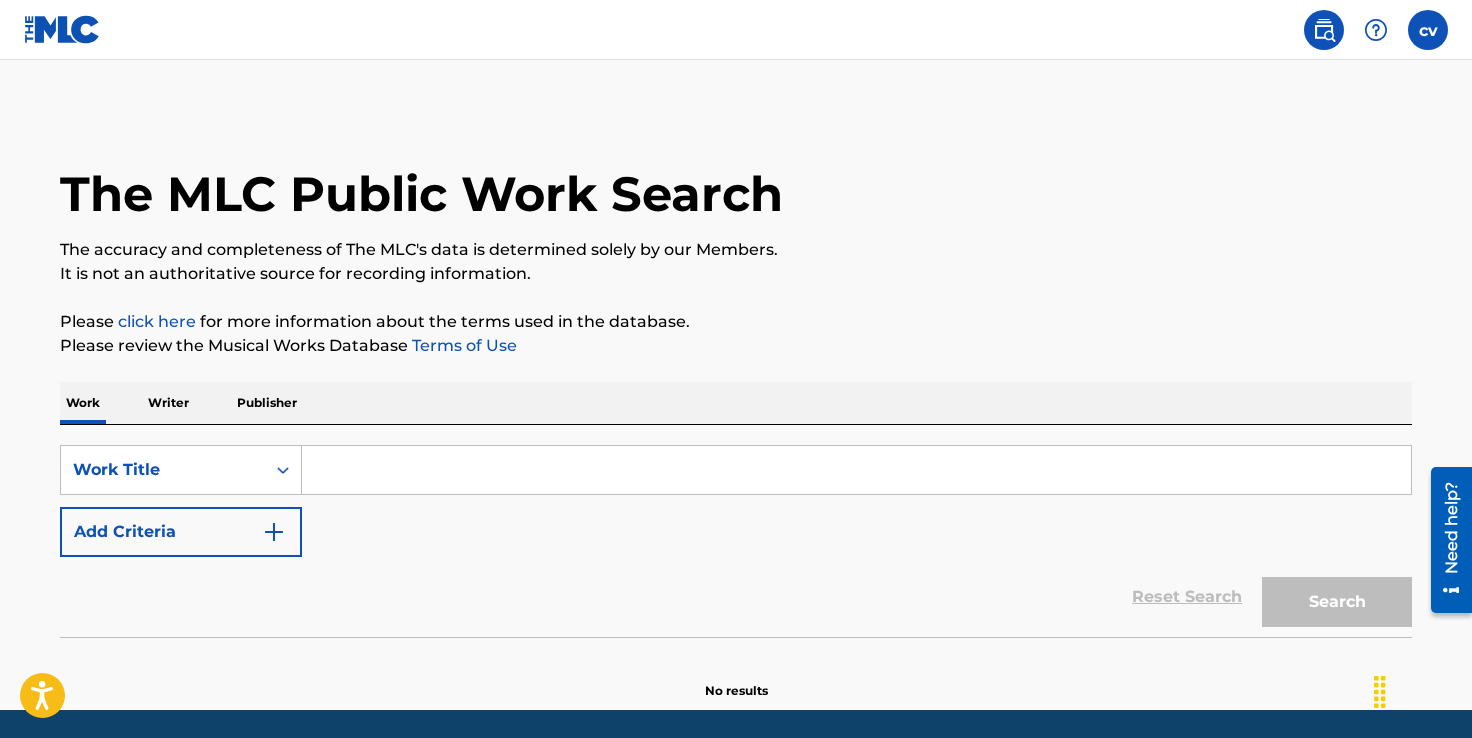 scroll, scrollTop: 68, scrollLeft: 0, axis: vertical 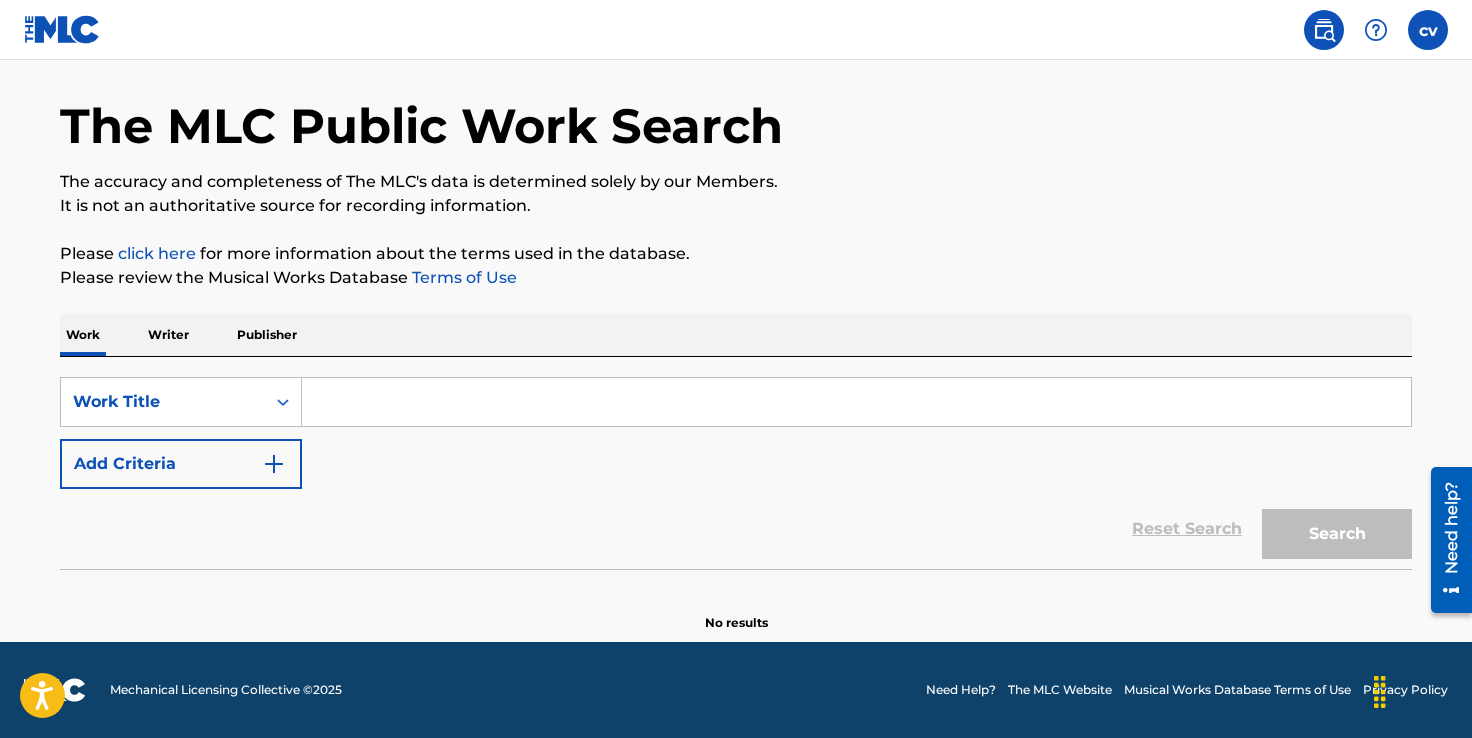 type on "I" 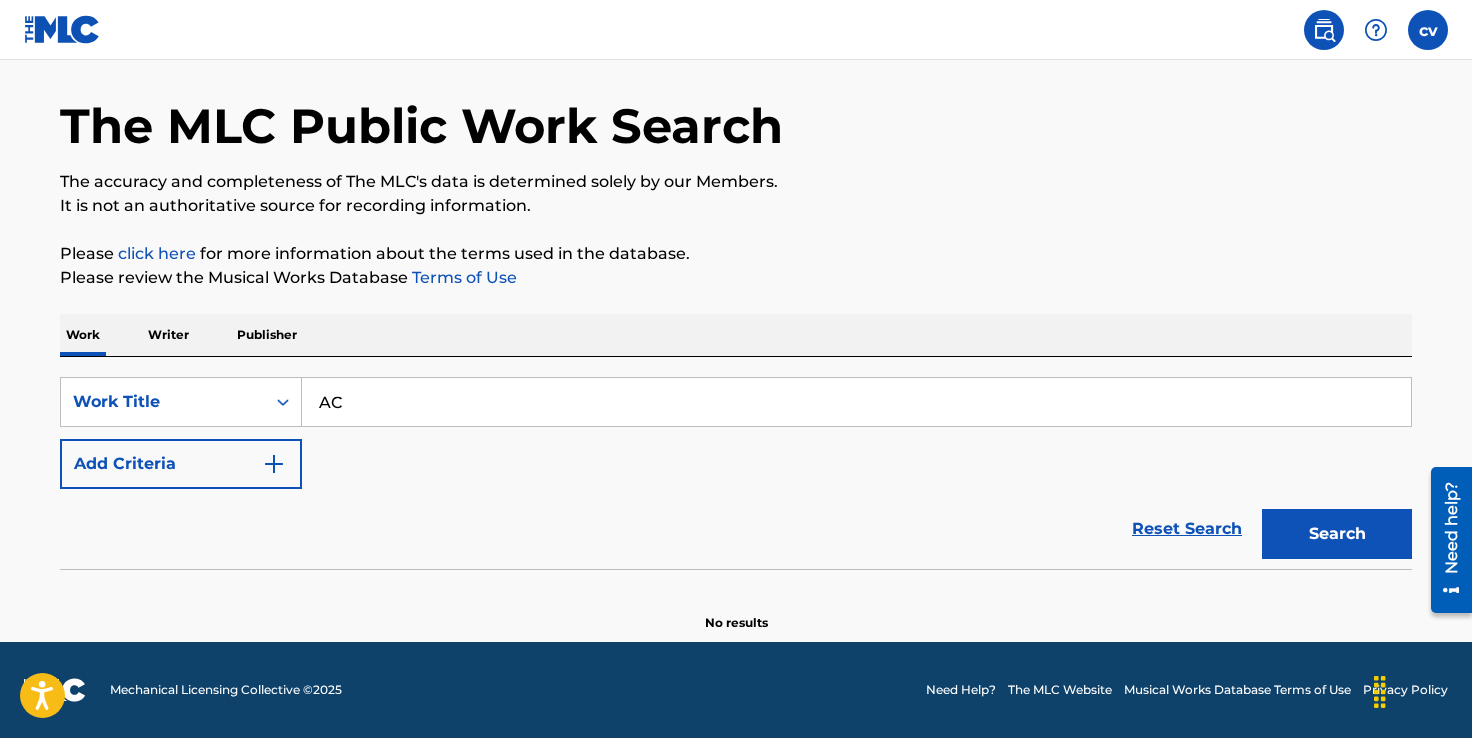 type on "A" 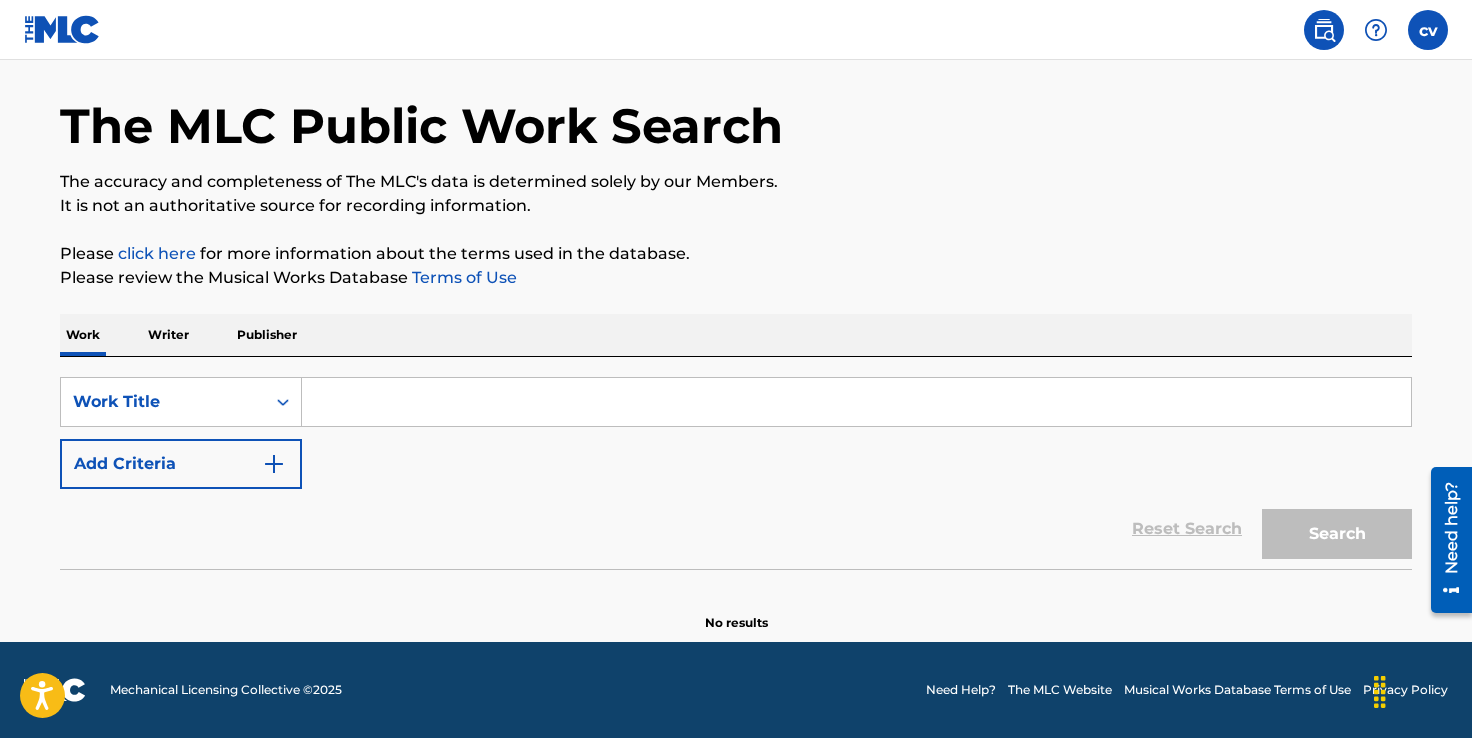 click at bounding box center [856, 402] 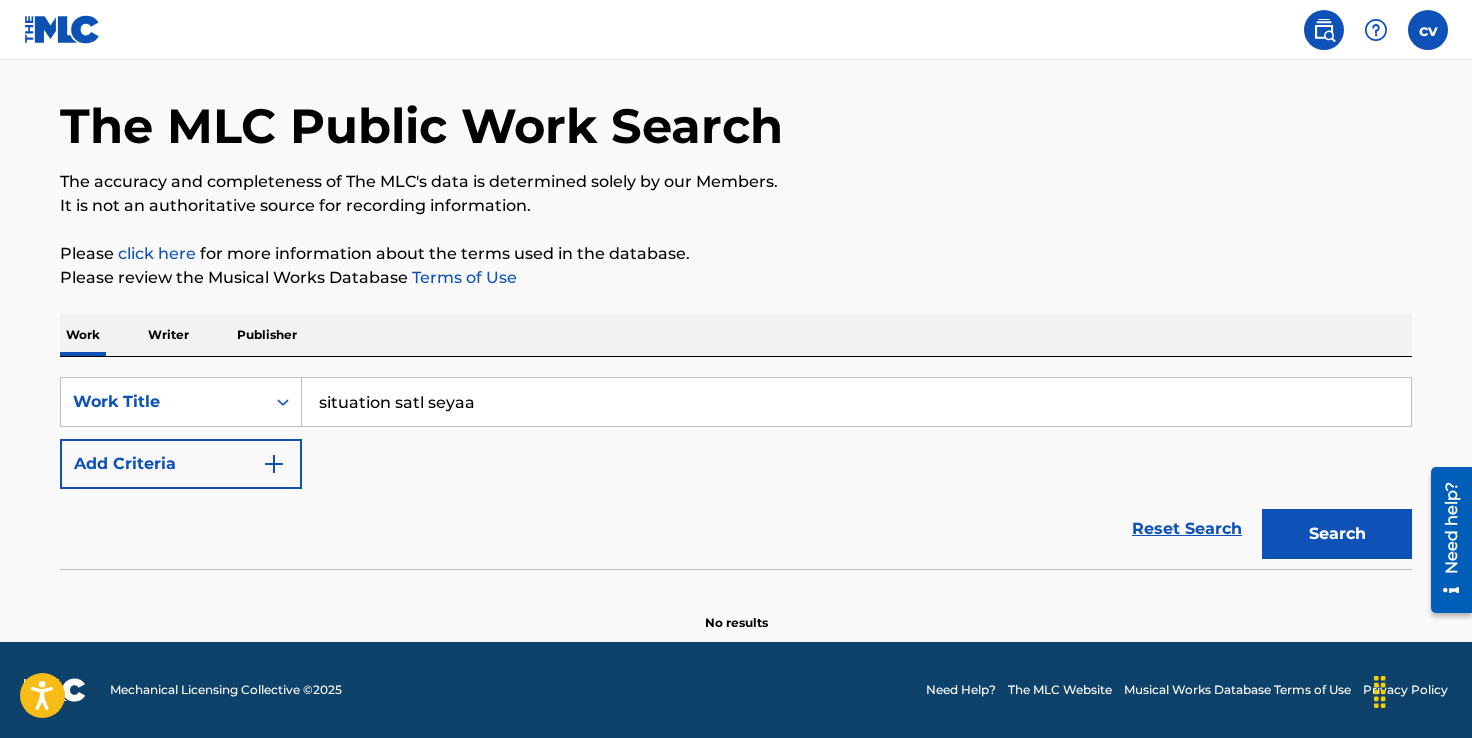 click on "Search" at bounding box center (1337, 534) 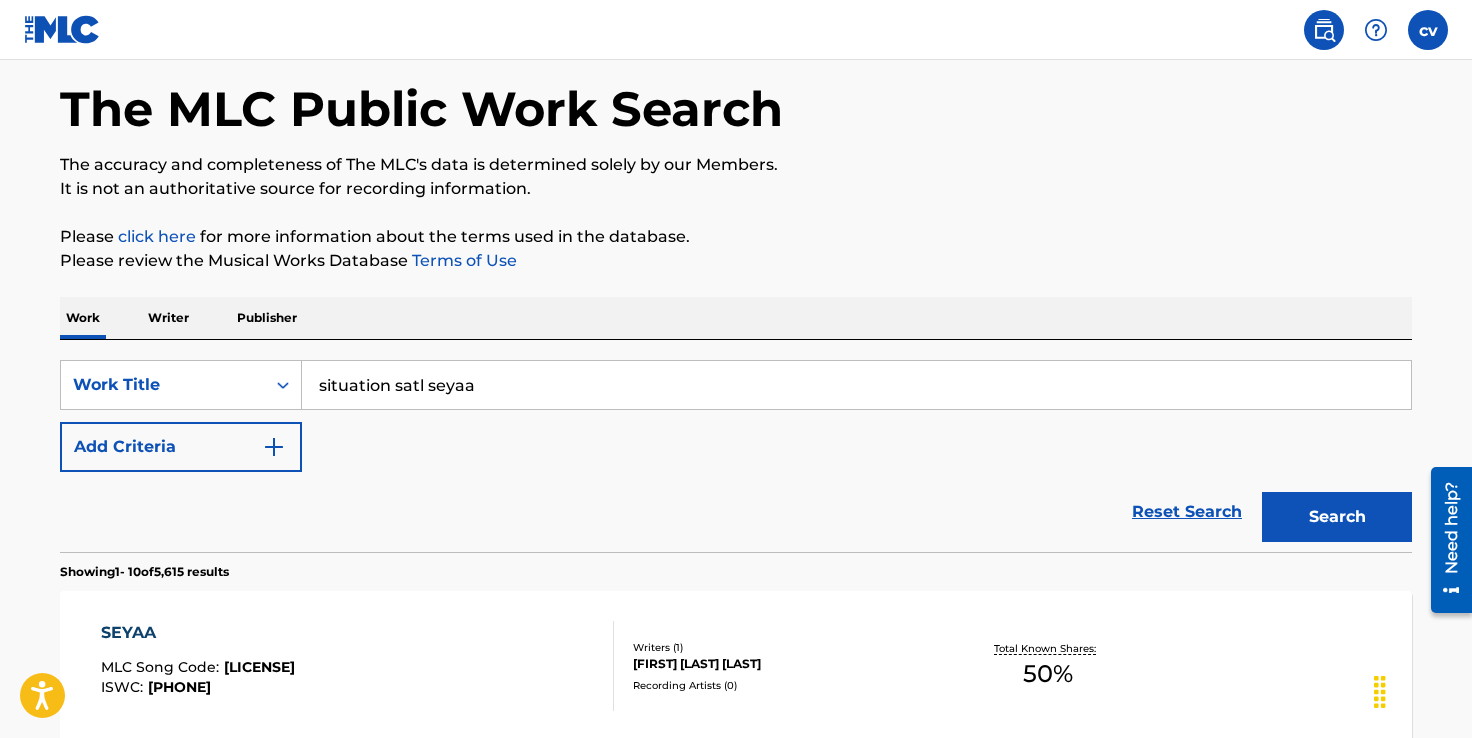 scroll, scrollTop: 0, scrollLeft: 0, axis: both 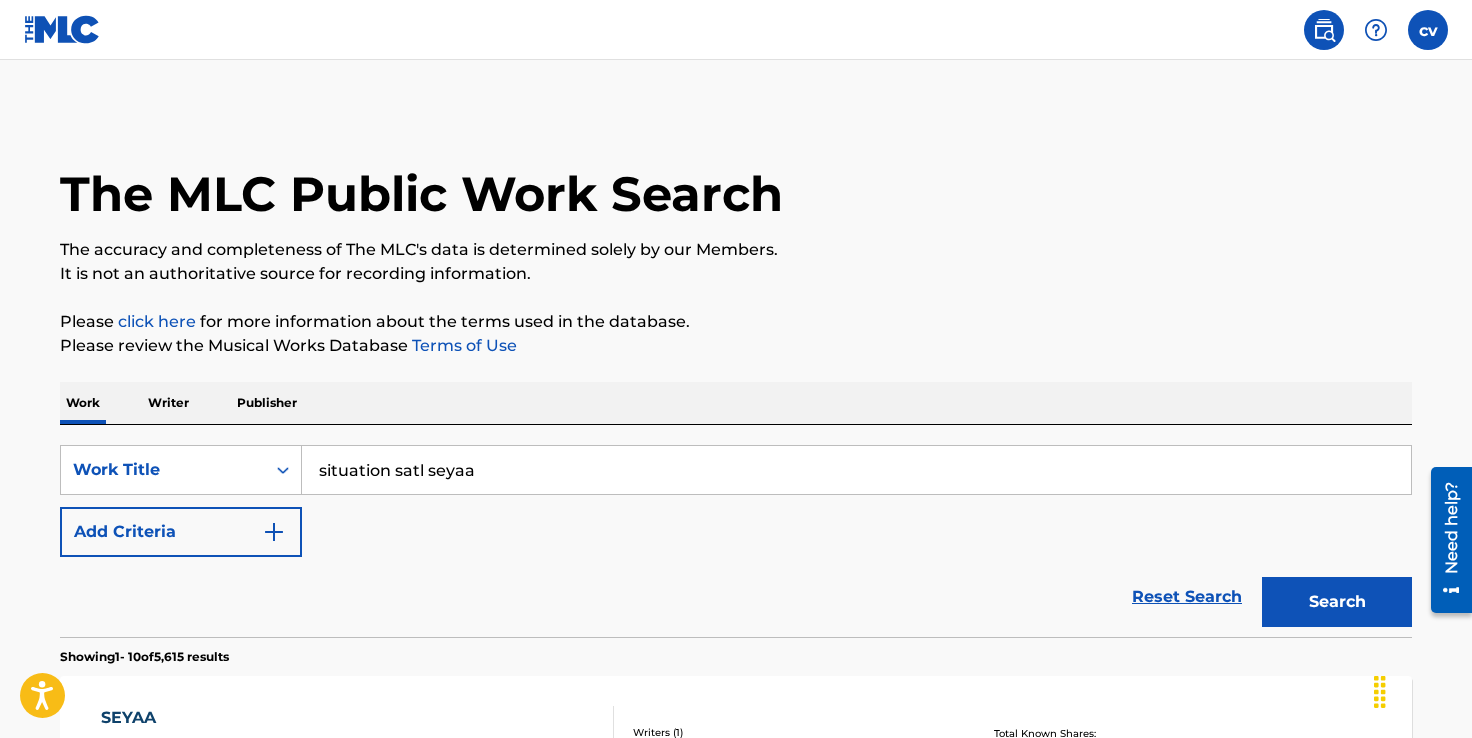 click on "situation satl seyaa" at bounding box center (856, 470) 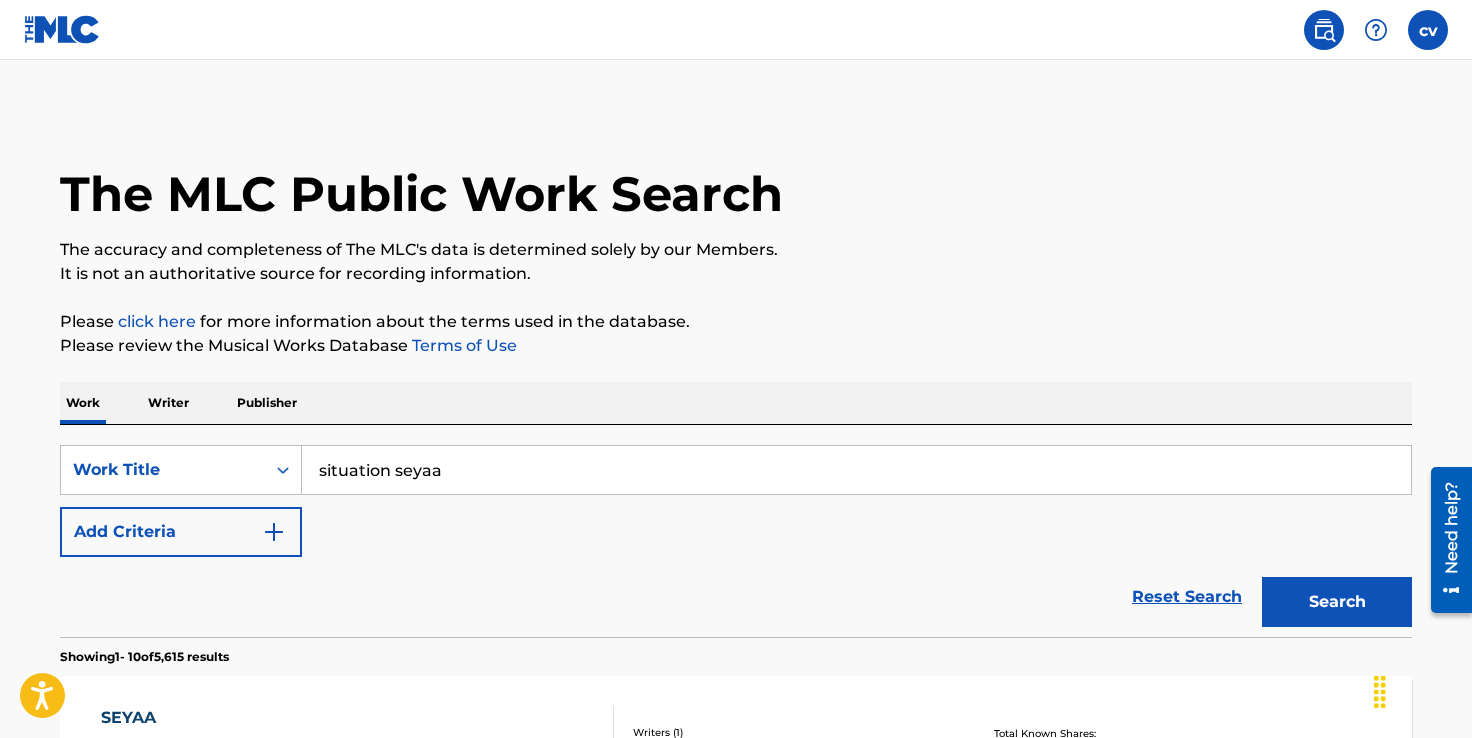 type on "situation seyaa" 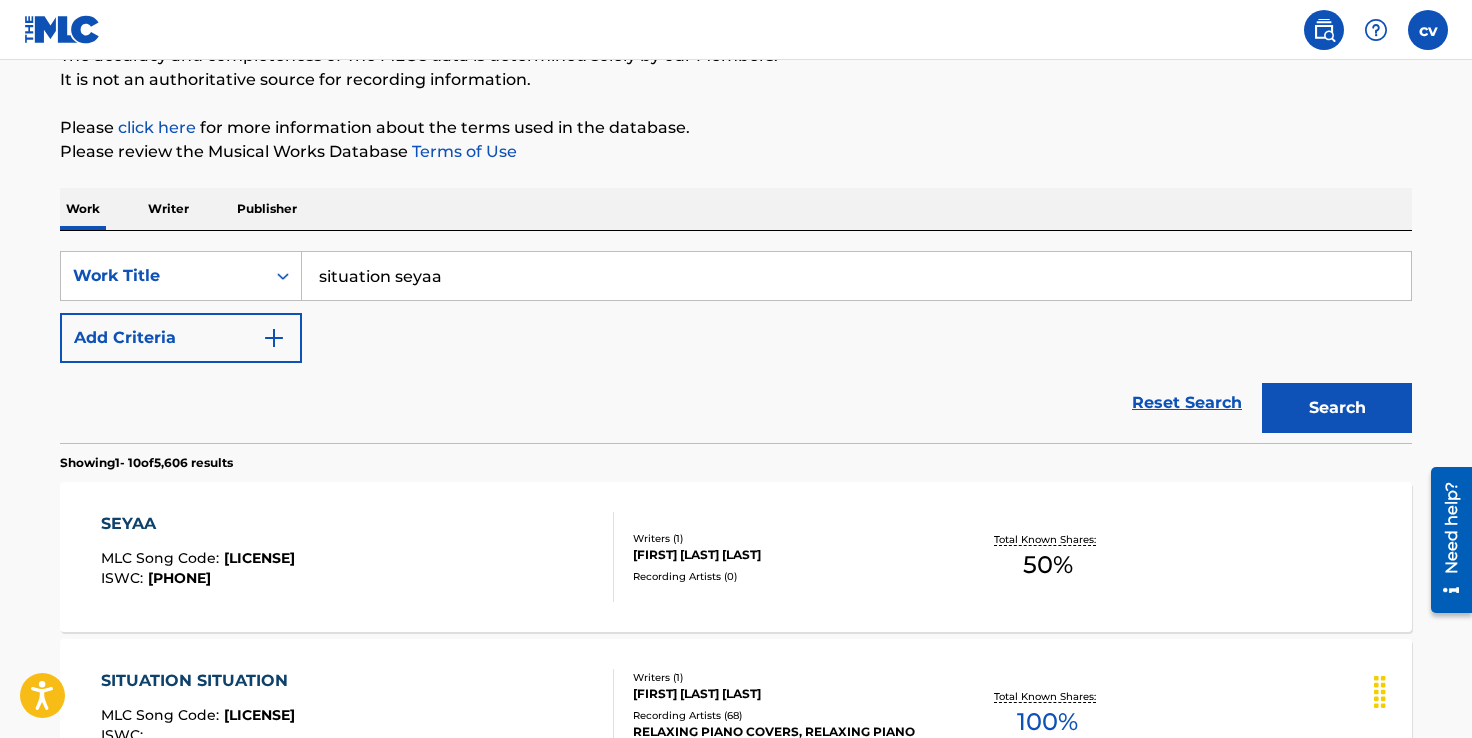 scroll, scrollTop: 0, scrollLeft: 0, axis: both 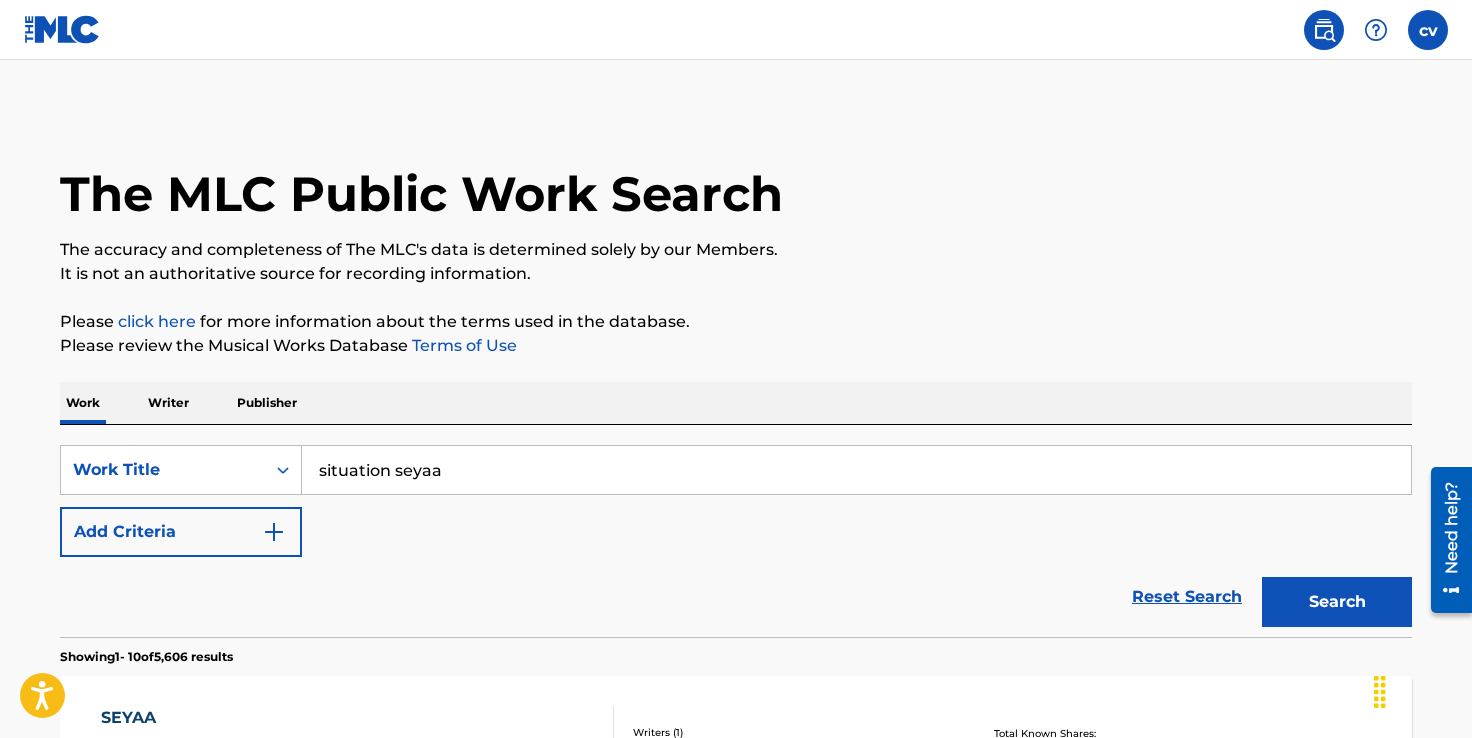 click on "situation seyaa" at bounding box center (856, 470) 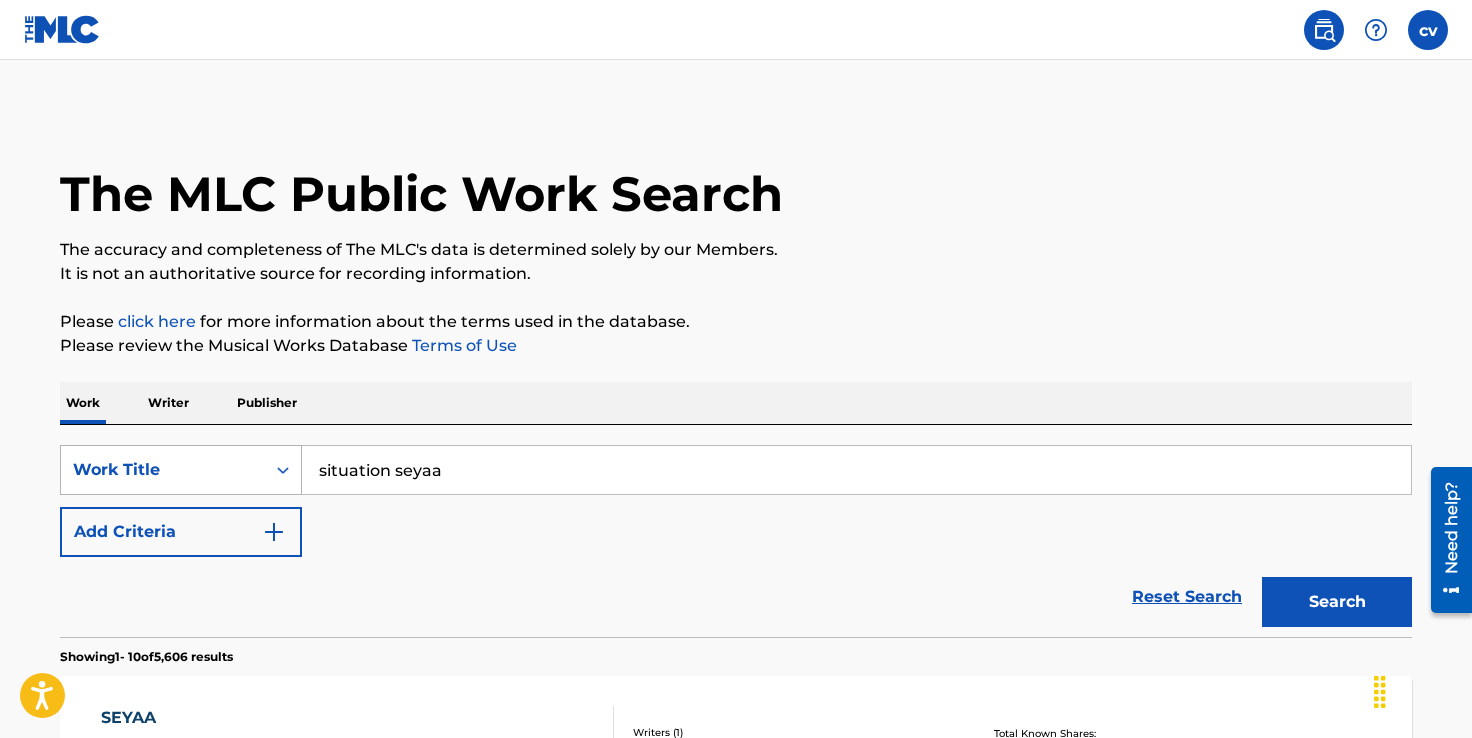 drag, startPoint x: 483, startPoint y: 472, endPoint x: 164, endPoint y: 449, distance: 319.82806 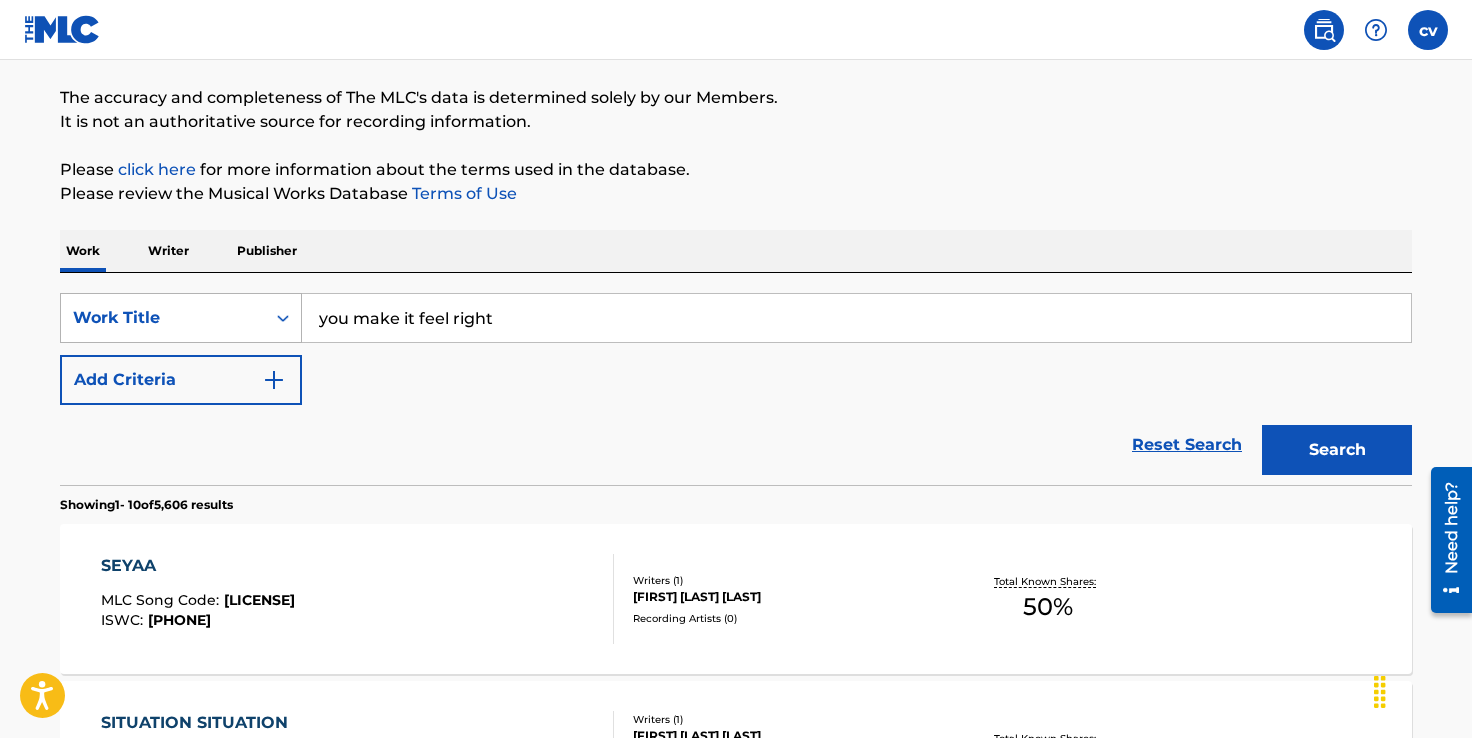 scroll, scrollTop: 211, scrollLeft: 0, axis: vertical 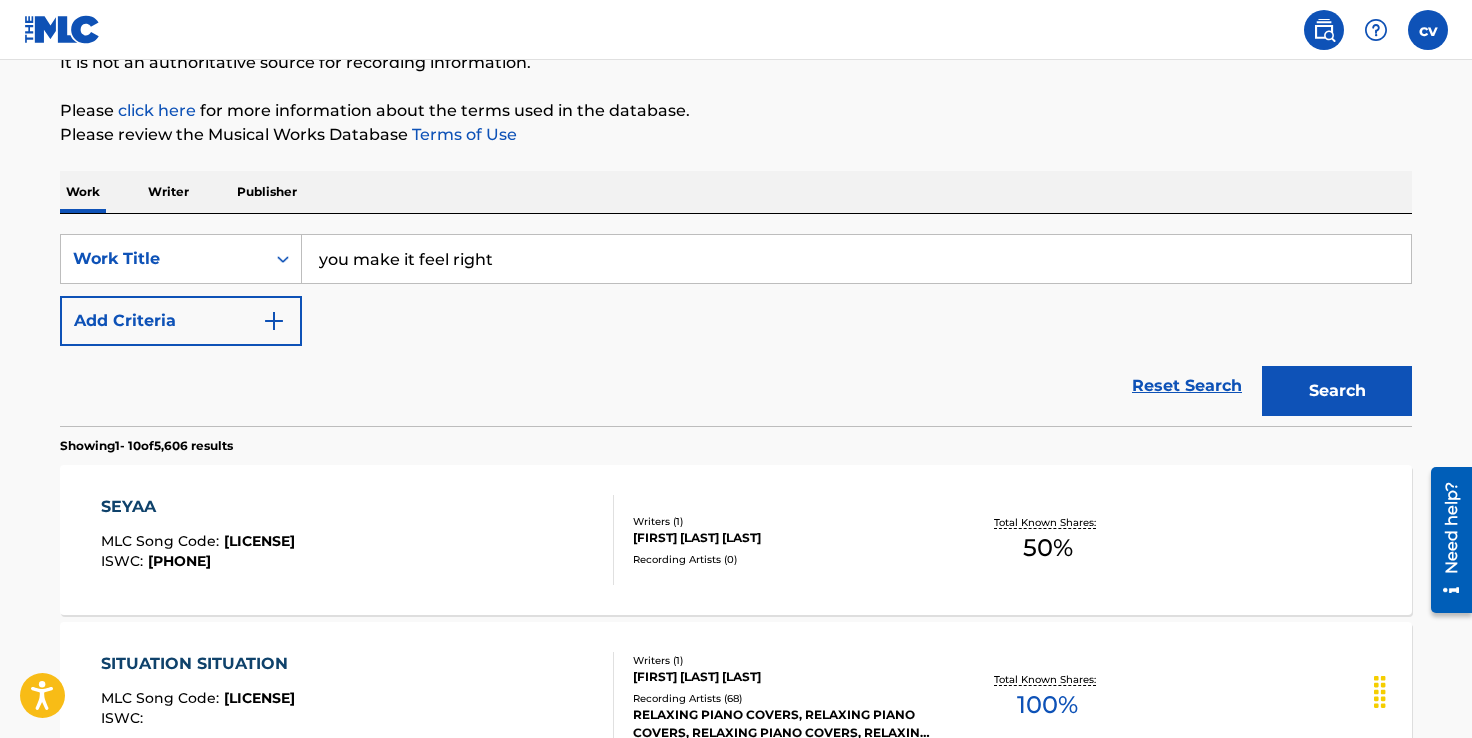 type on "you make it feel right" 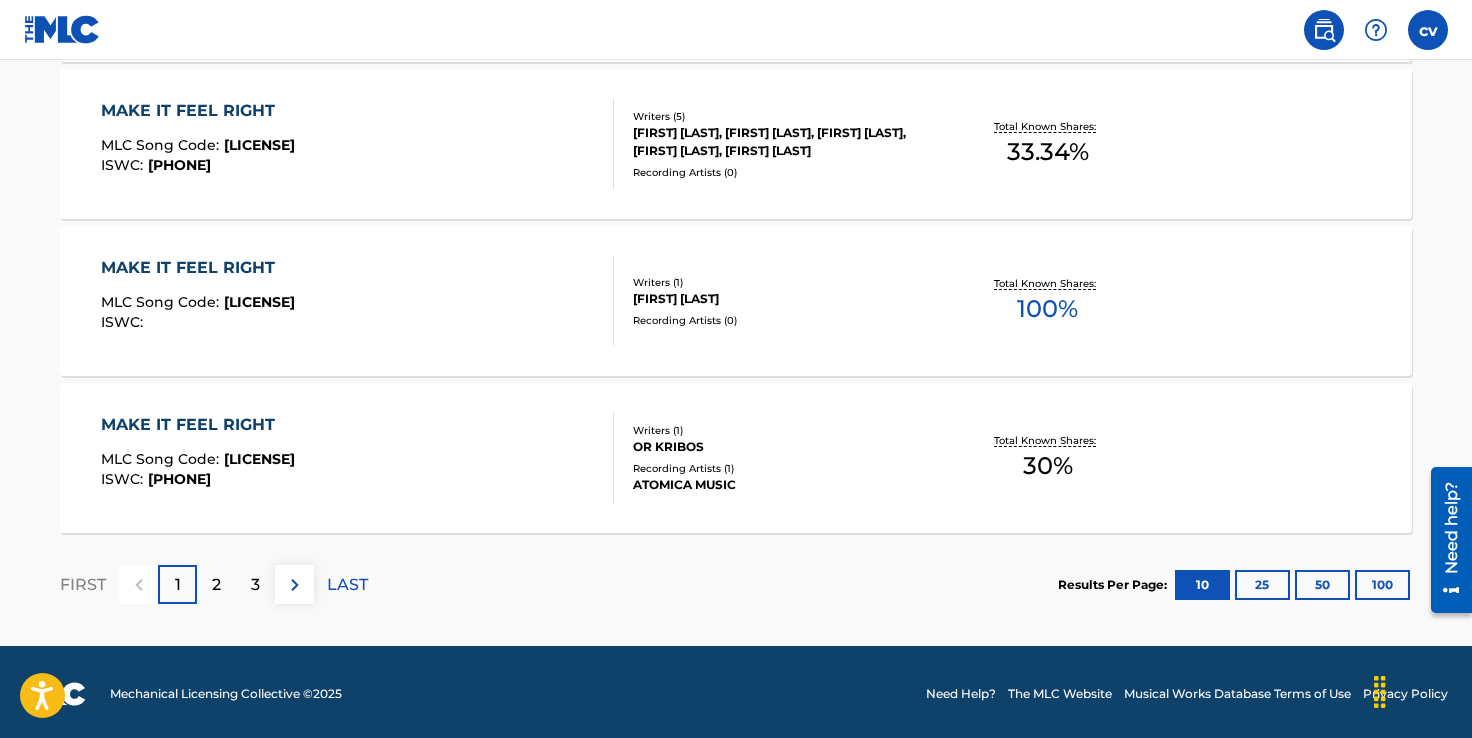 scroll, scrollTop: 1710, scrollLeft: 0, axis: vertical 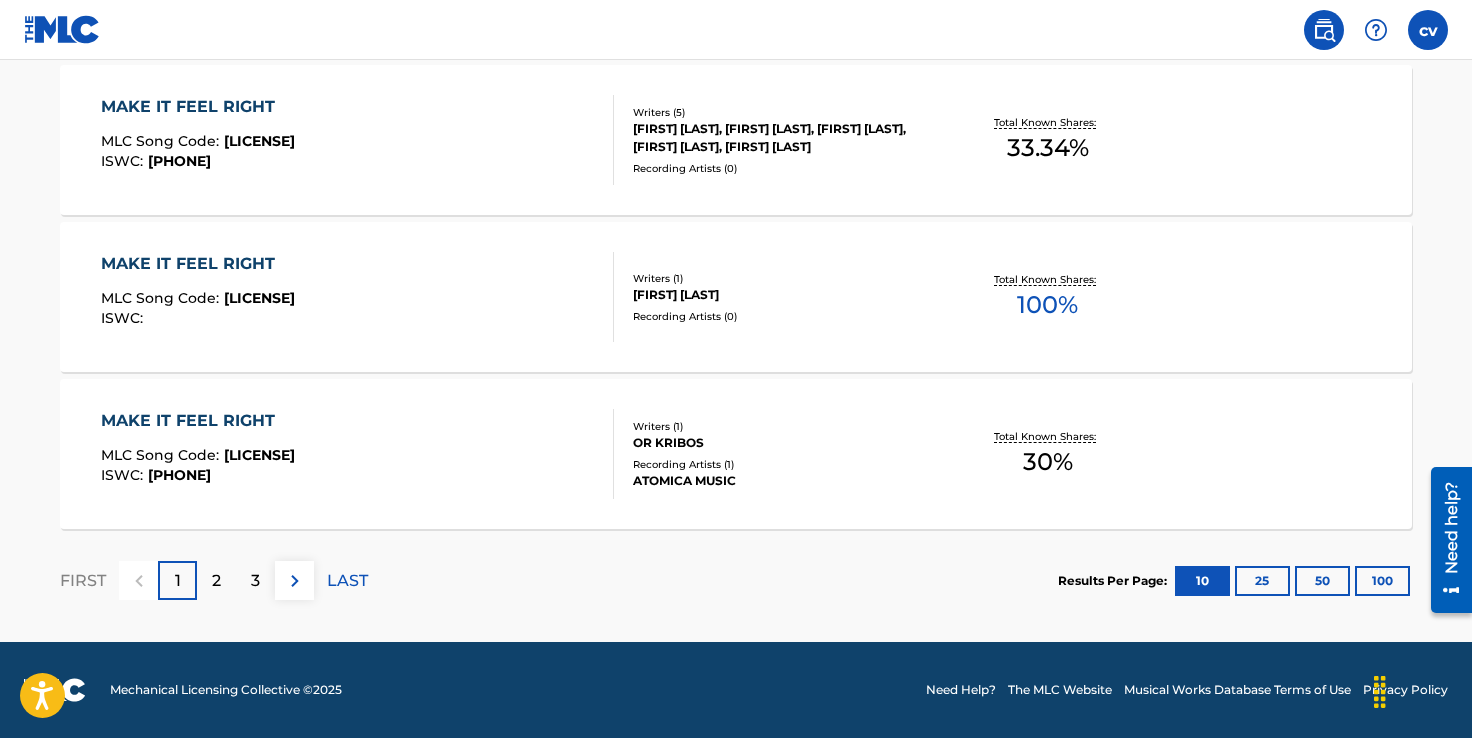 click on "2" at bounding box center [216, 581] 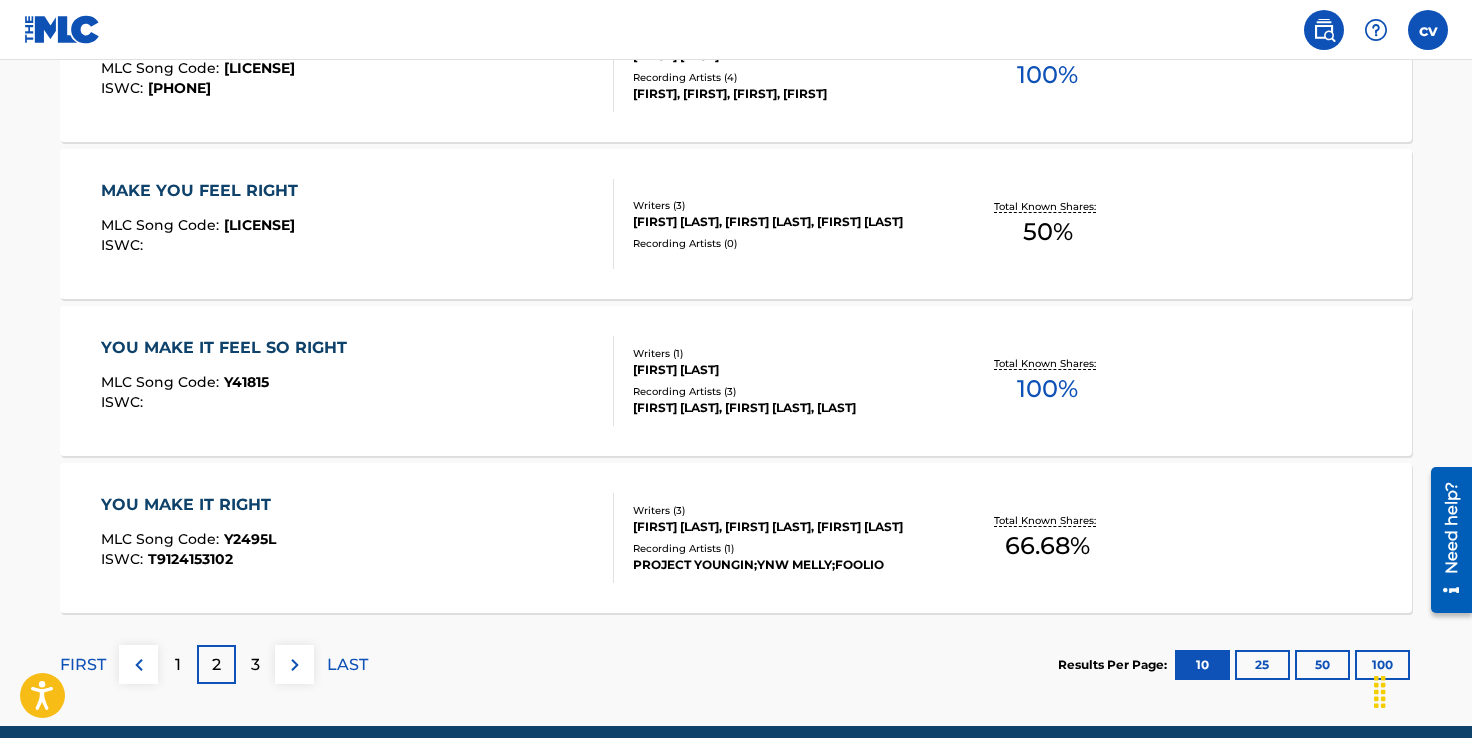 scroll, scrollTop: 1710, scrollLeft: 0, axis: vertical 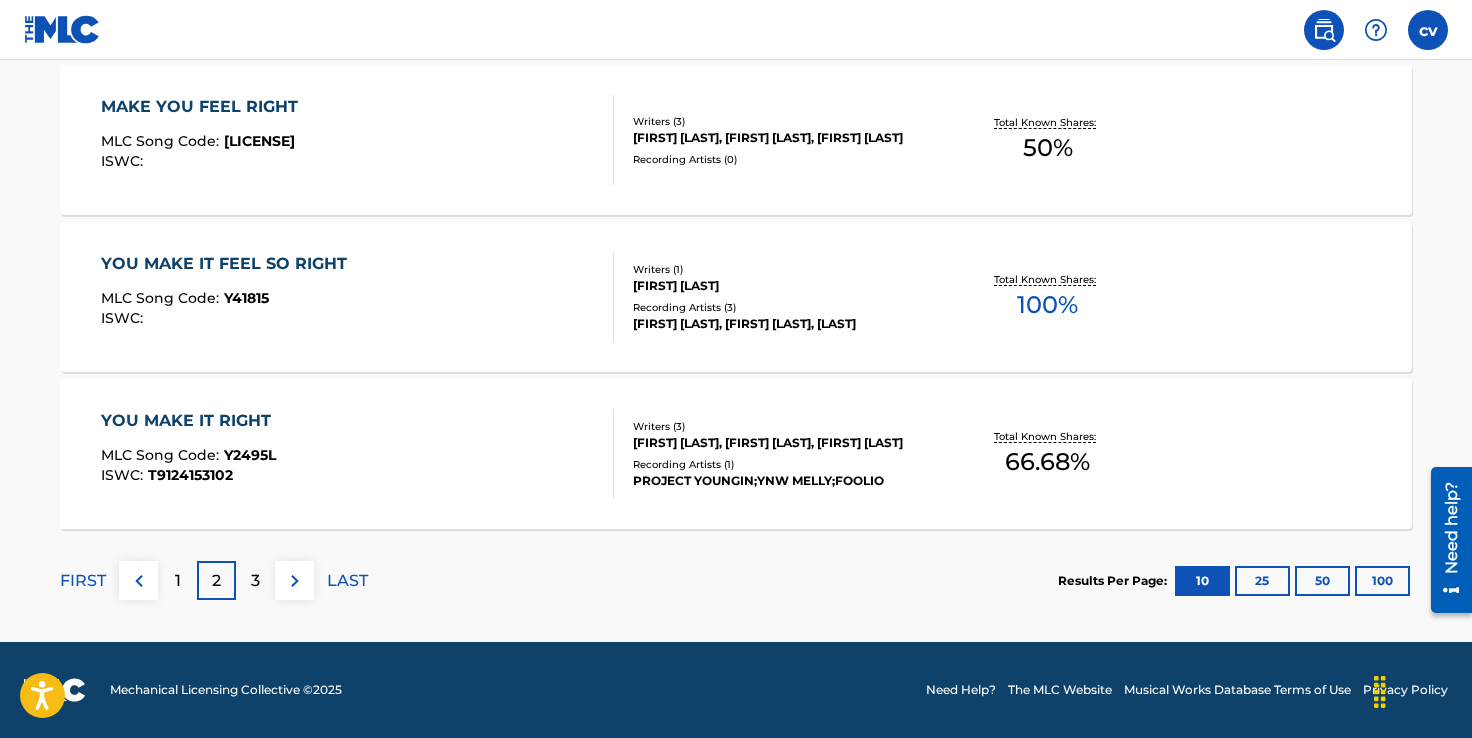 click on "3" at bounding box center [255, 580] 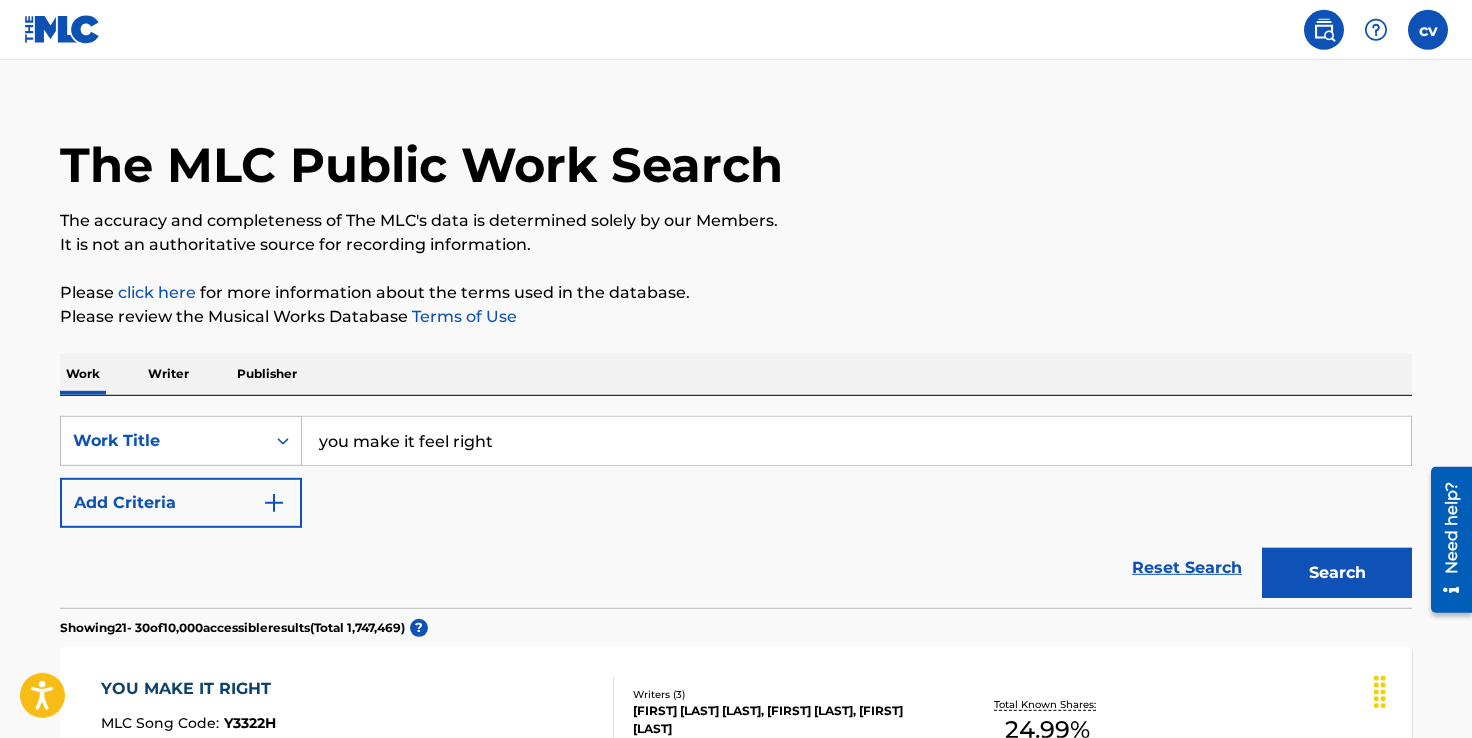 scroll, scrollTop: 0, scrollLeft: 0, axis: both 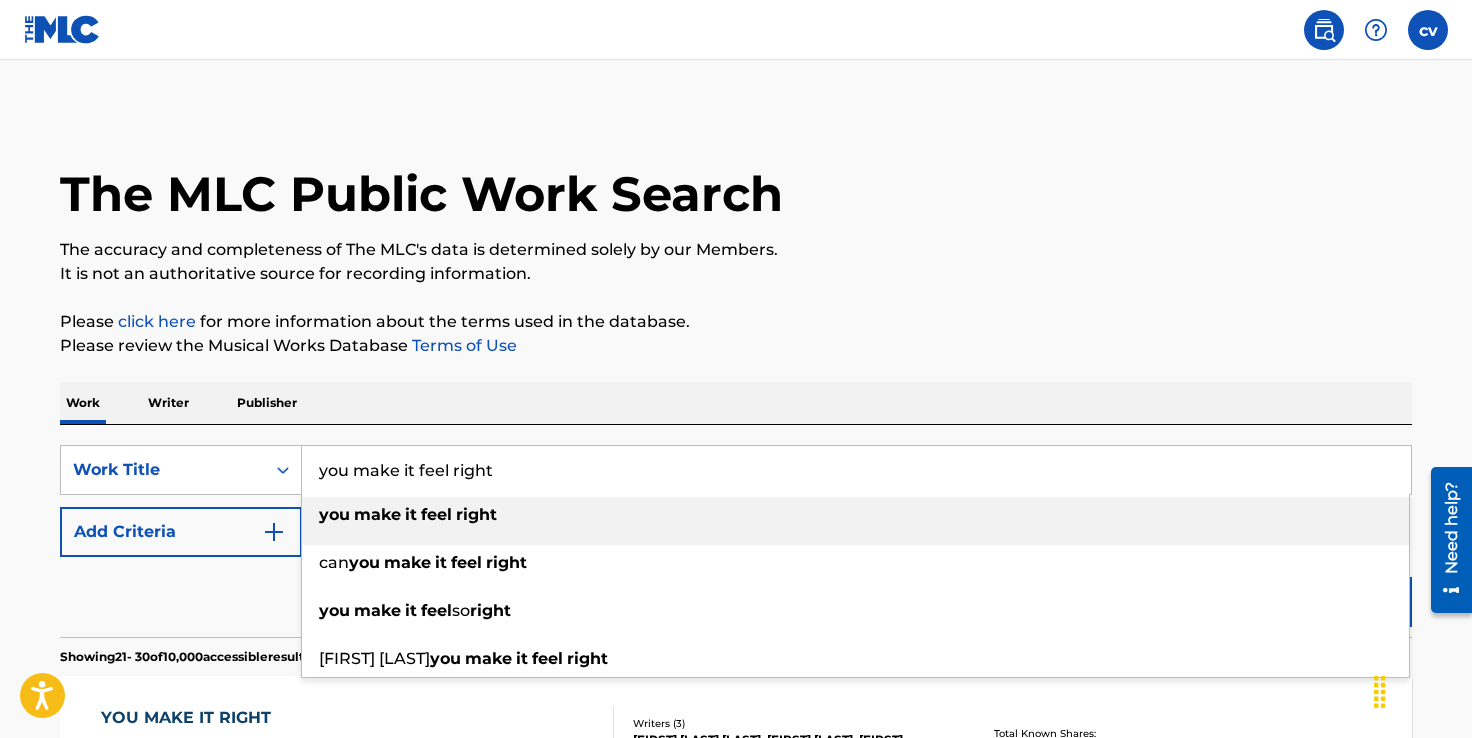 drag, startPoint x: 579, startPoint y: 467, endPoint x: 240, endPoint y: 442, distance: 339.9206 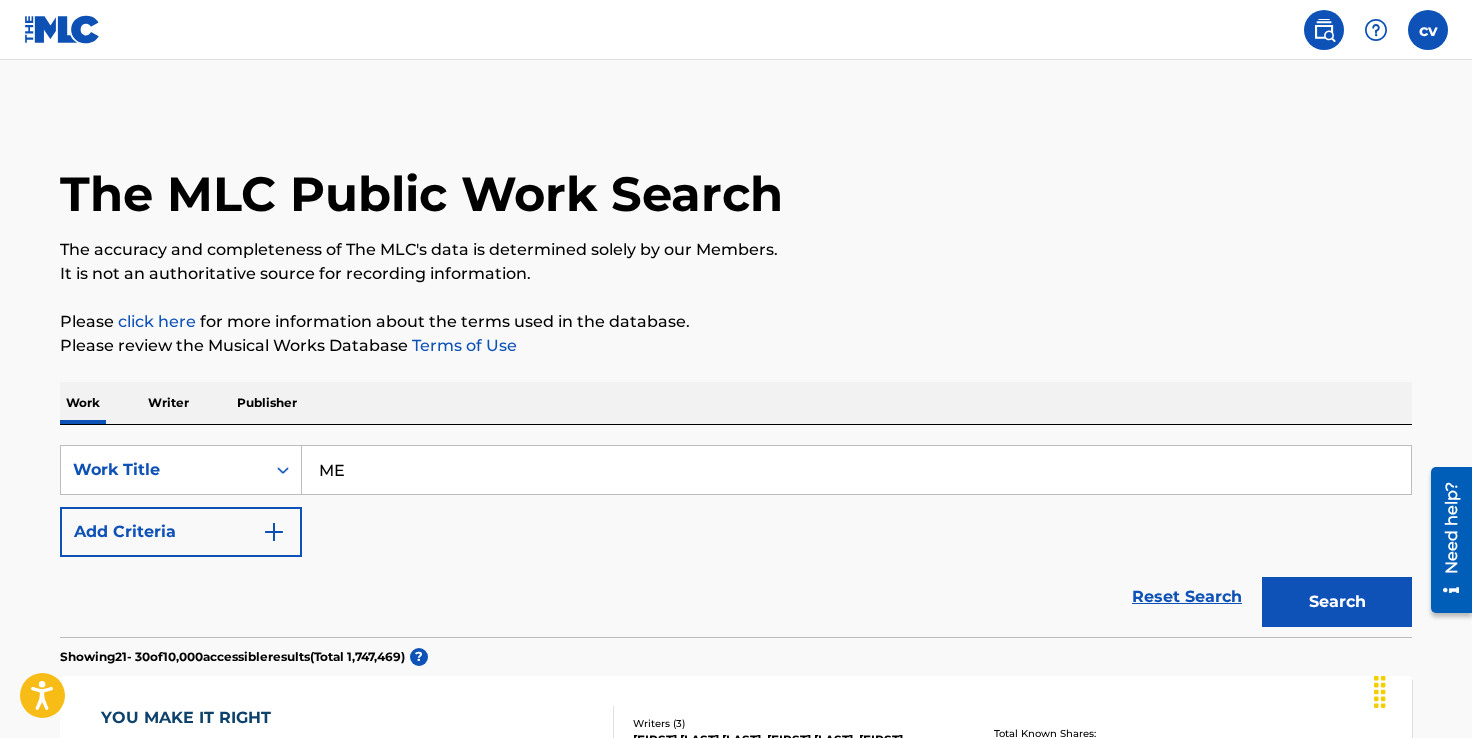 type on "M" 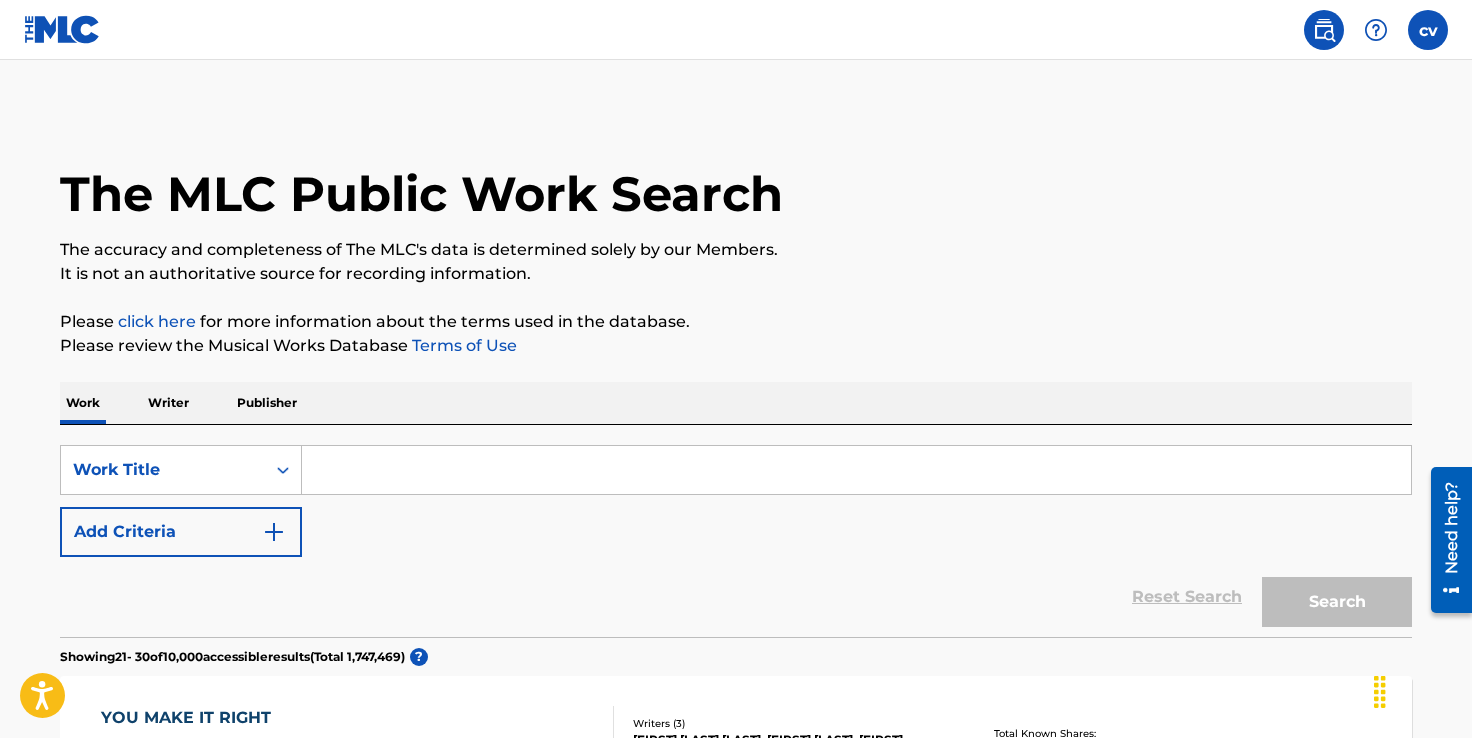 type 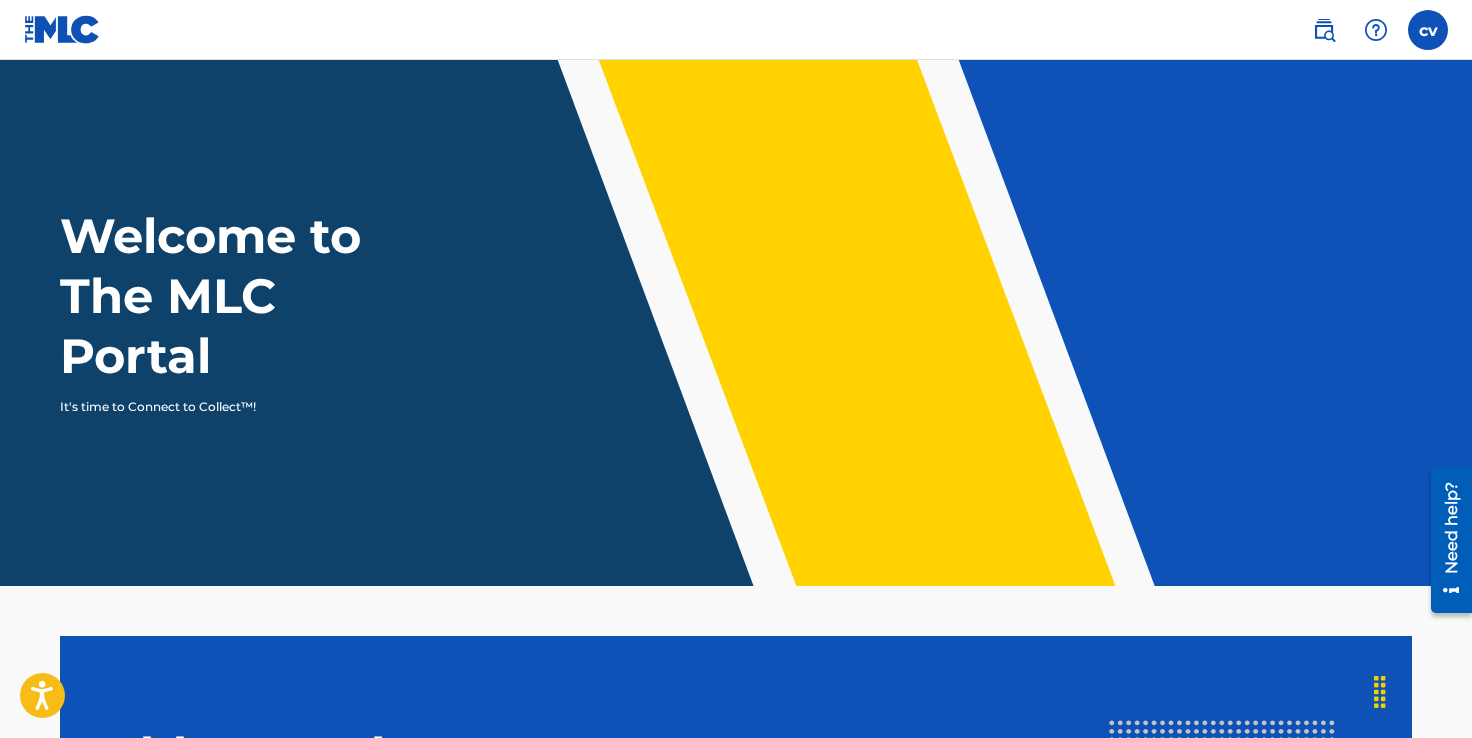 click at bounding box center [62, 29] 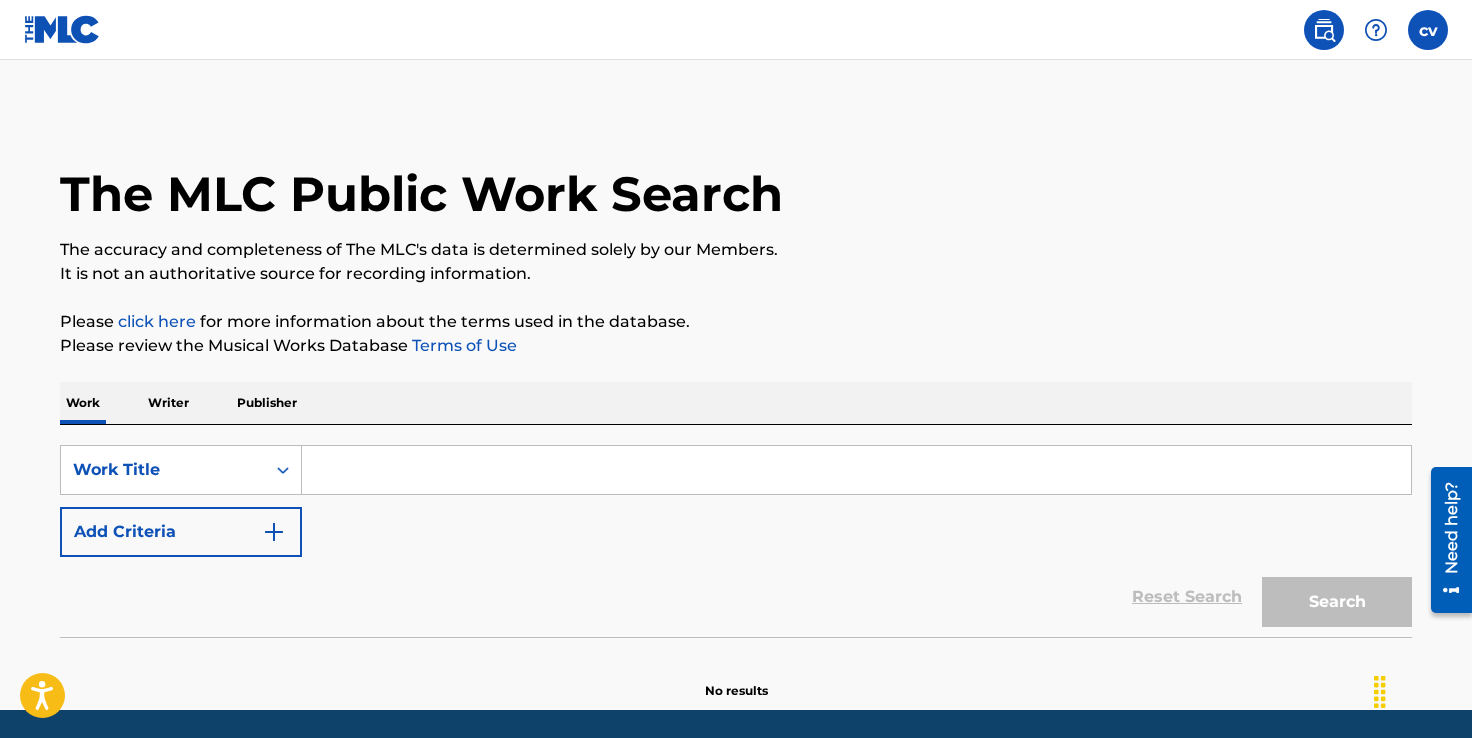 click at bounding box center [856, 470] 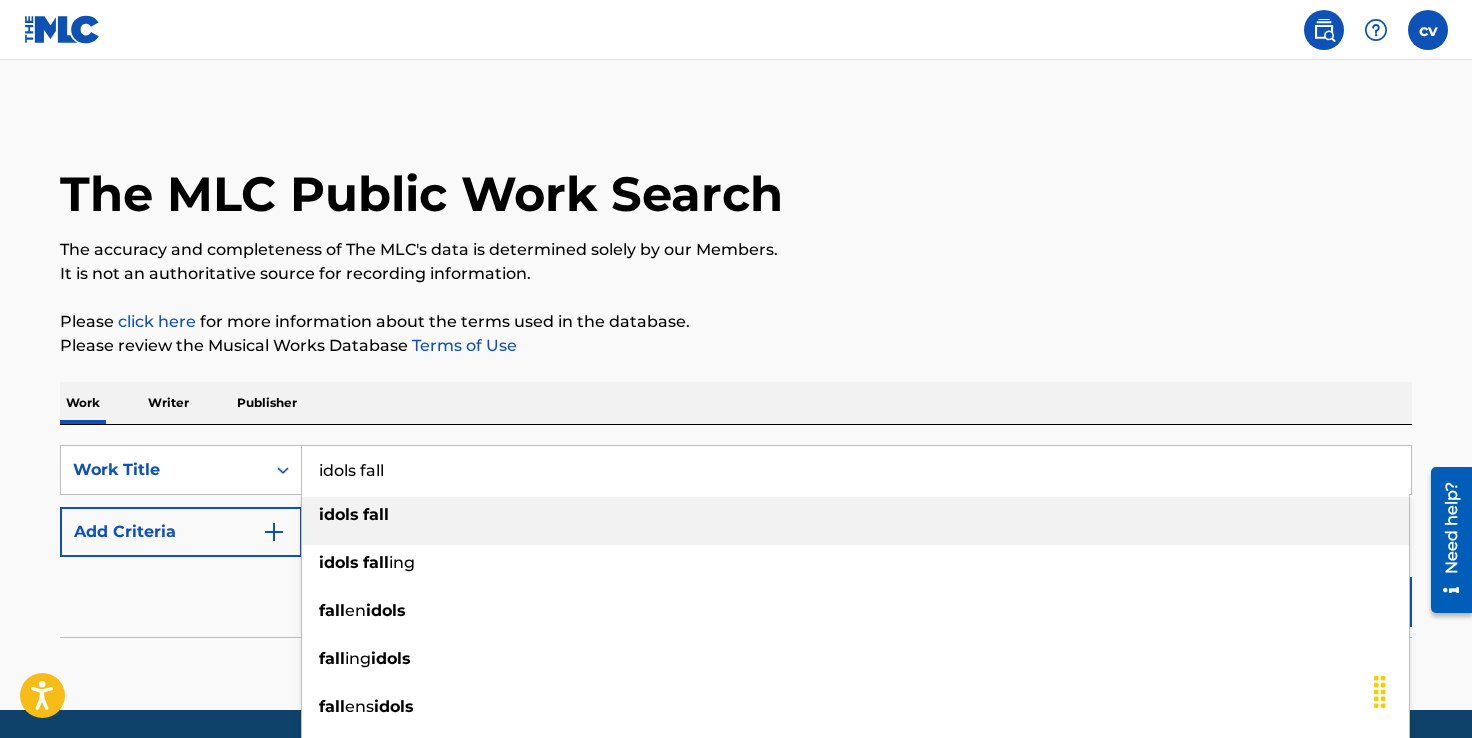 type on "idols fall" 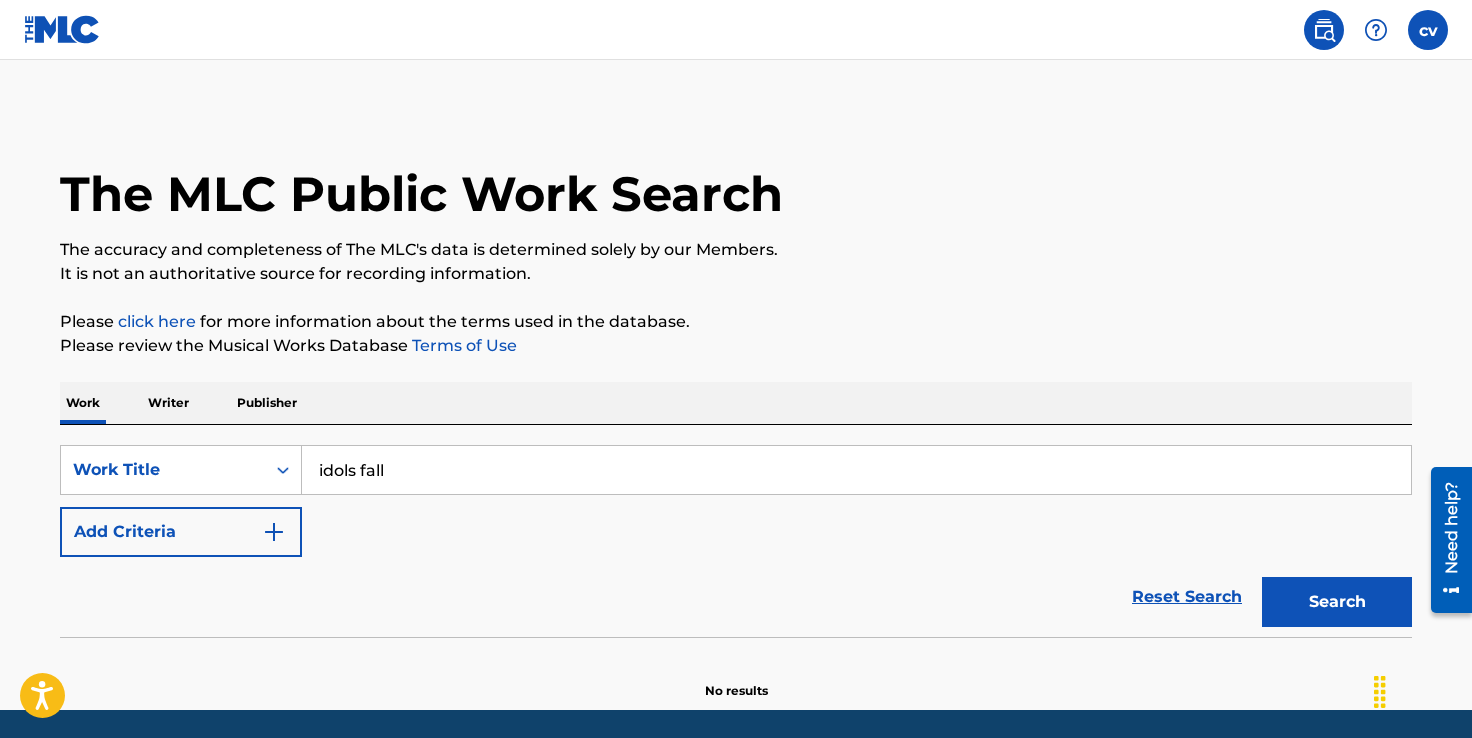 scroll, scrollTop: 68, scrollLeft: 0, axis: vertical 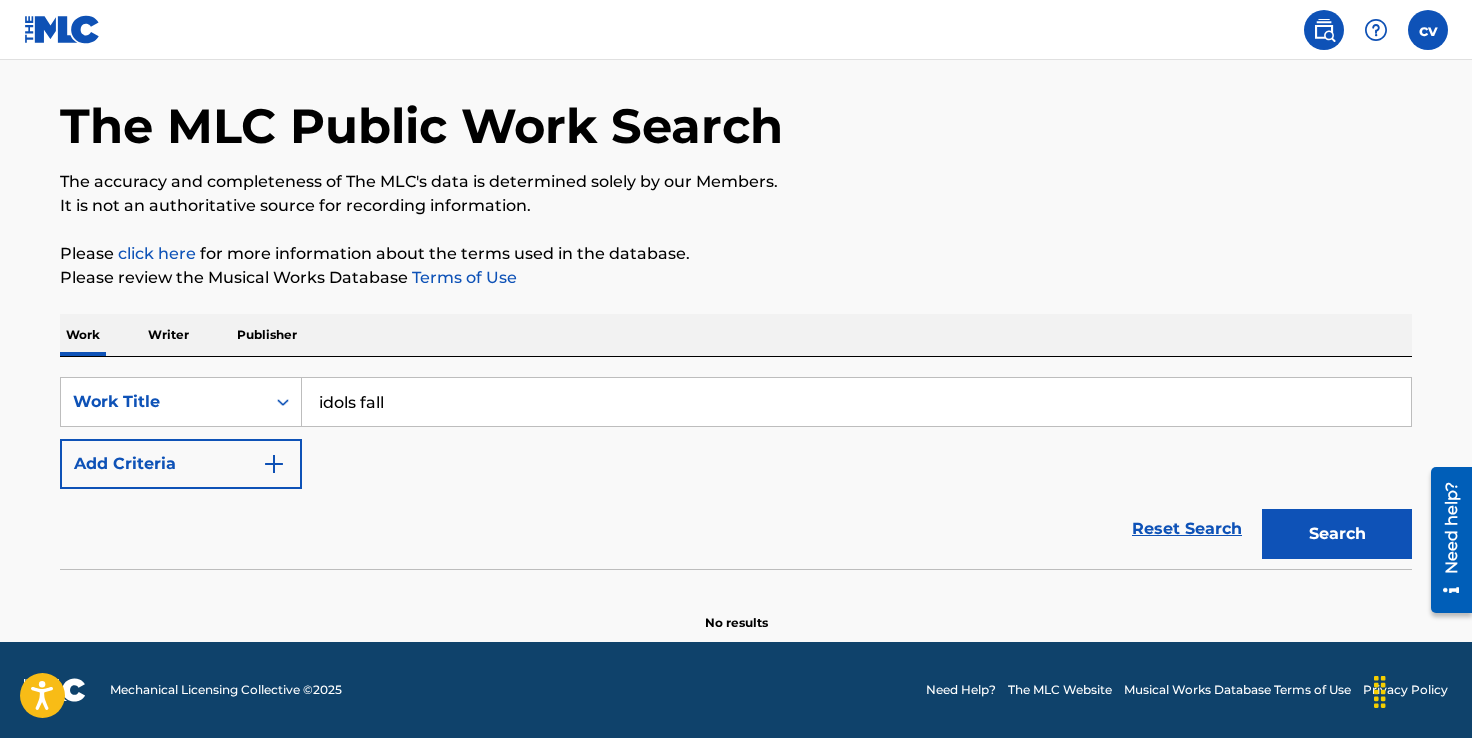 click on "Search" at bounding box center [1337, 534] 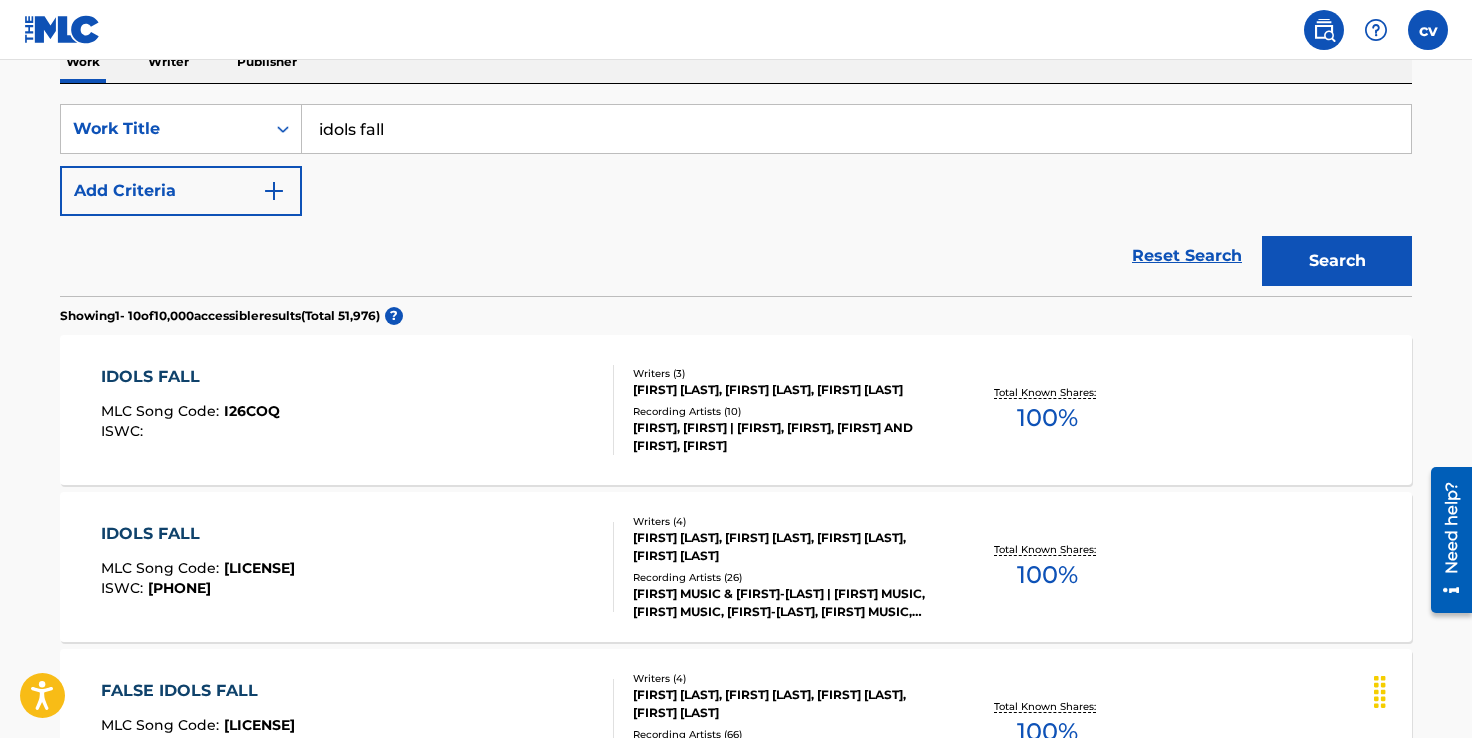 scroll, scrollTop: 404, scrollLeft: 0, axis: vertical 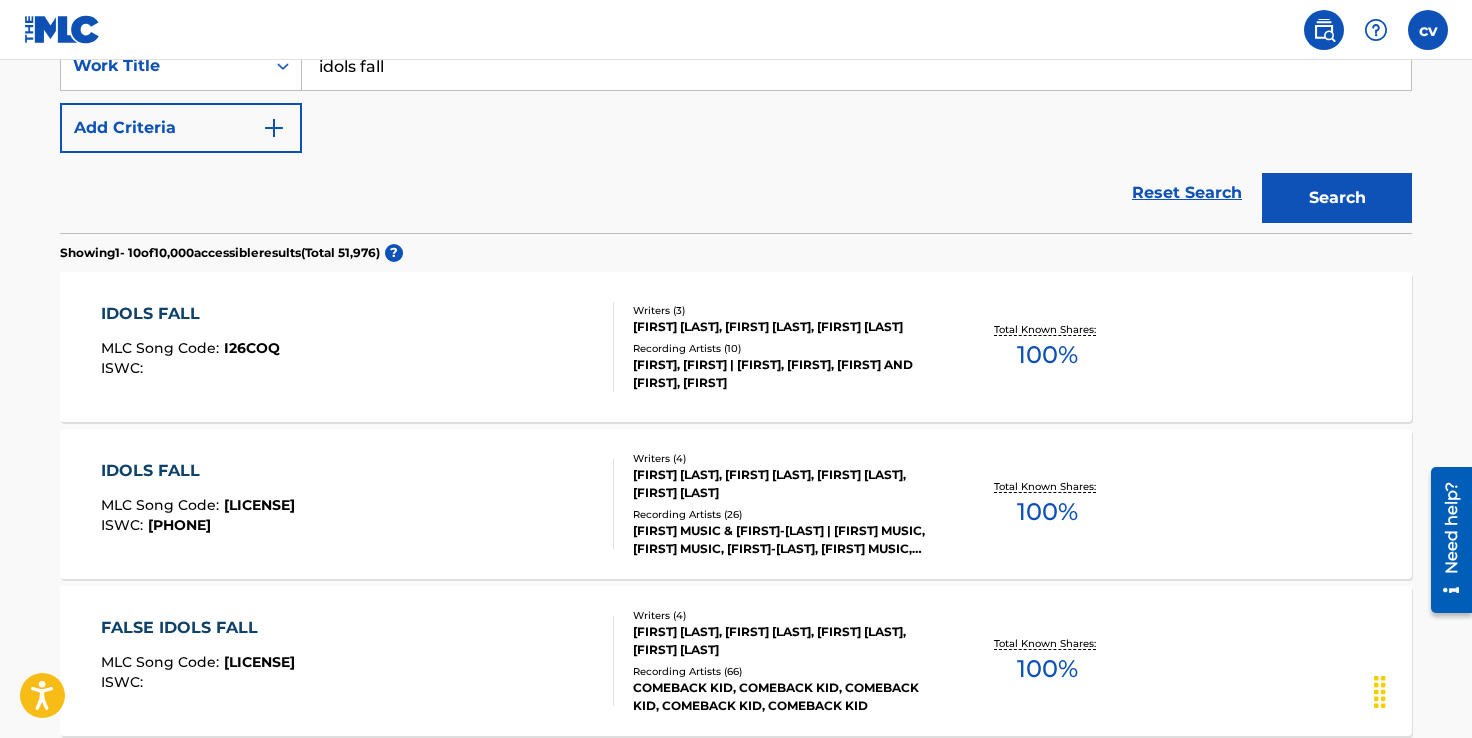 click on "[FIRST], [FIRST] | [FIRST], [FIRST], [FIRST] AND [FIRST], [FIRST]" at bounding box center (784, 374) 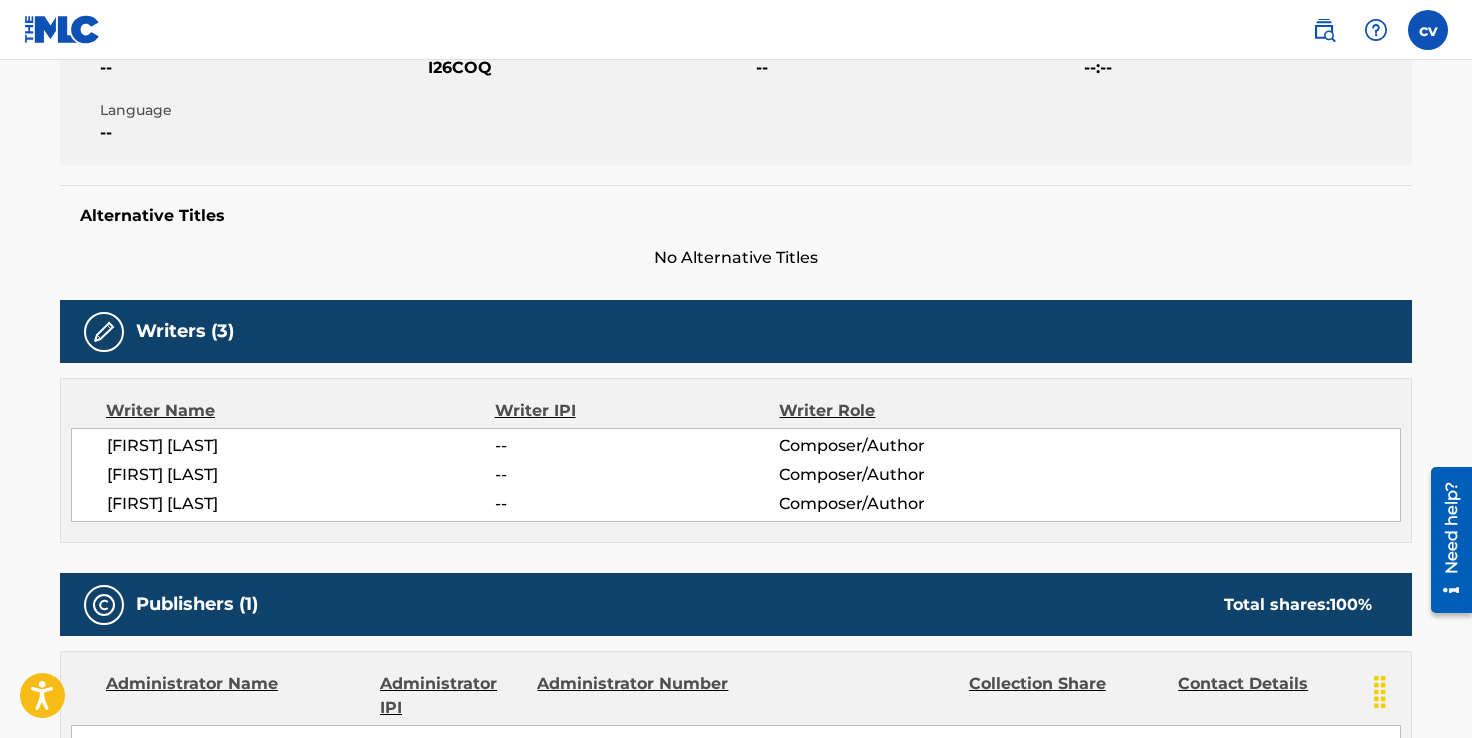 scroll, scrollTop: 0, scrollLeft: 0, axis: both 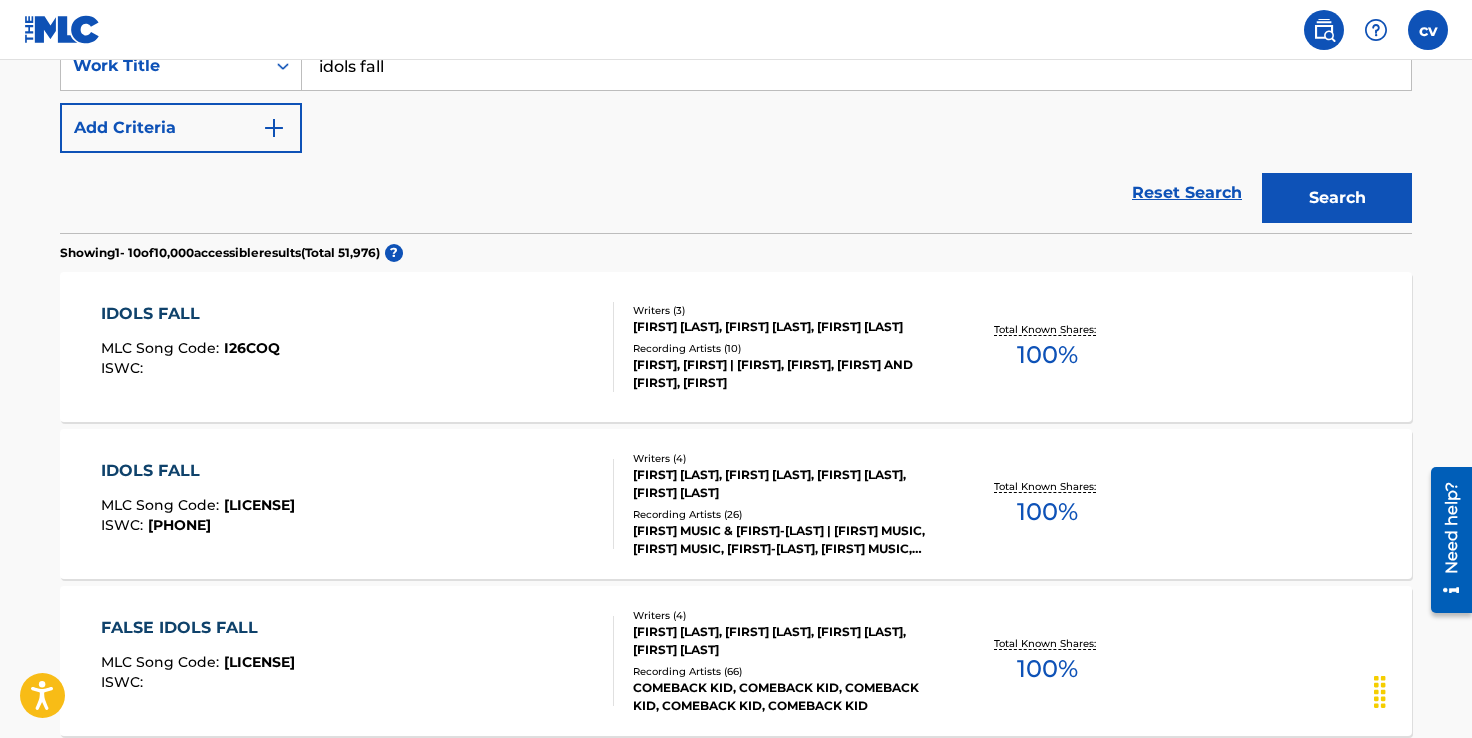 click on "IDOLS FALL MLC Song Code : I26COQ ISWC :" at bounding box center [190, 347] 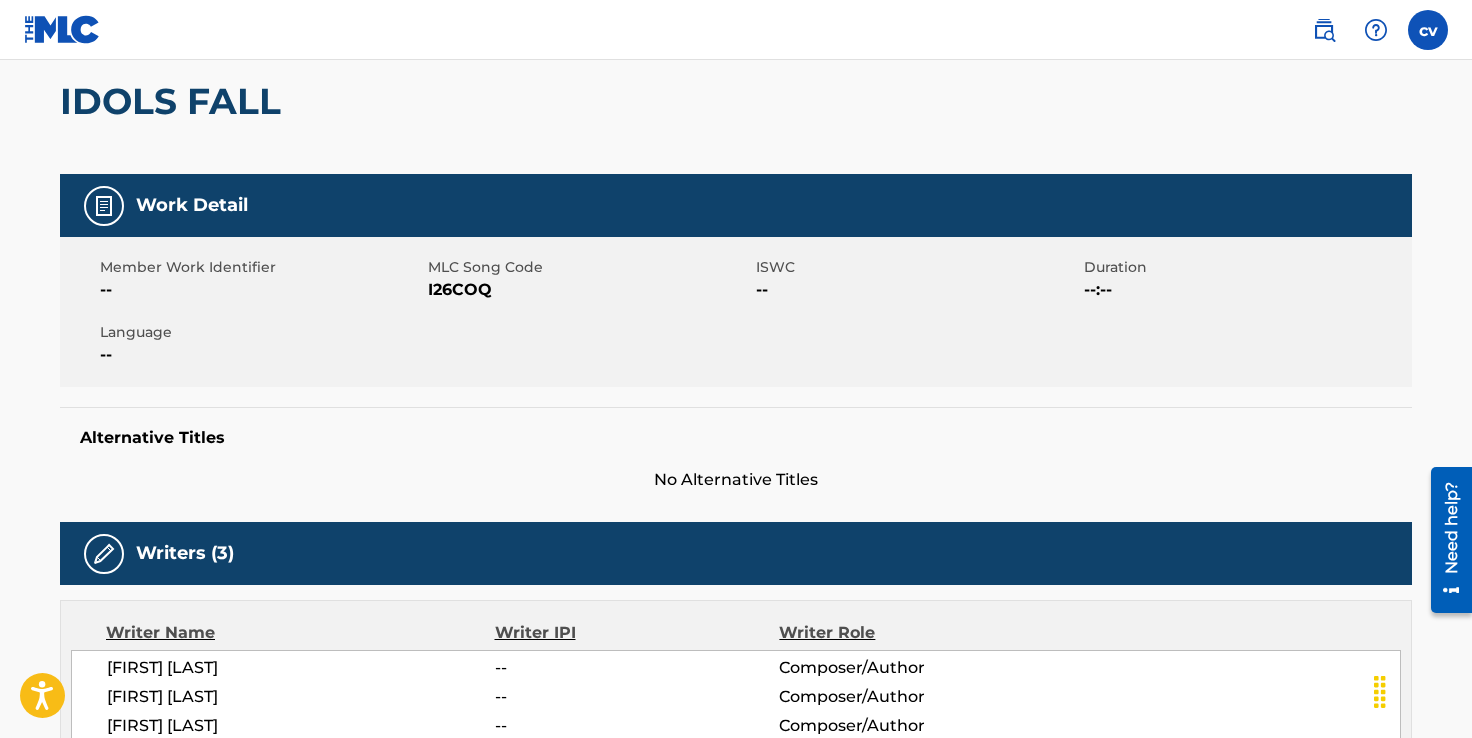 scroll, scrollTop: 210, scrollLeft: 0, axis: vertical 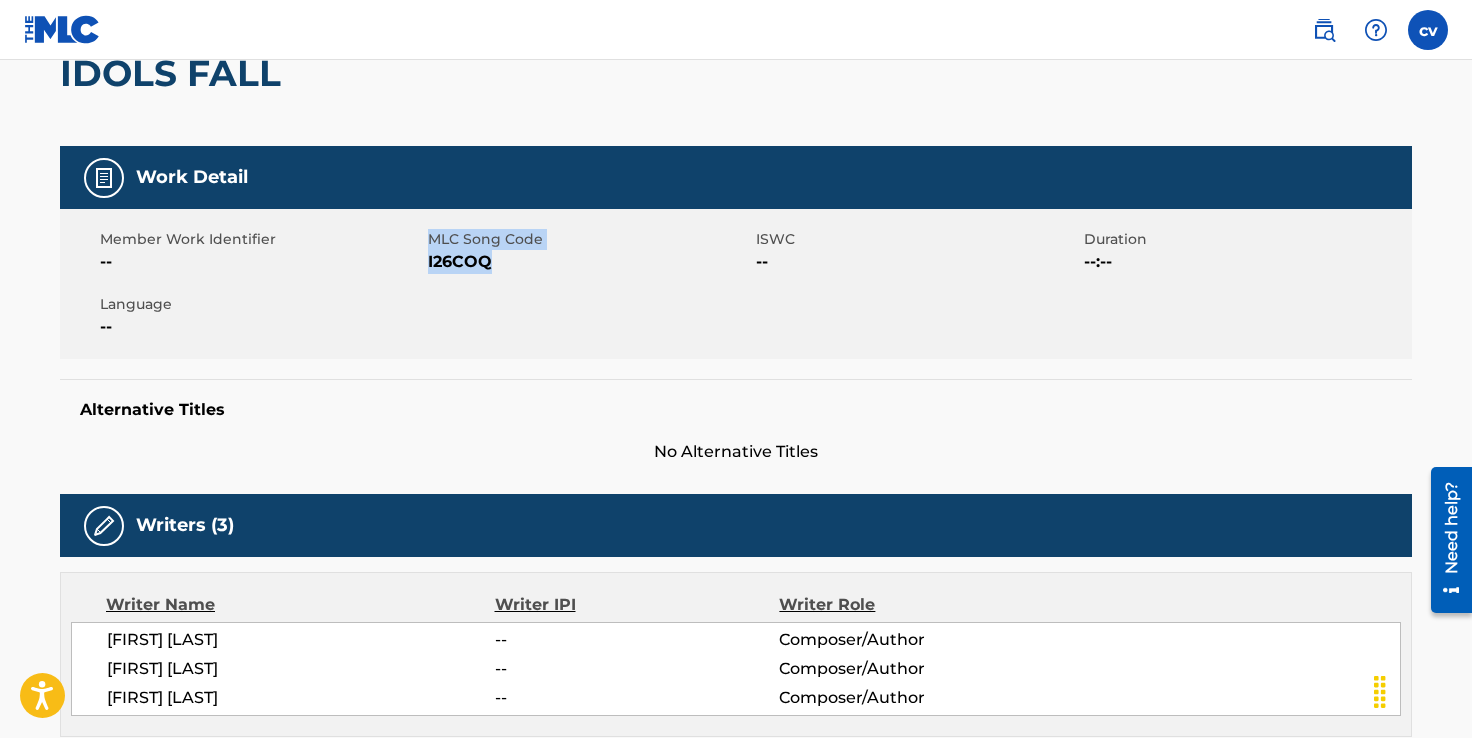 drag, startPoint x: 495, startPoint y: 273, endPoint x: 428, endPoint y: 266, distance: 67.36468 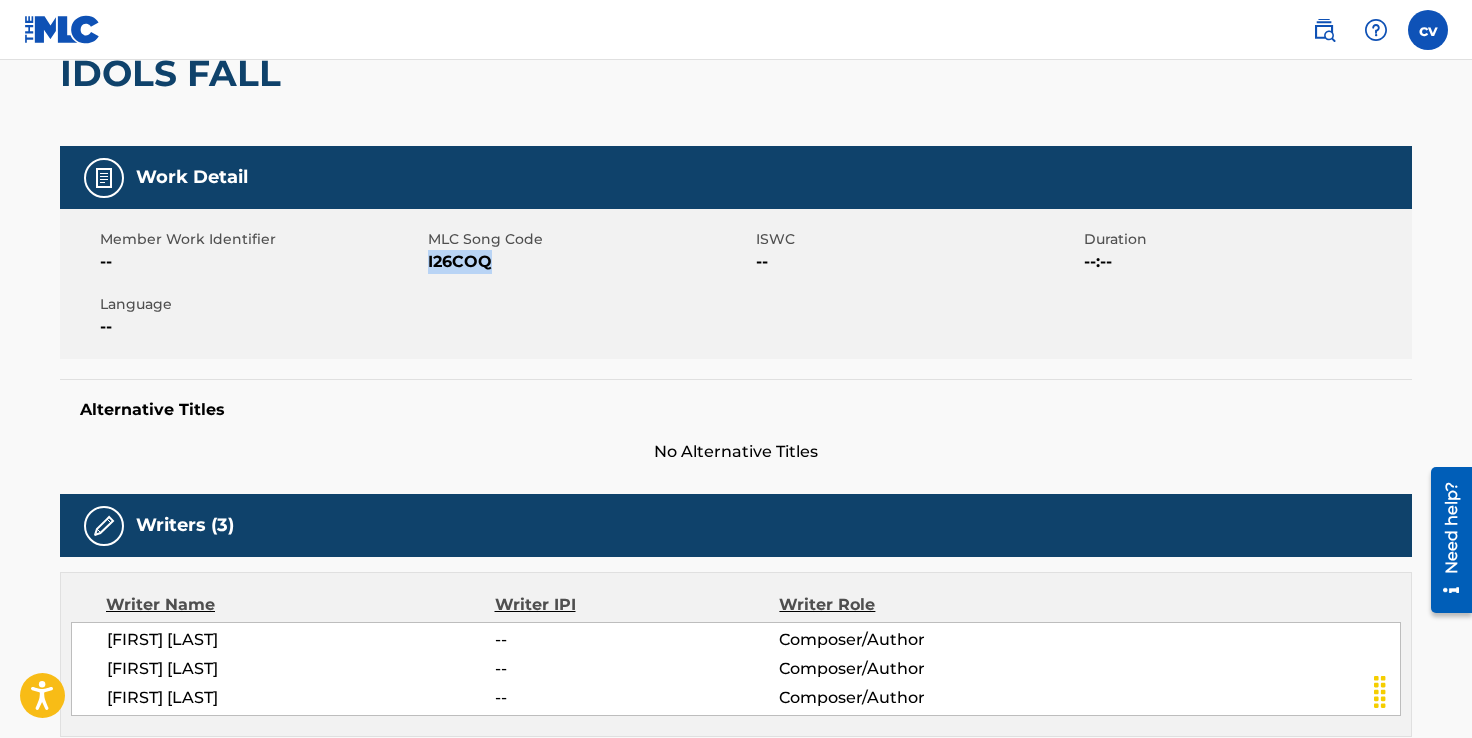 copy on "I26COQ" 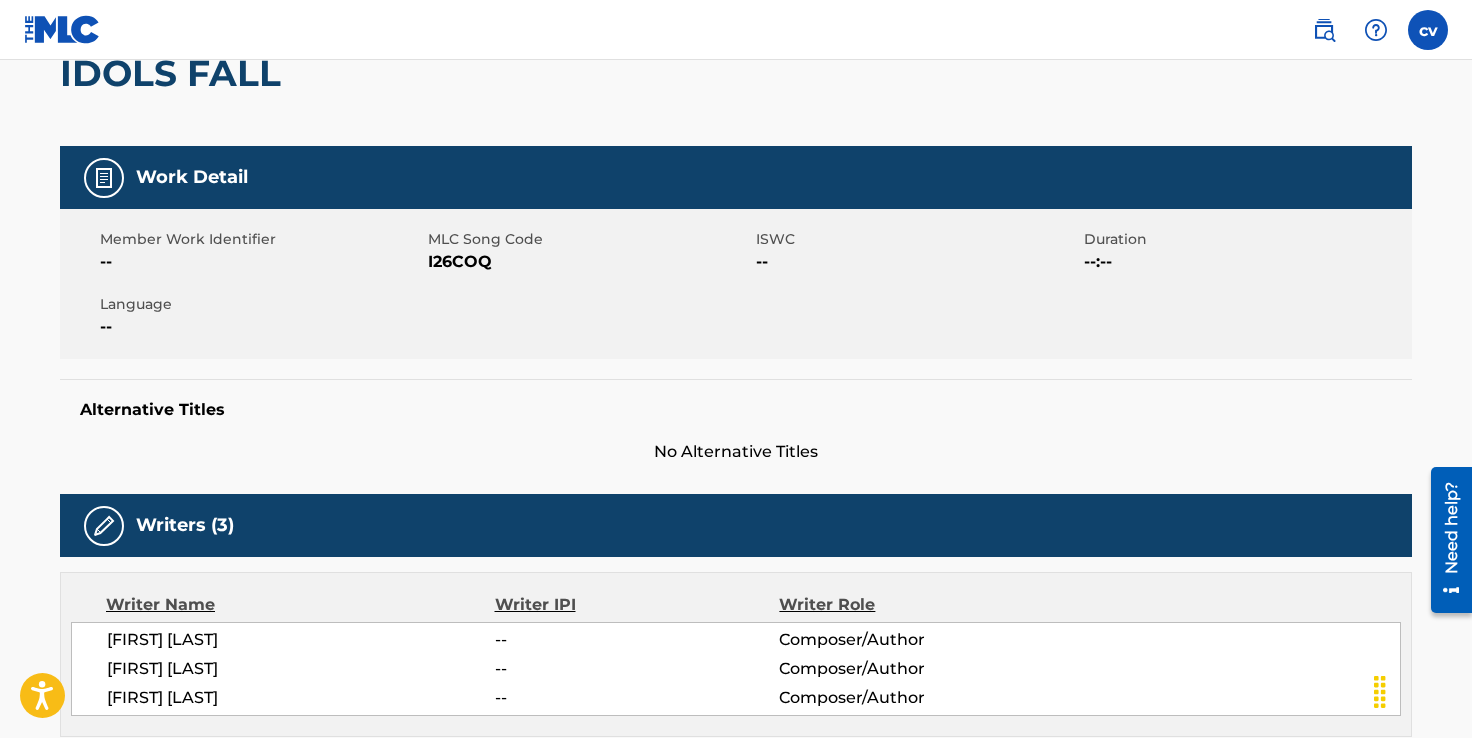 scroll, scrollTop: 0, scrollLeft: 0, axis: both 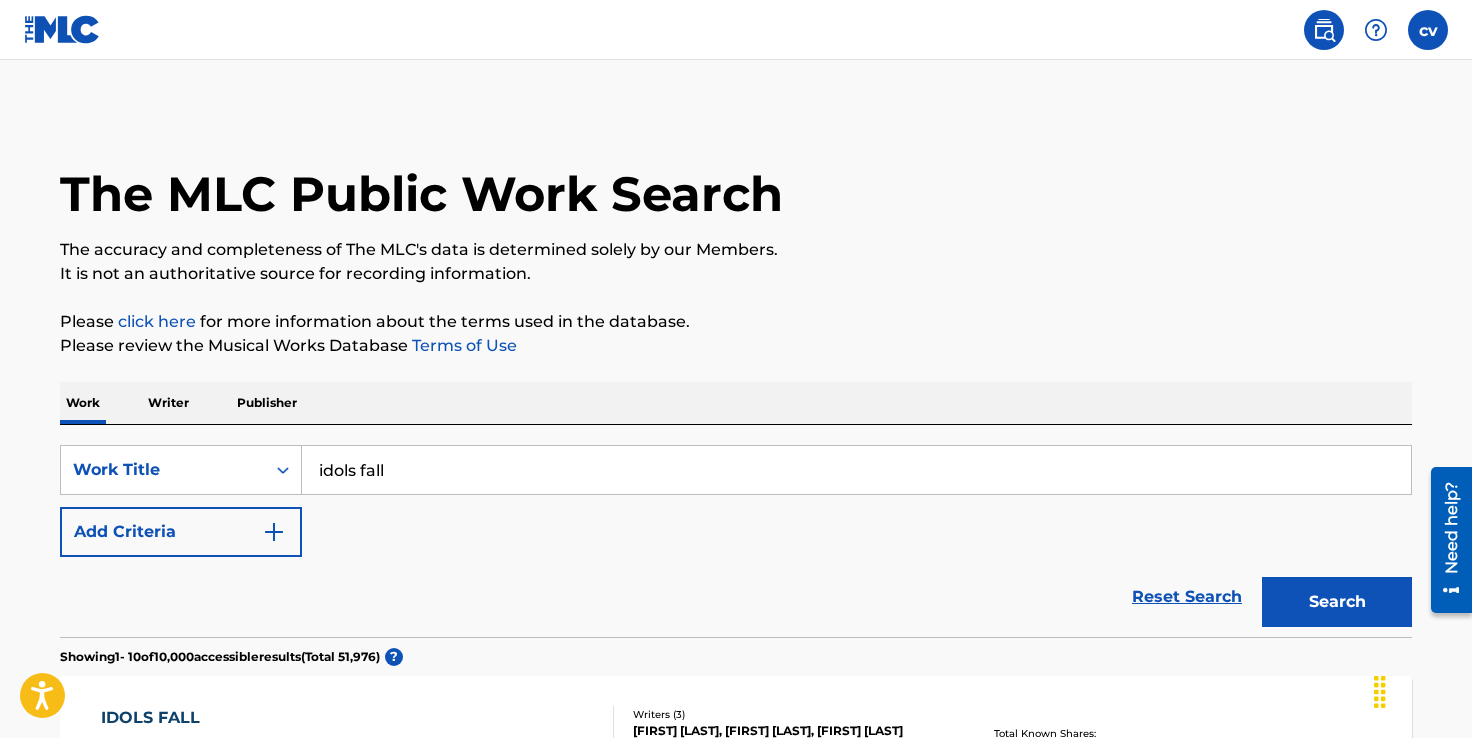 click at bounding box center (1428, 30) 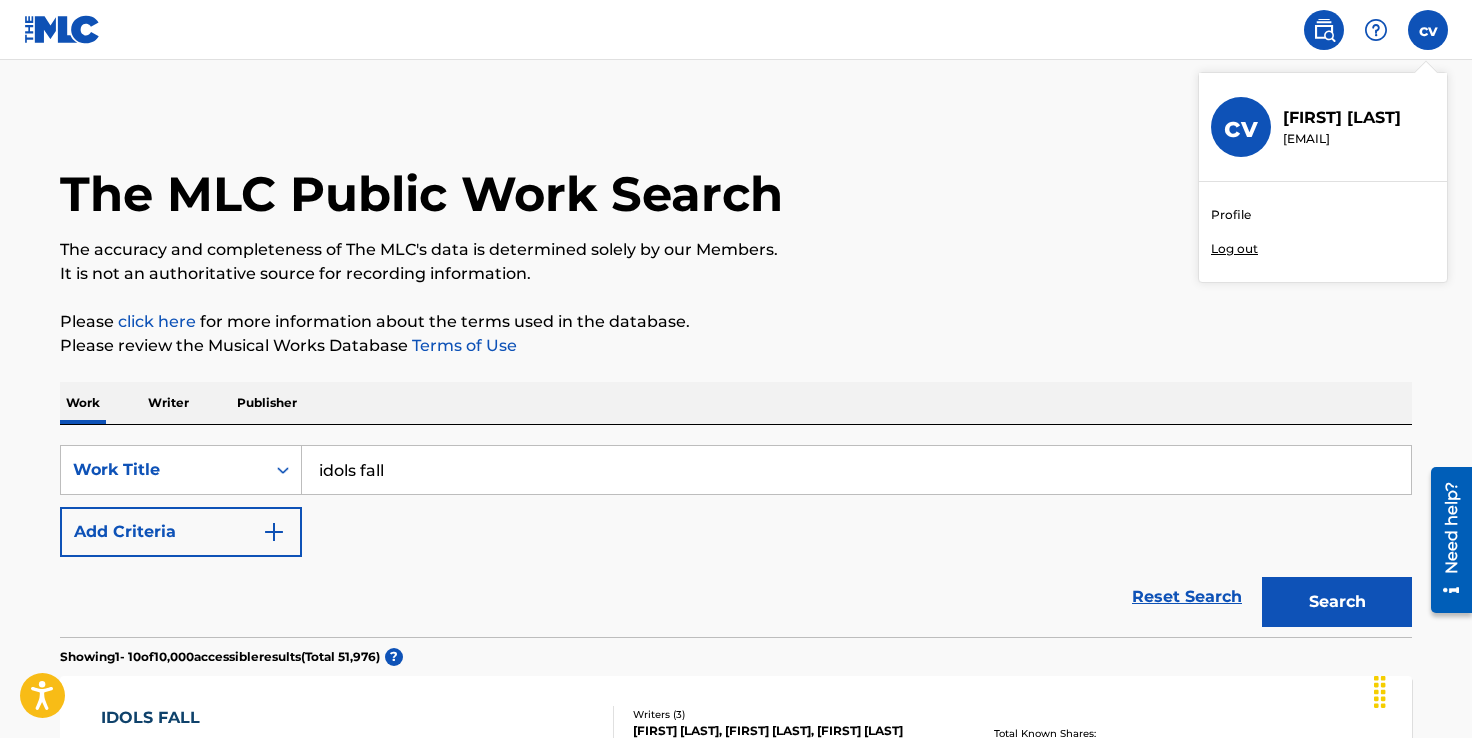 click on "Profile" at bounding box center [1231, 215] 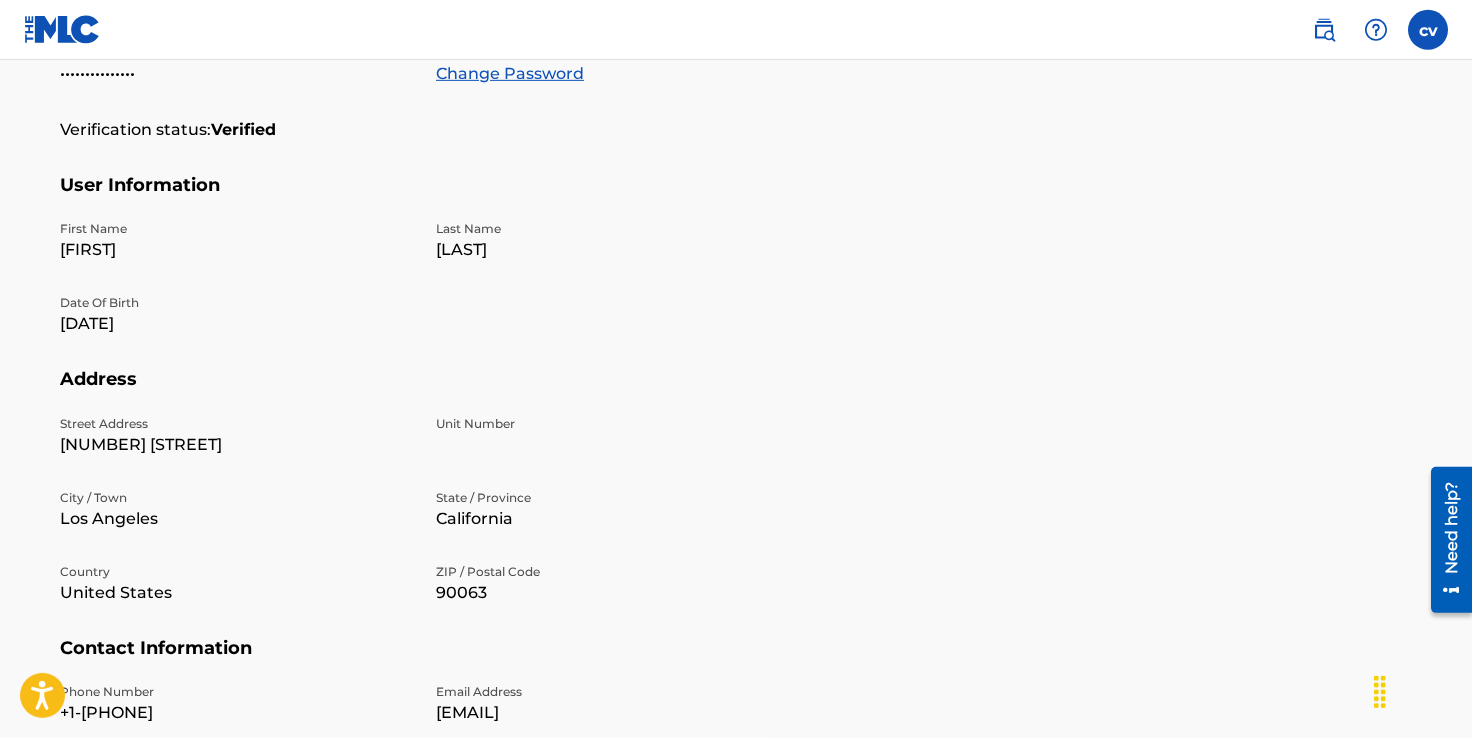 scroll, scrollTop: 0, scrollLeft: 0, axis: both 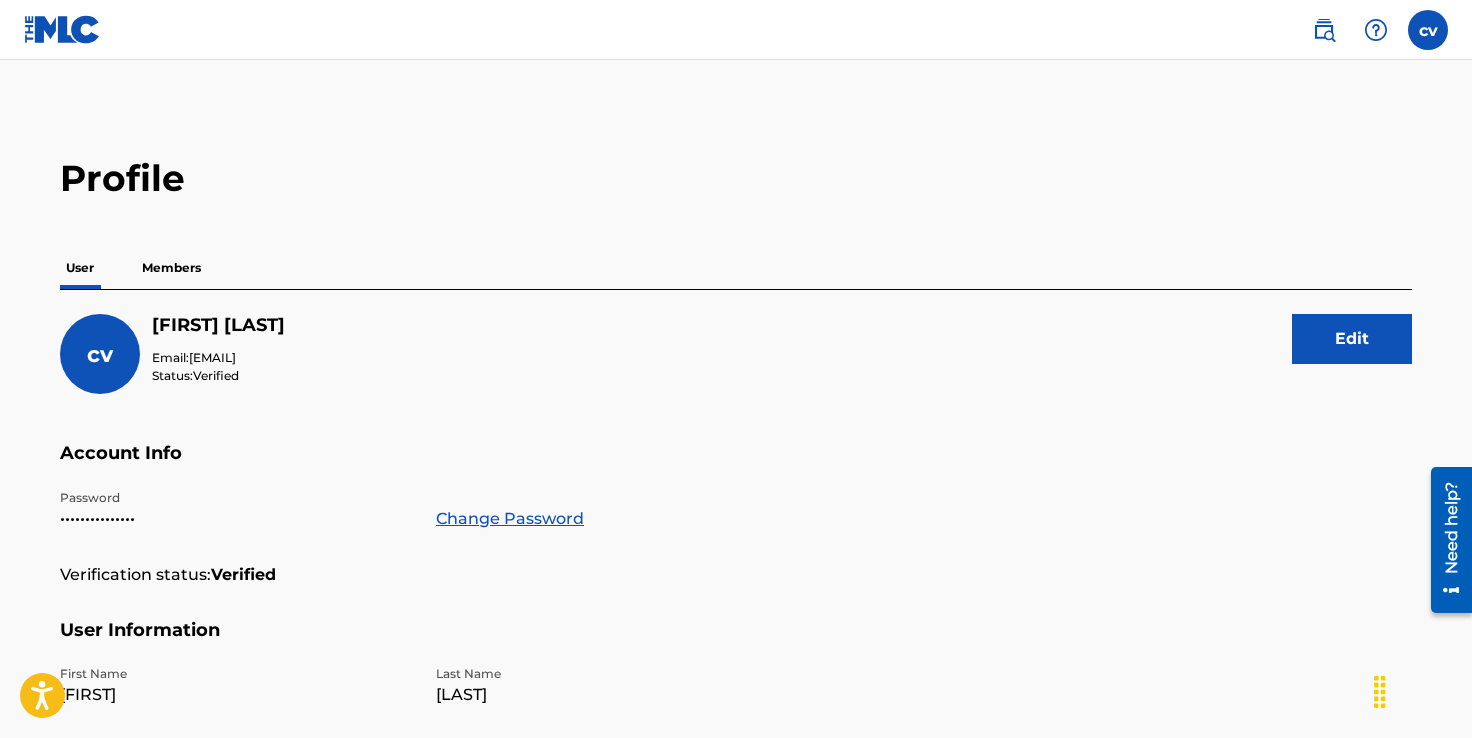 click on "Members" at bounding box center (171, 268) 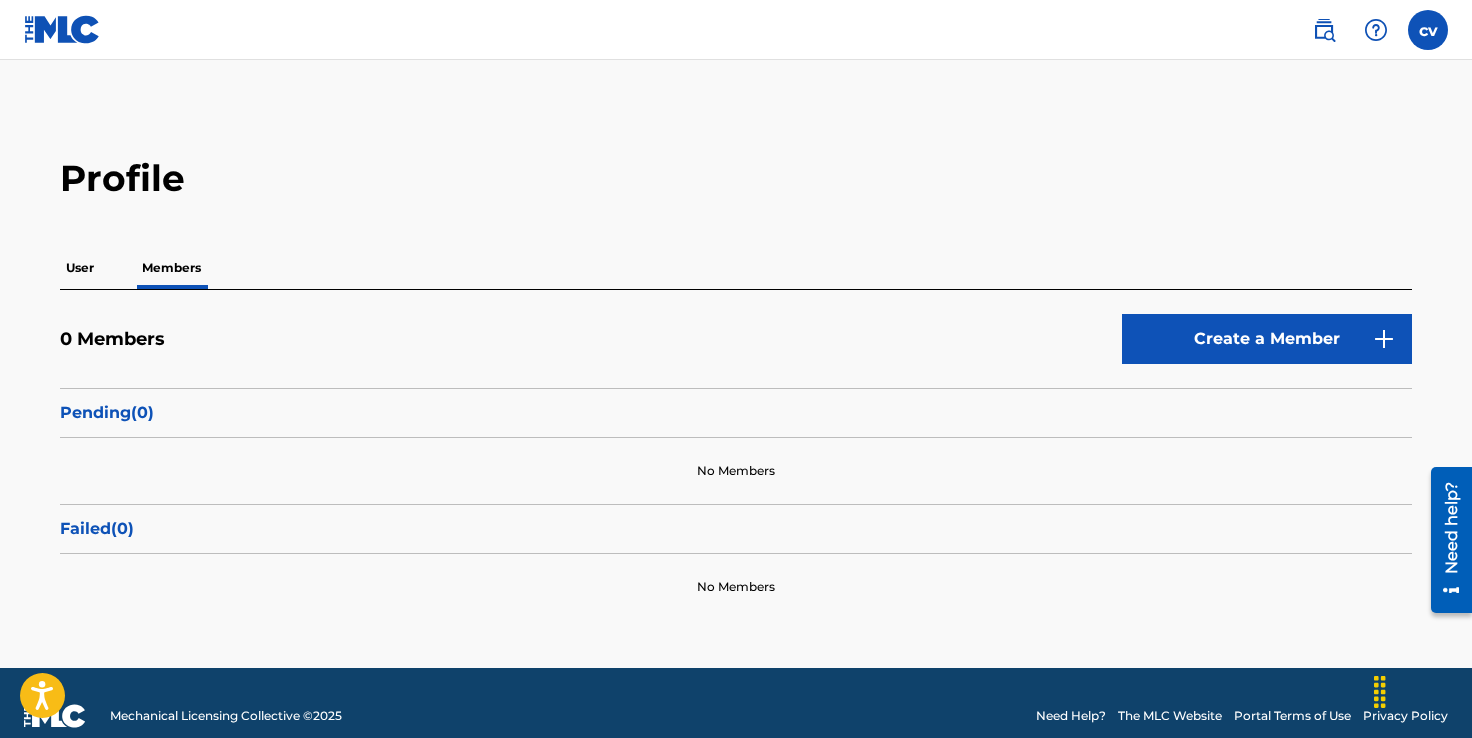 click on "Create a Member" at bounding box center [1267, 339] 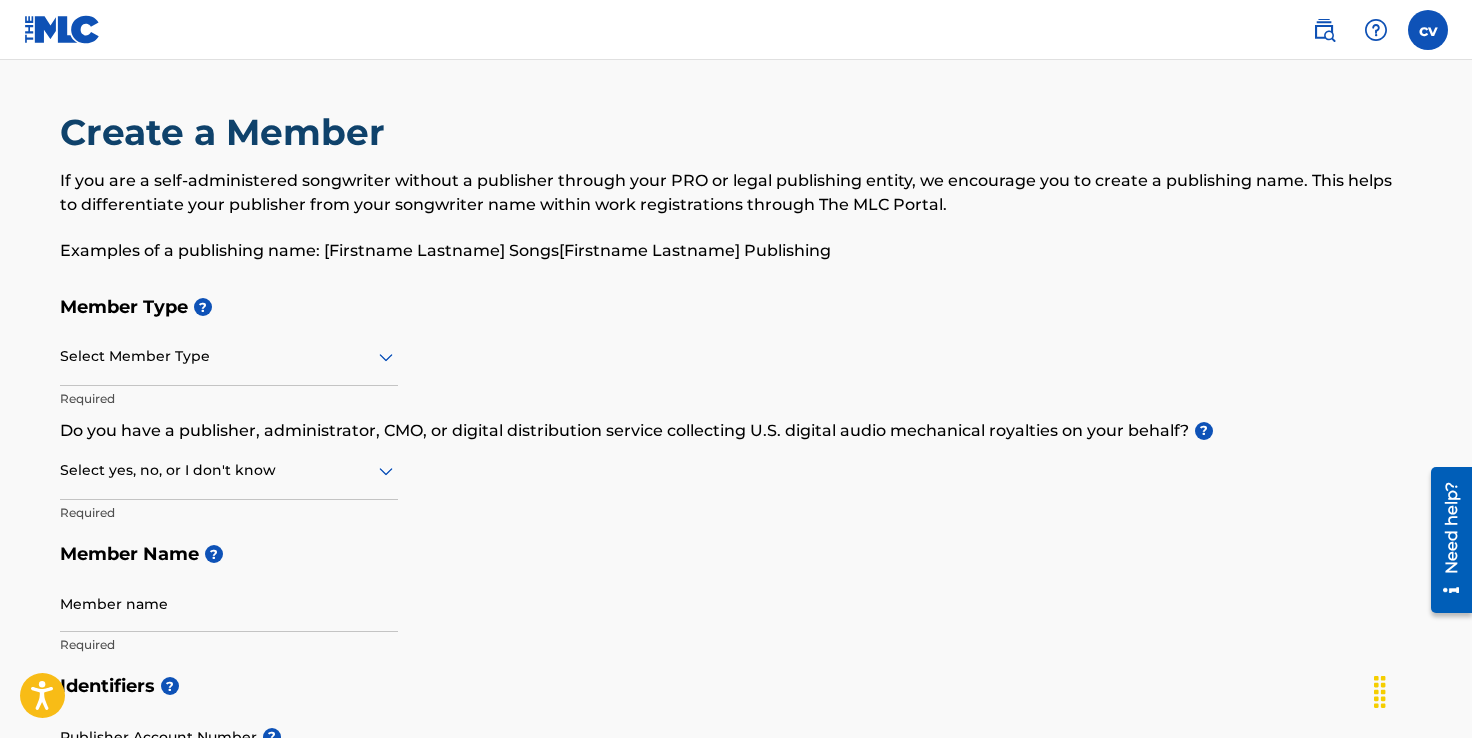 click at bounding box center [229, 356] 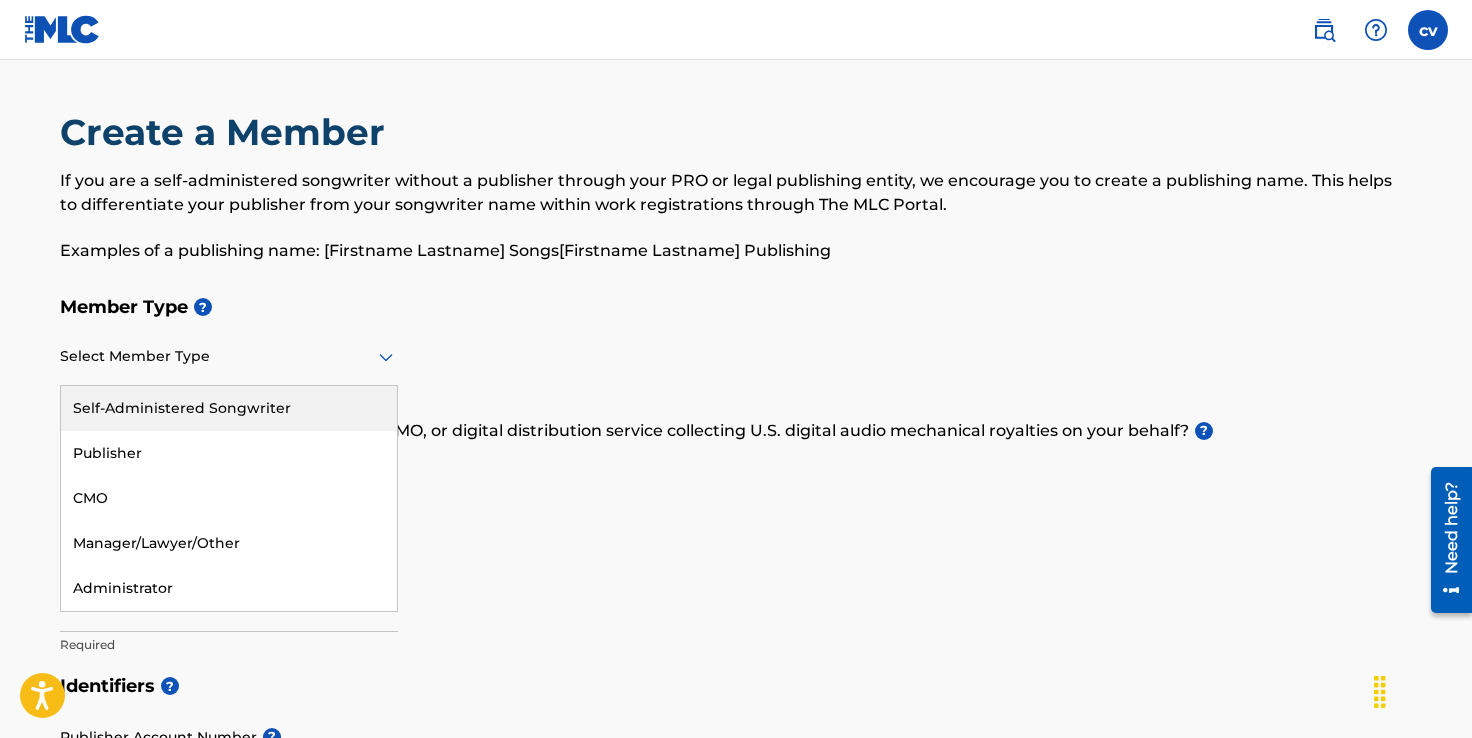 click on "Self-Administered Songwriter" at bounding box center (229, 408) 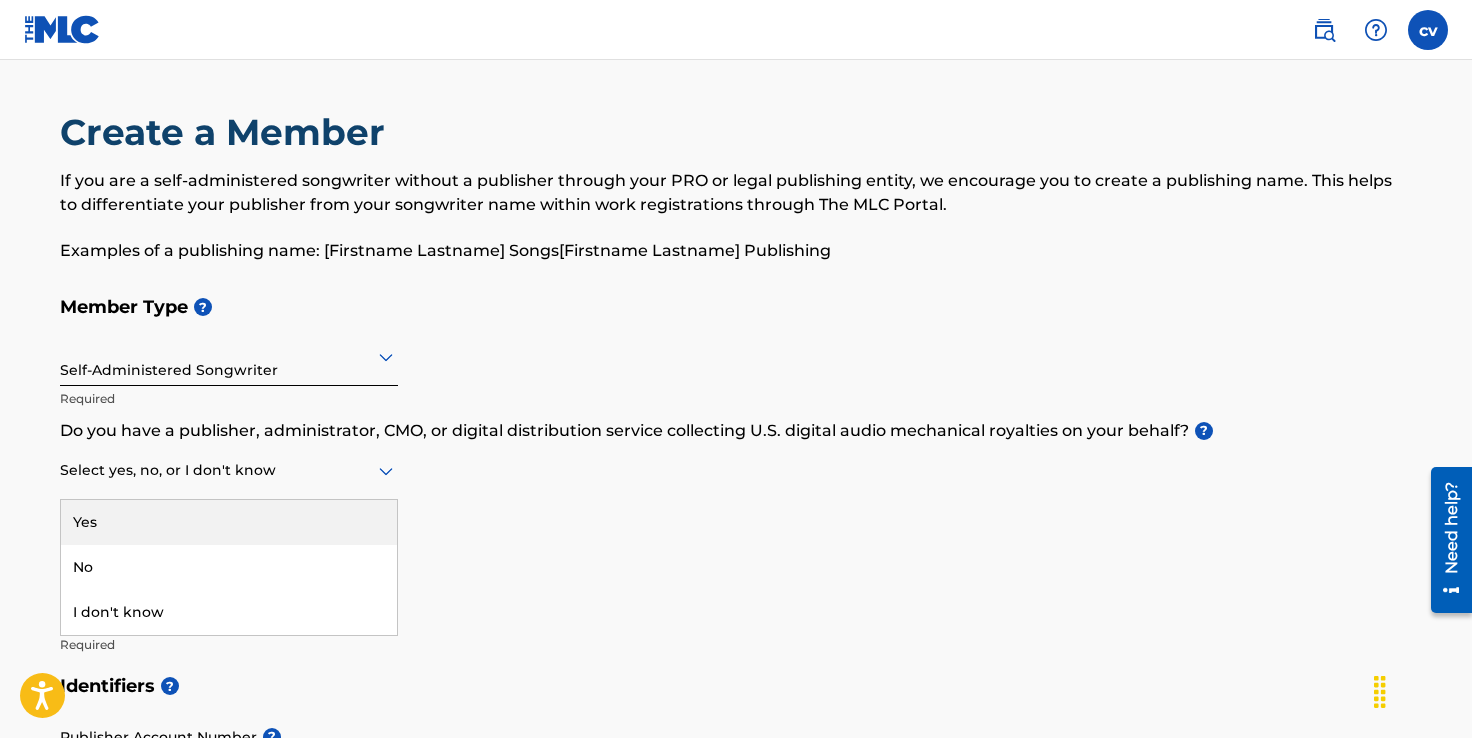 click at bounding box center (229, 470) 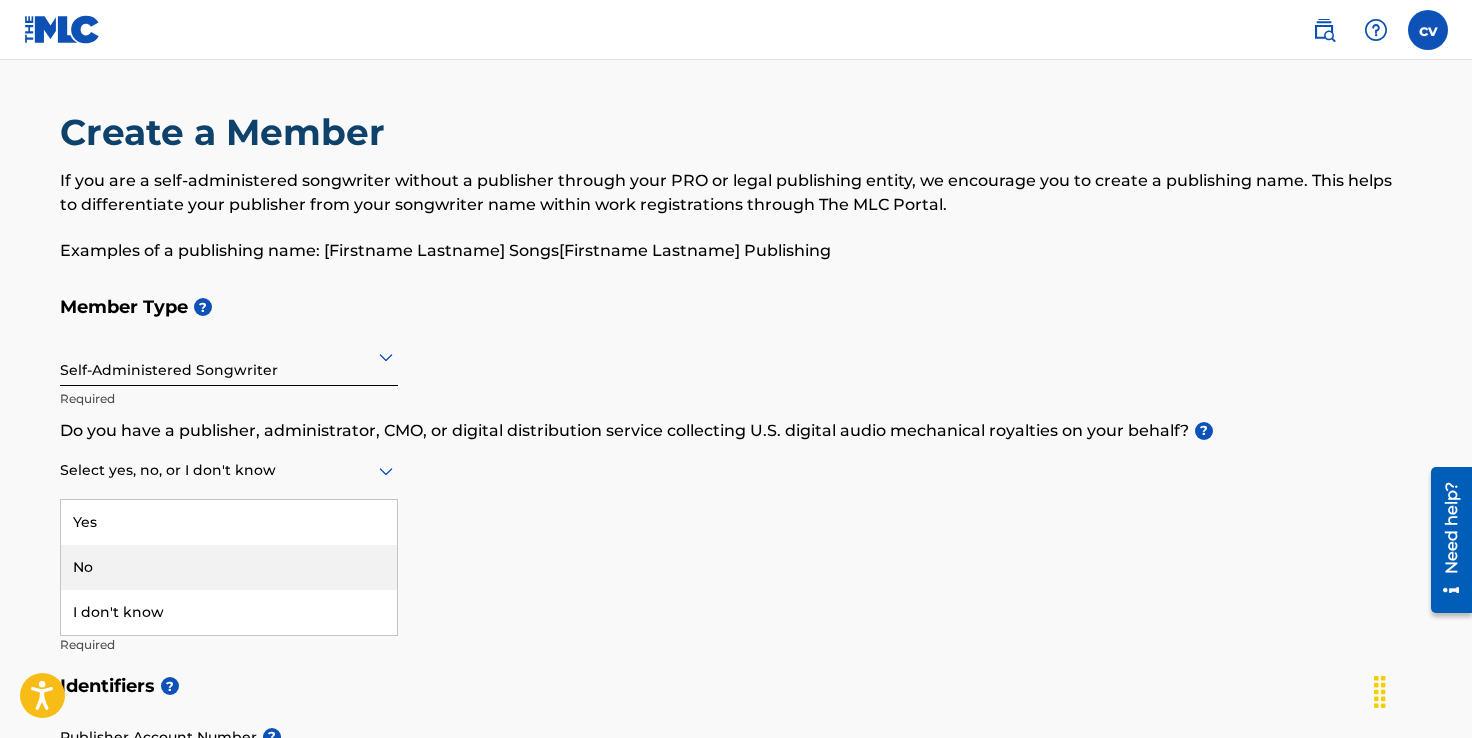 click on "No" at bounding box center [229, 567] 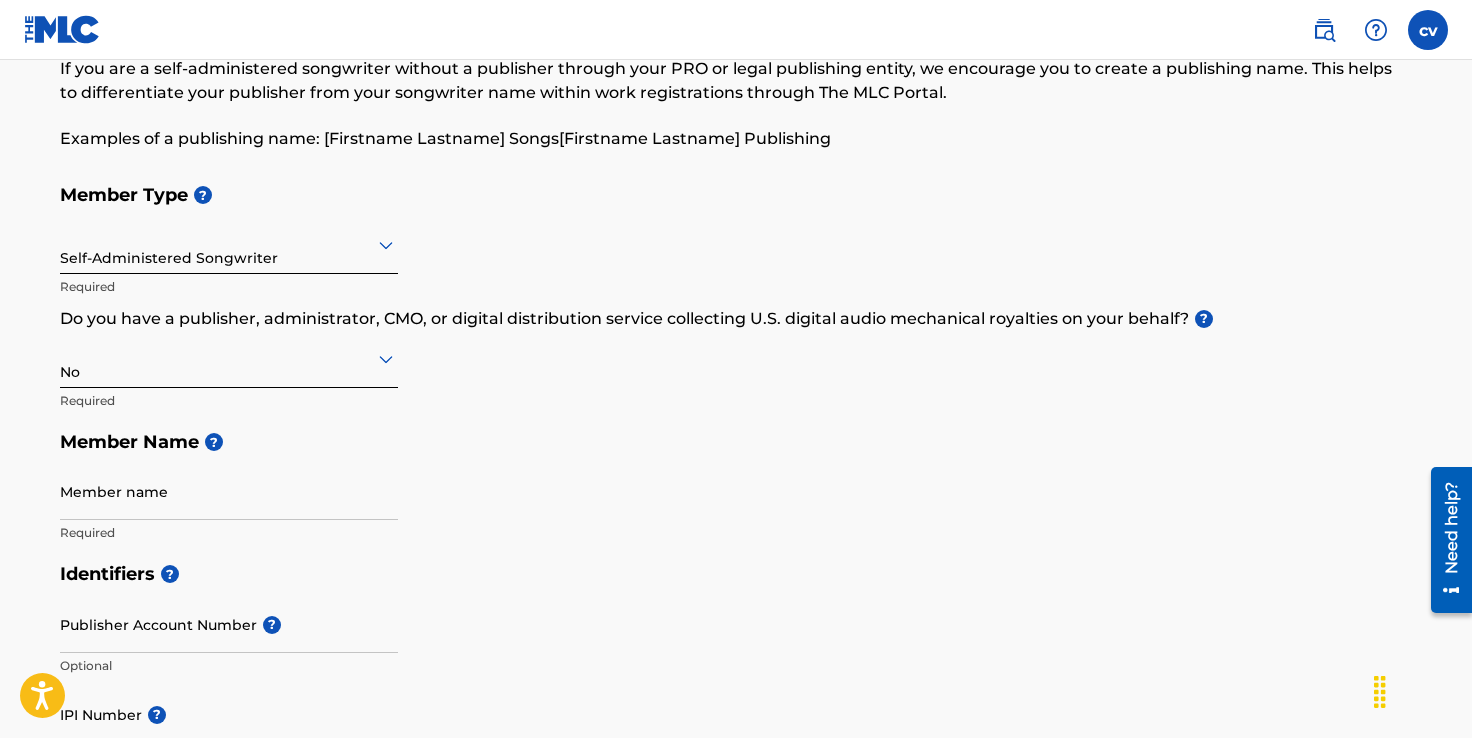 scroll, scrollTop: 118, scrollLeft: 0, axis: vertical 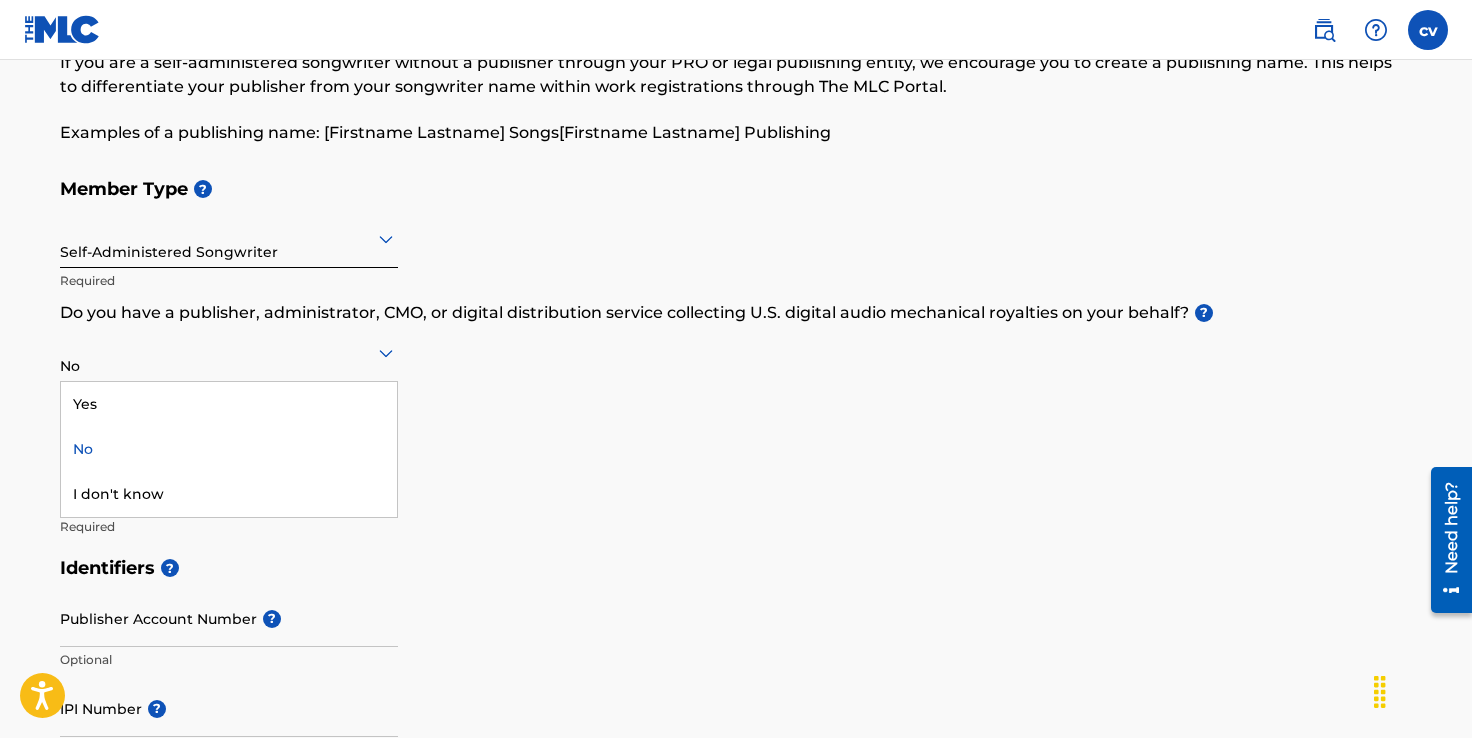 click at bounding box center [229, 352] 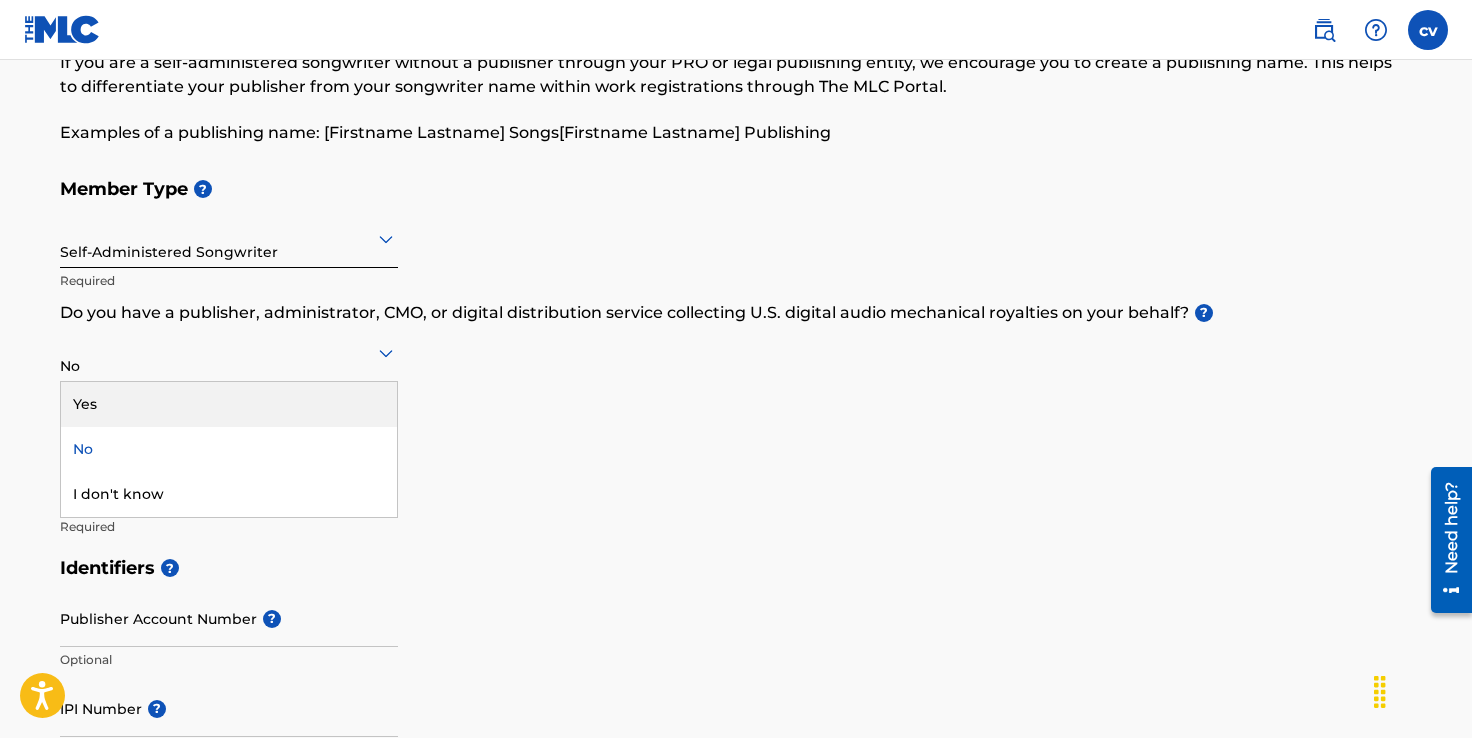 click on "Yes" at bounding box center [229, 404] 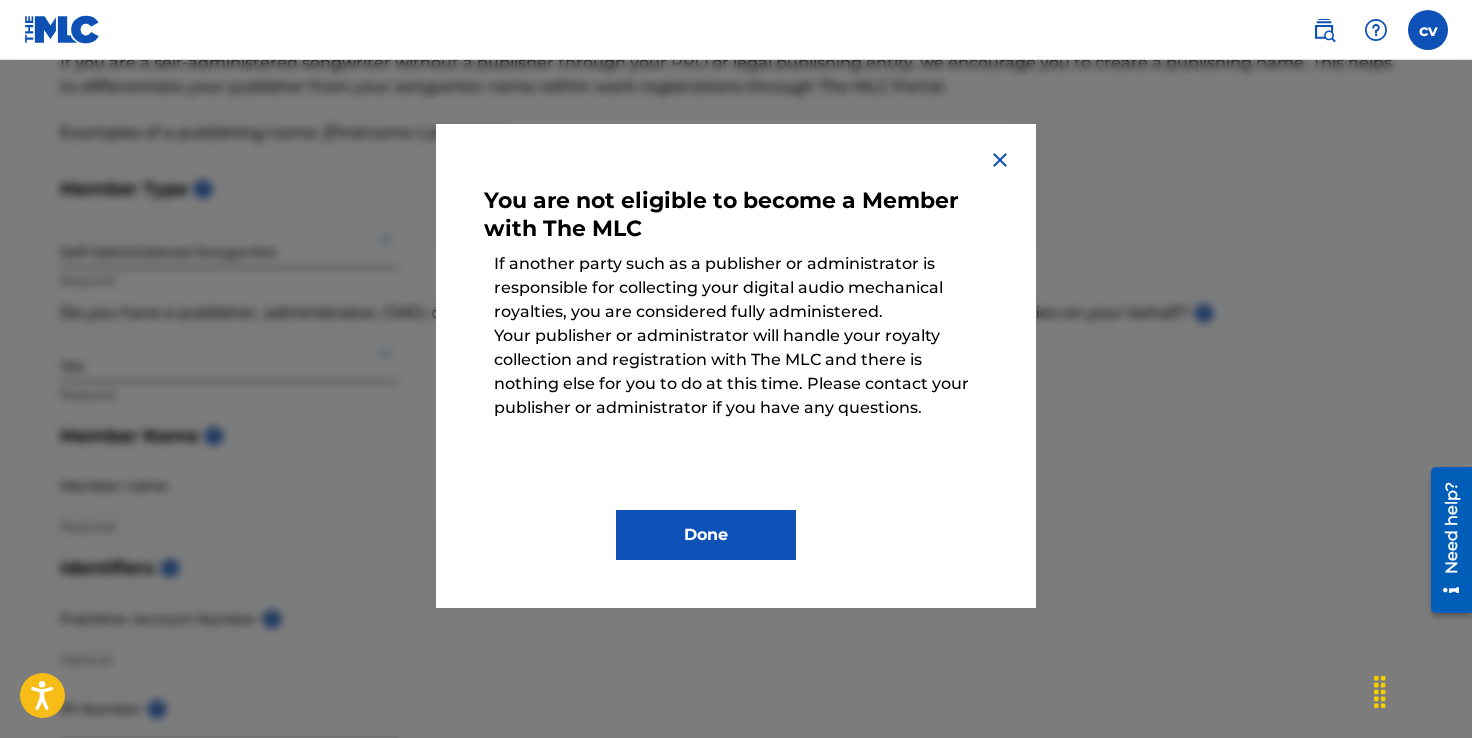 click on "Done" at bounding box center (706, 535) 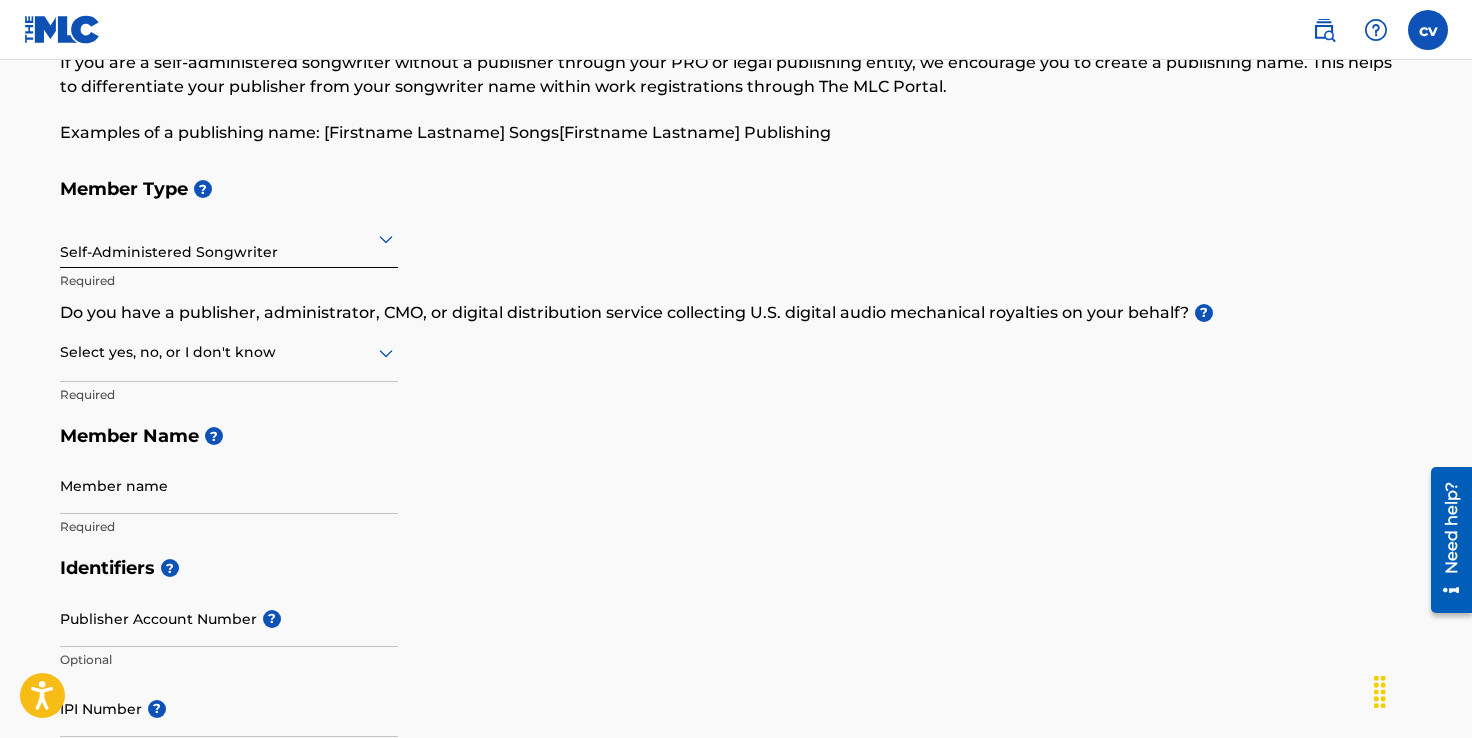 click on "Select yes, no, or I don't know" at bounding box center [229, 353] 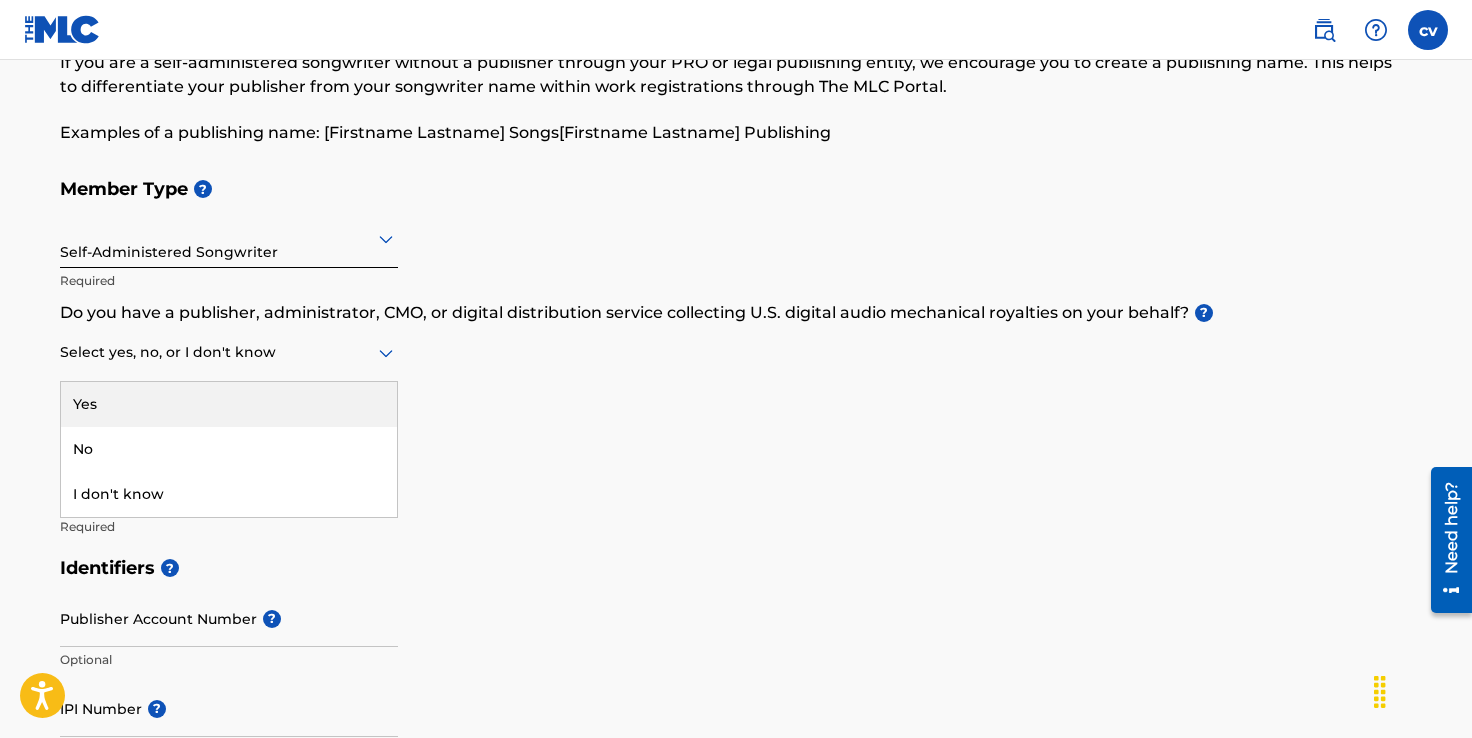 click on "Yes" at bounding box center [229, 404] 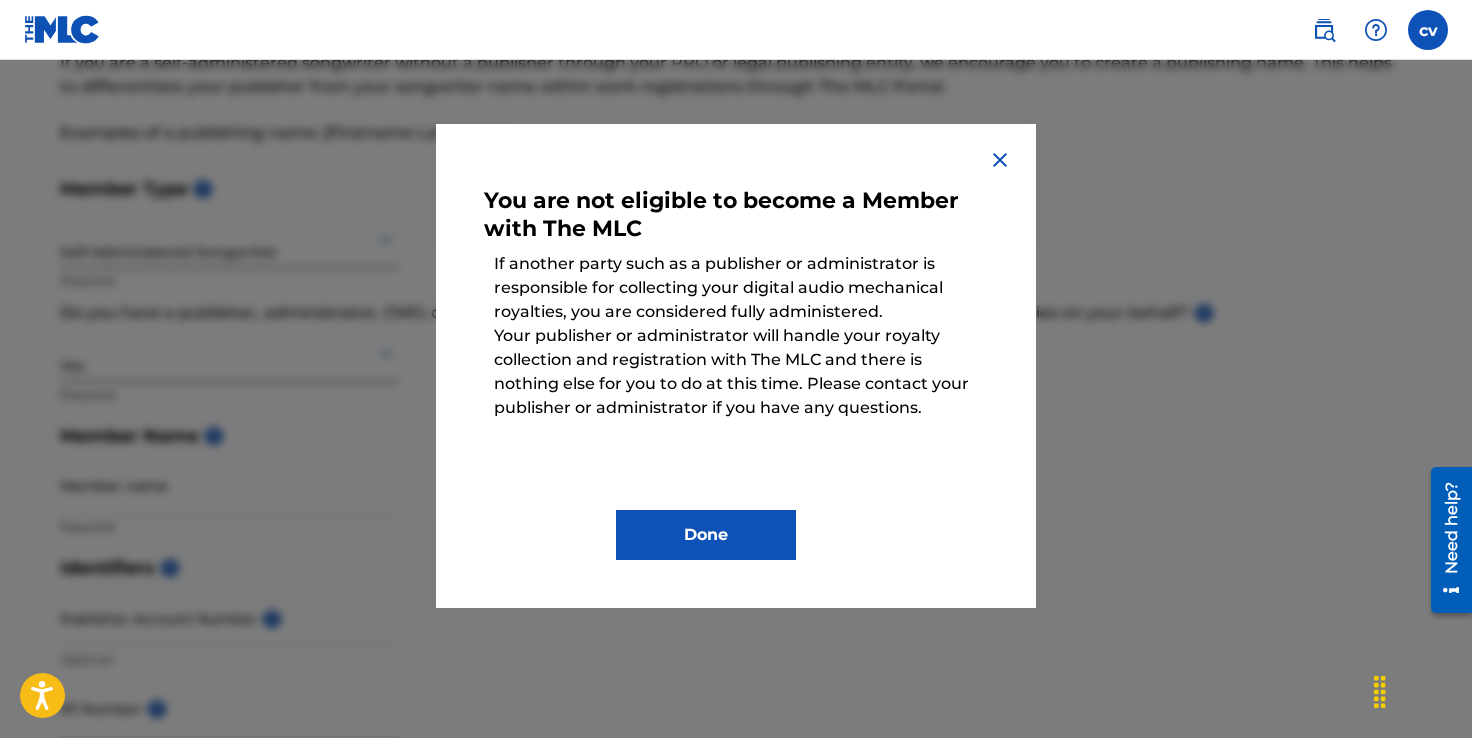 click at bounding box center [1000, 160] 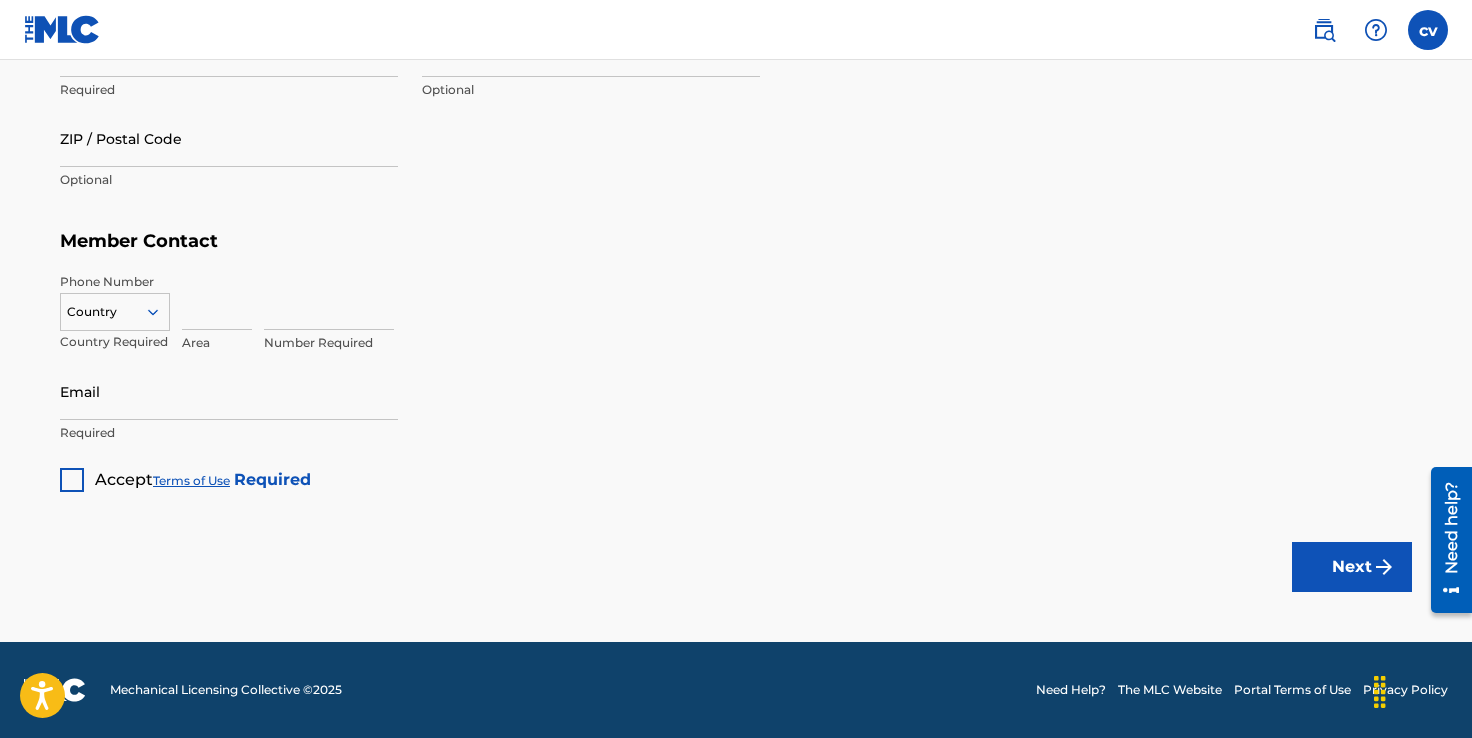 scroll, scrollTop: 0, scrollLeft: 0, axis: both 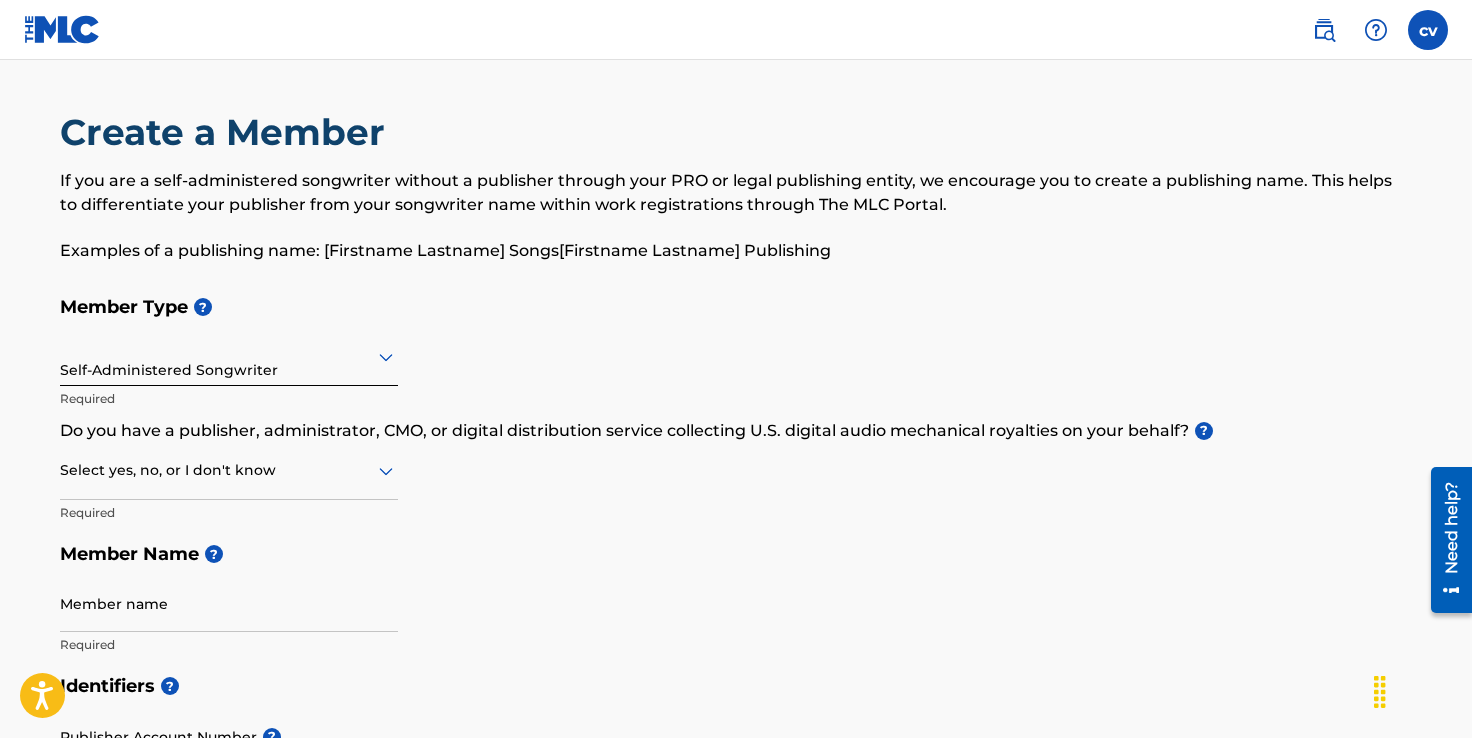 click at bounding box center [229, 470] 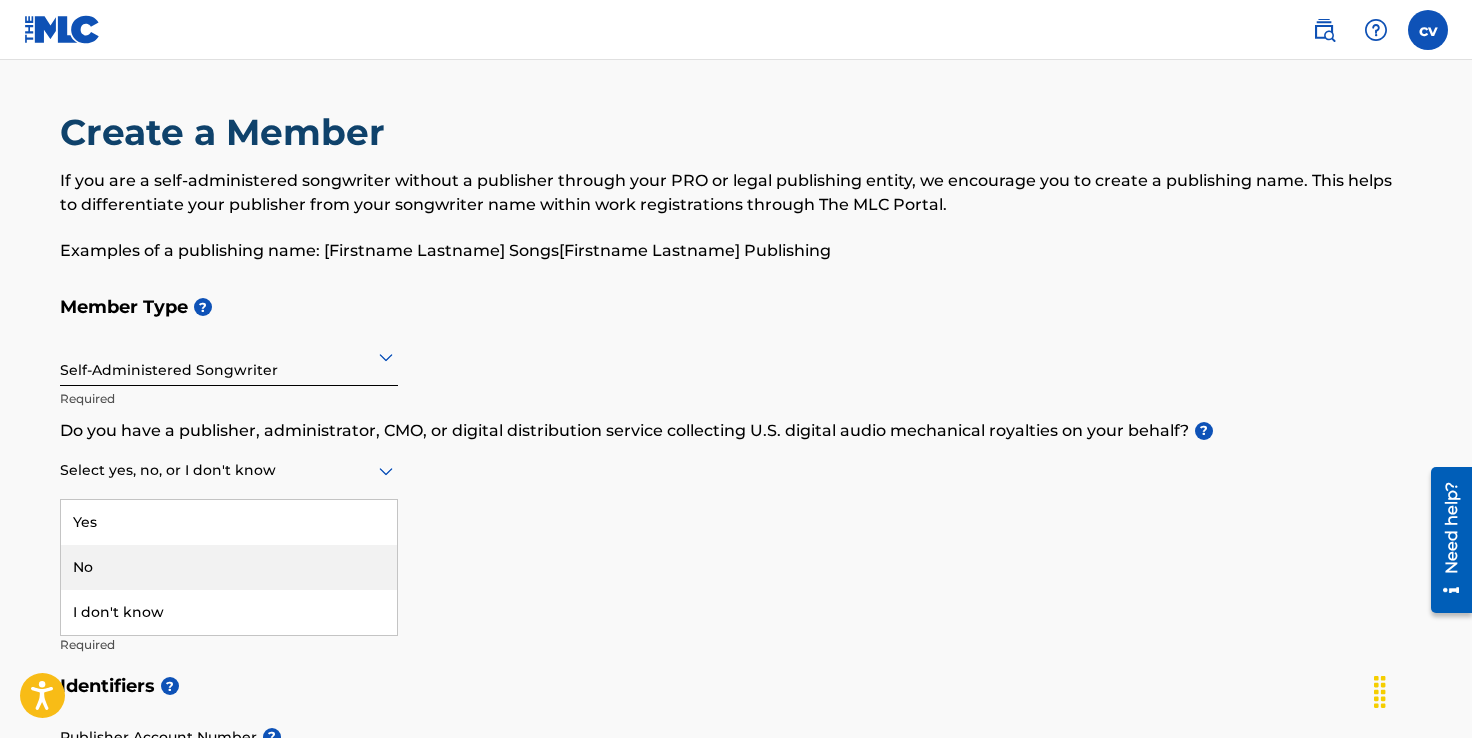 click on "No" at bounding box center [229, 567] 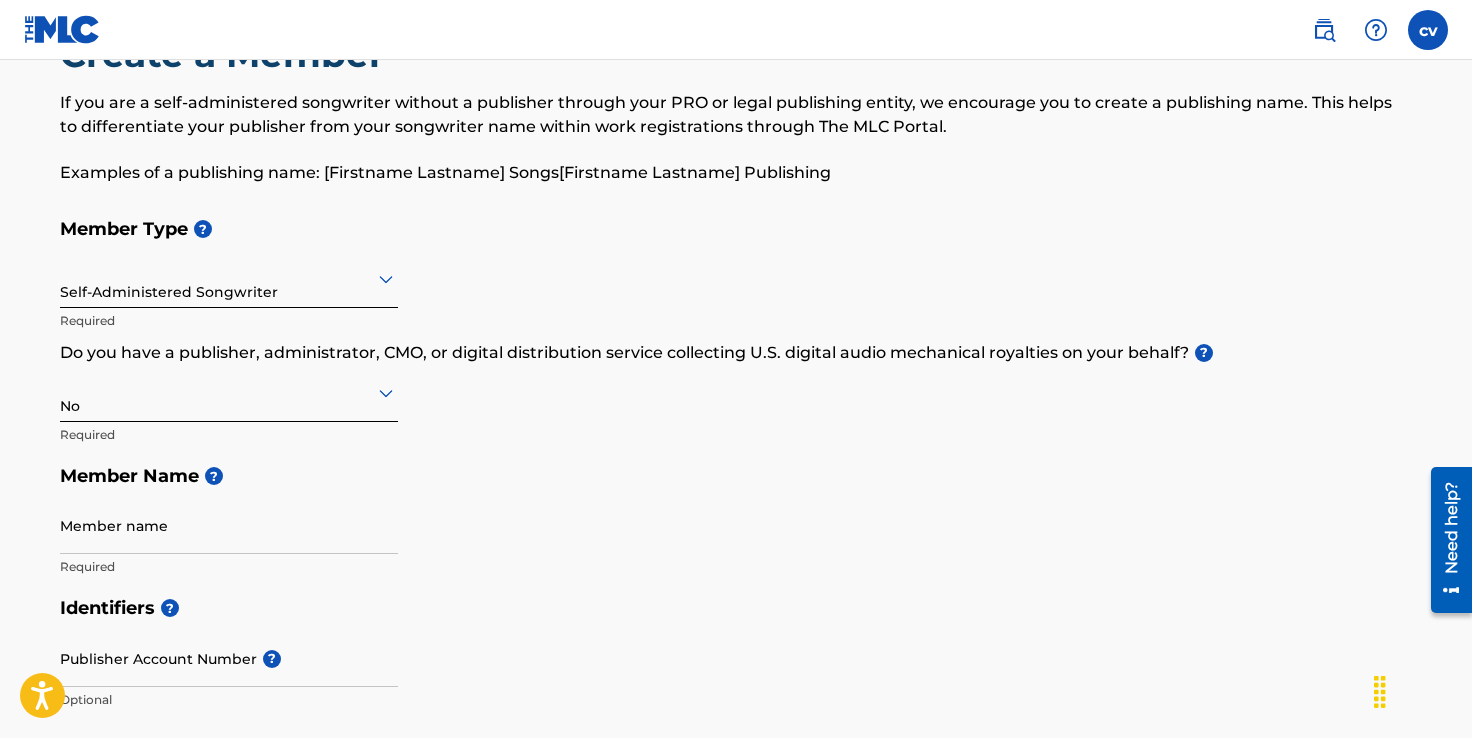 scroll, scrollTop: 163, scrollLeft: 0, axis: vertical 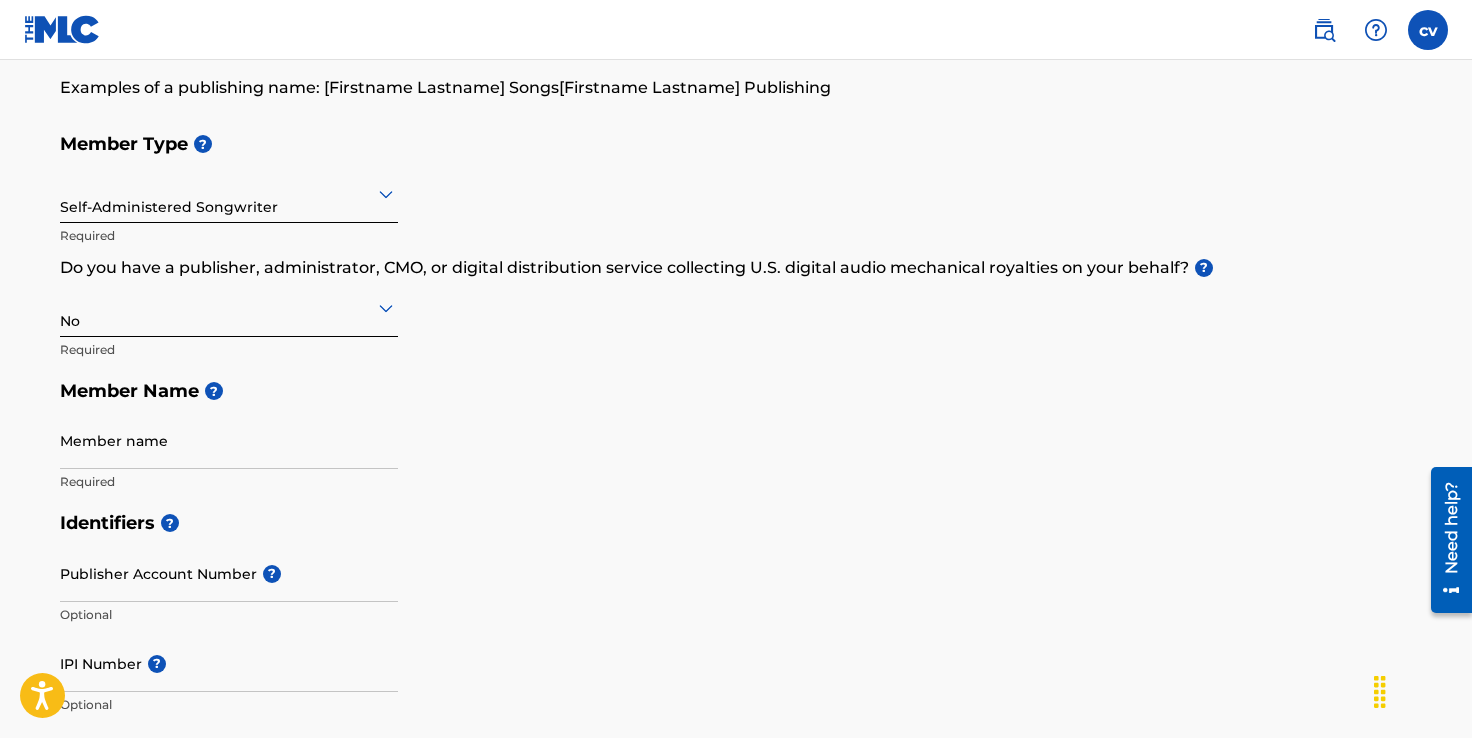 click on "Member name" at bounding box center [229, 440] 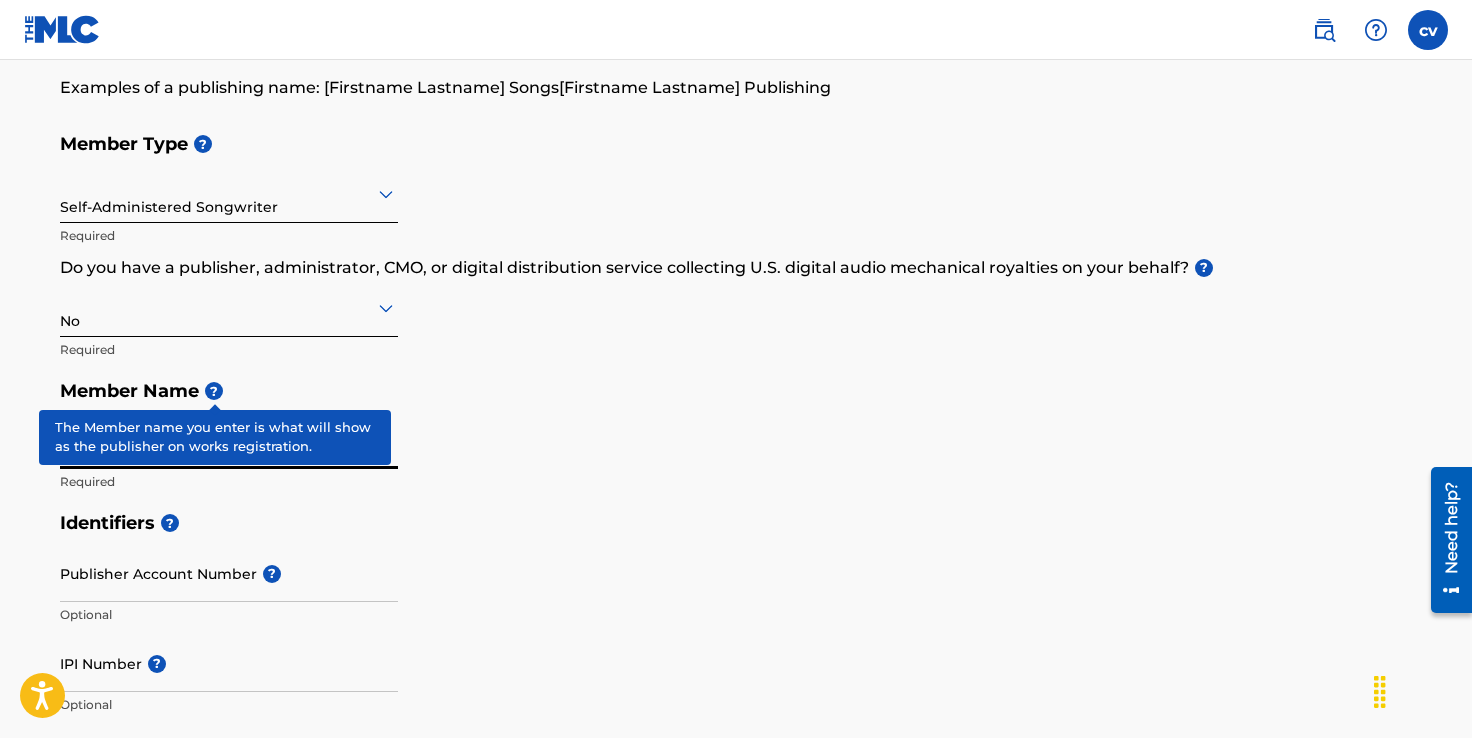 click on "?" at bounding box center (214, 391) 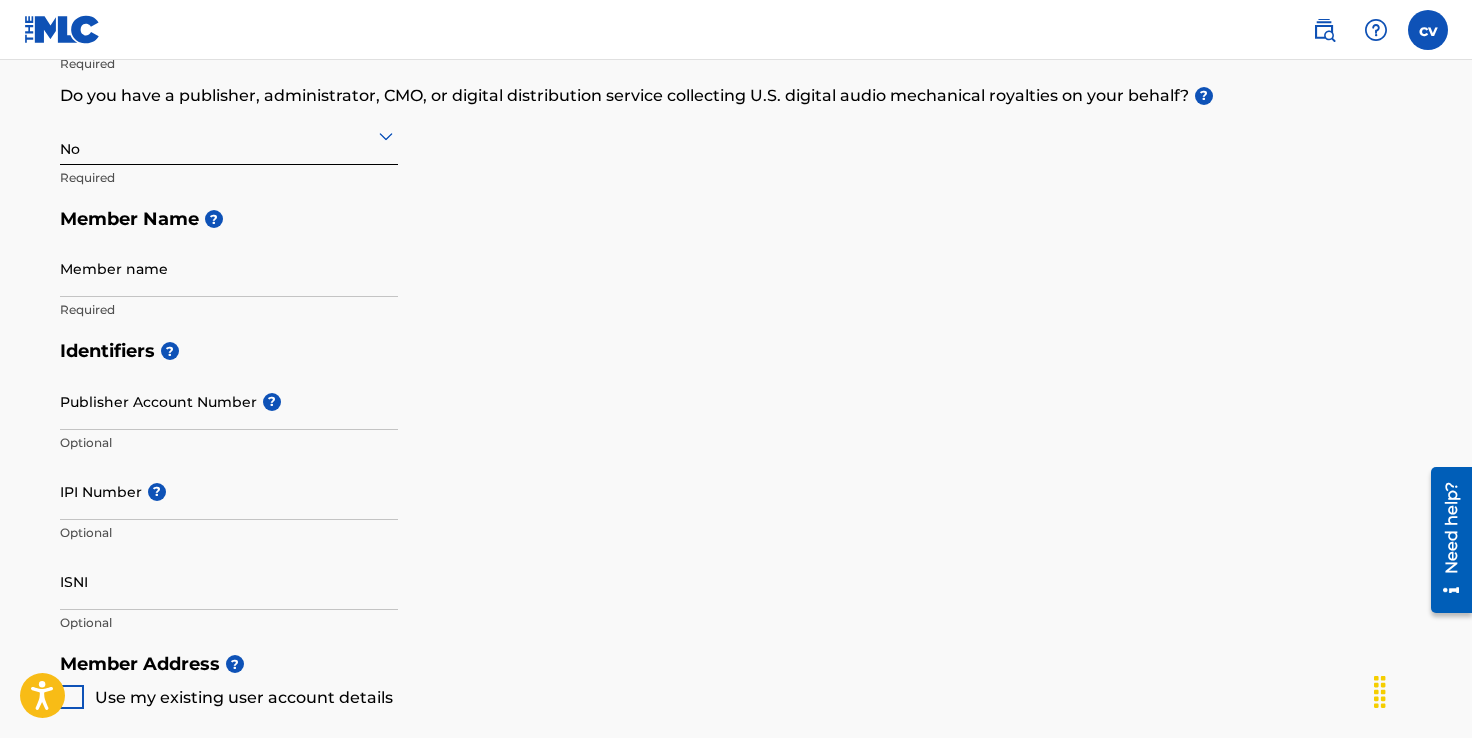 scroll, scrollTop: 348, scrollLeft: 0, axis: vertical 